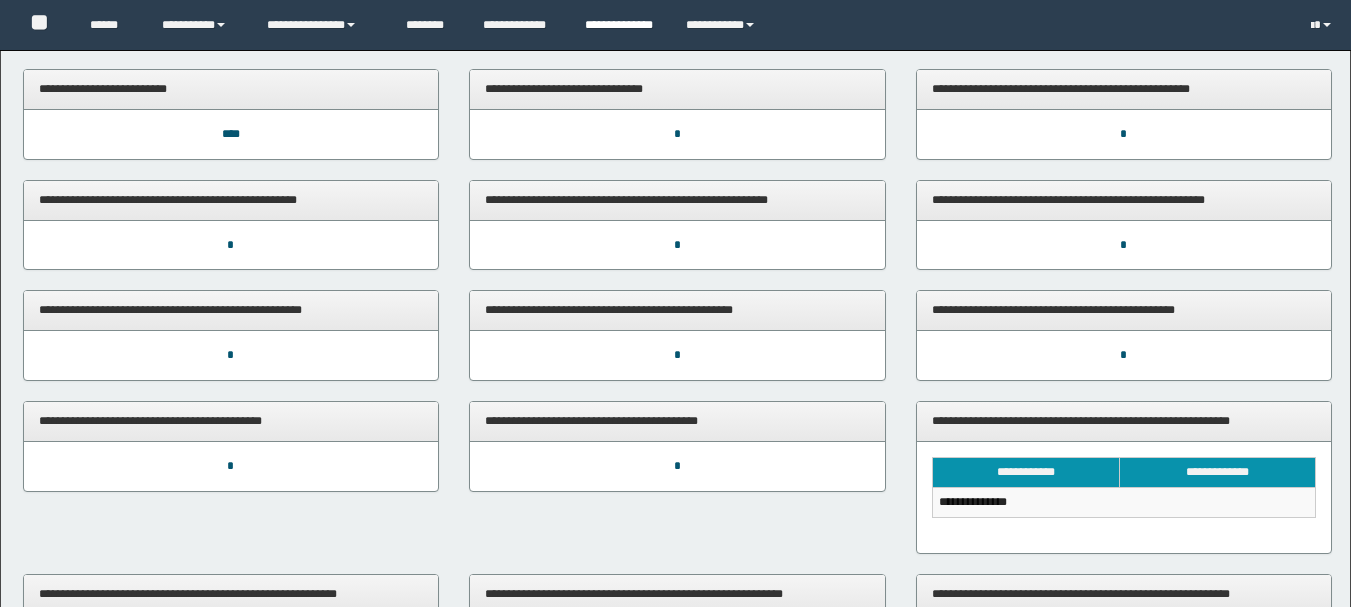 scroll, scrollTop: 0, scrollLeft: 0, axis: both 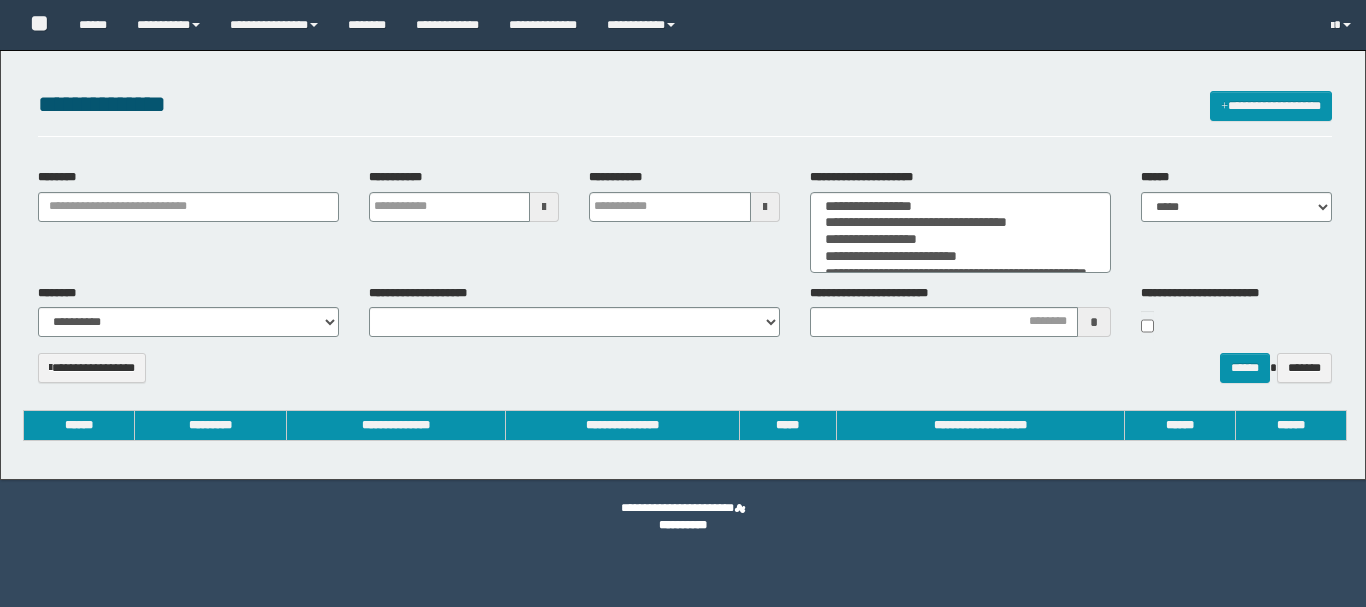 select 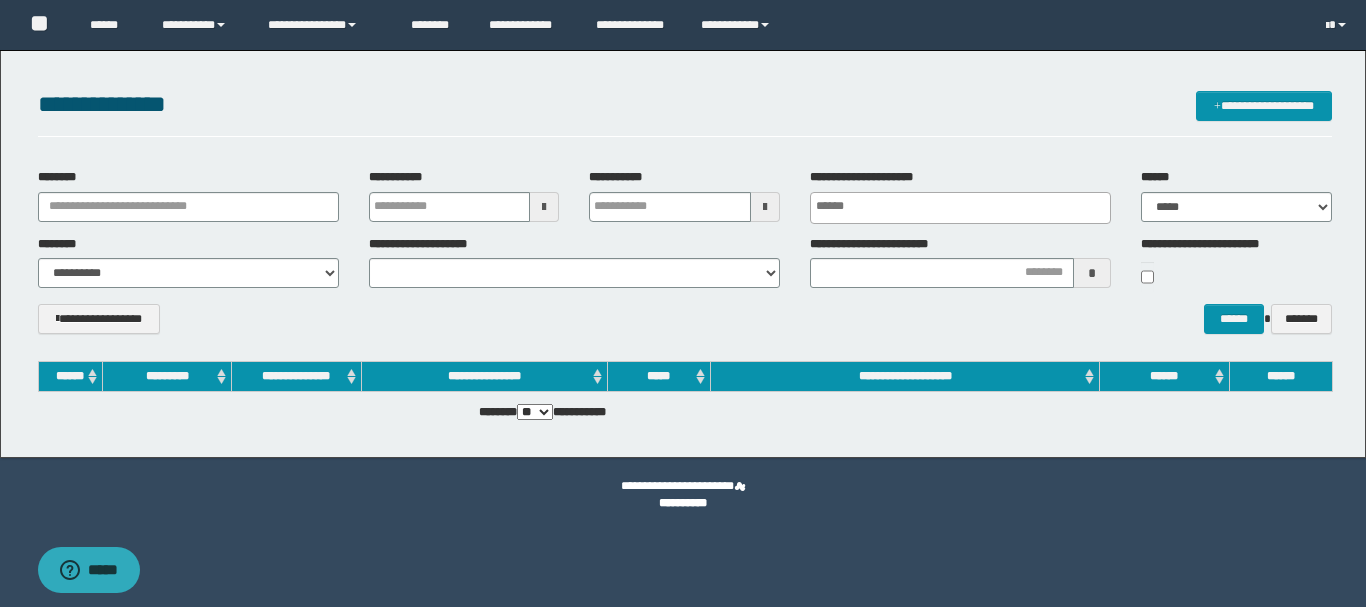scroll, scrollTop: 0, scrollLeft: 0, axis: both 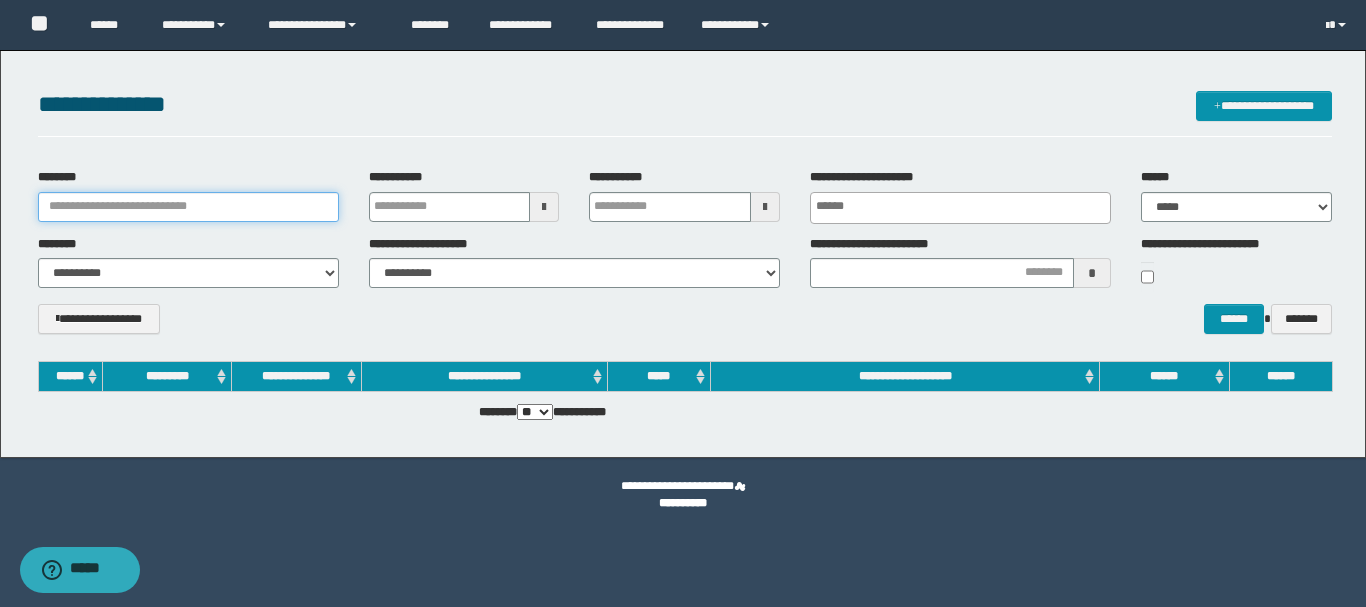 click on "********" at bounding box center (188, 207) 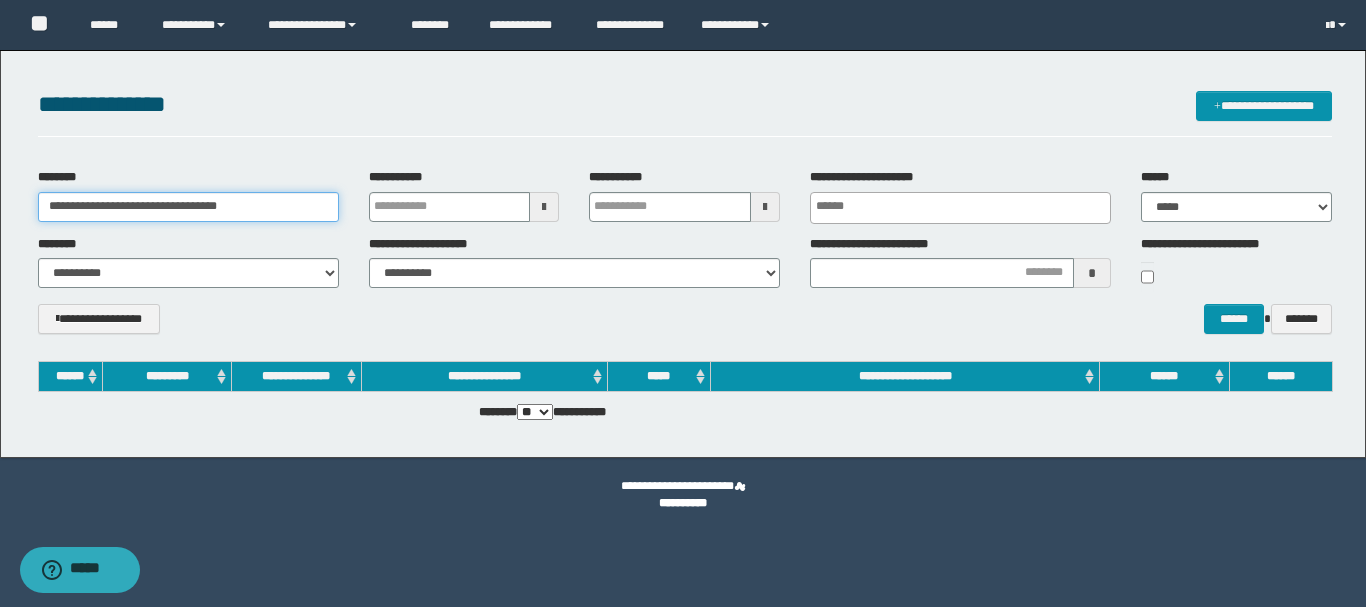 scroll, scrollTop: 0, scrollLeft: 0, axis: both 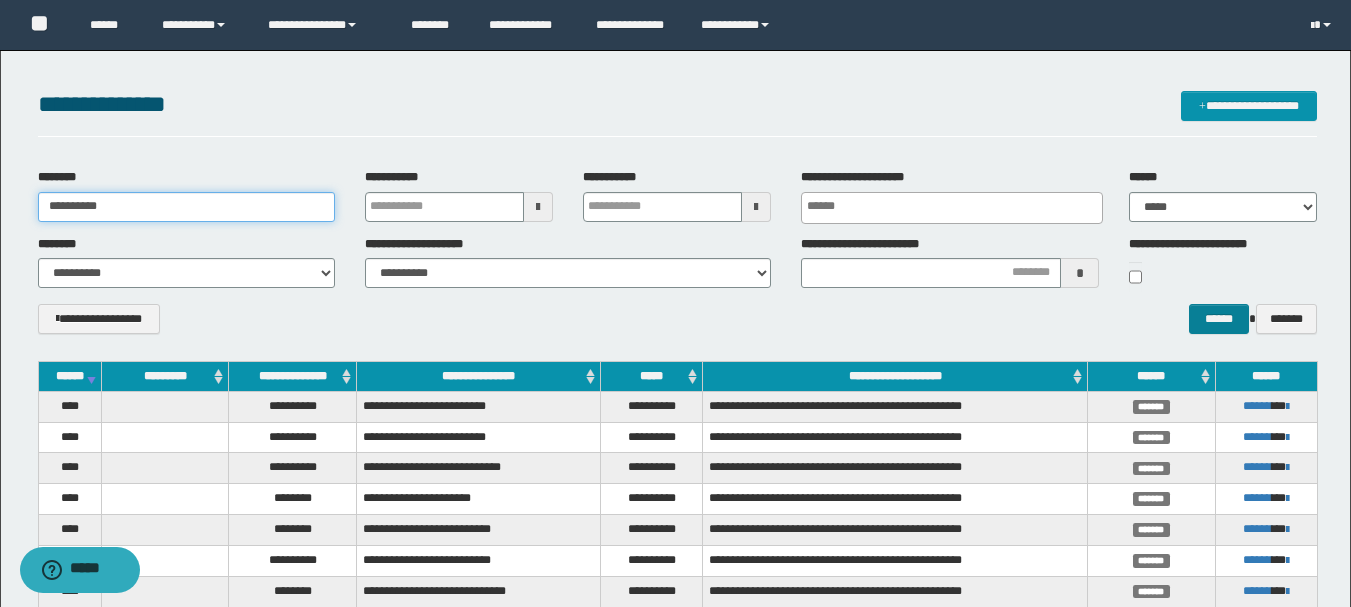 type on "**********" 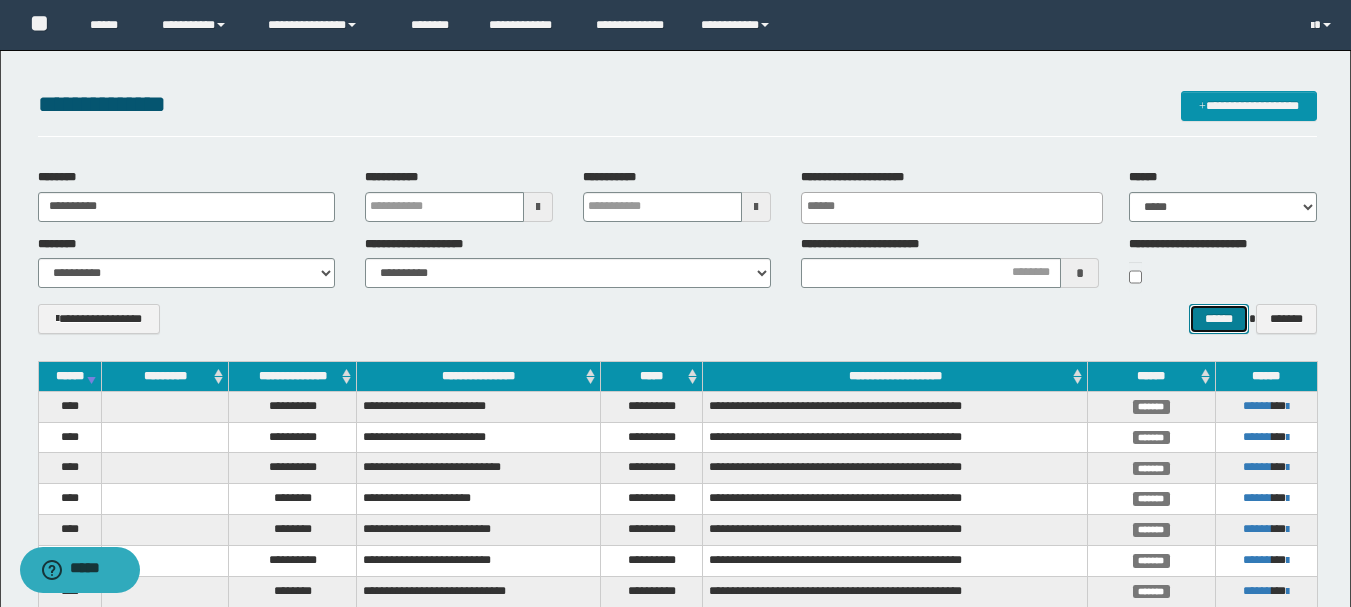 click on "******" at bounding box center (1218, 319) 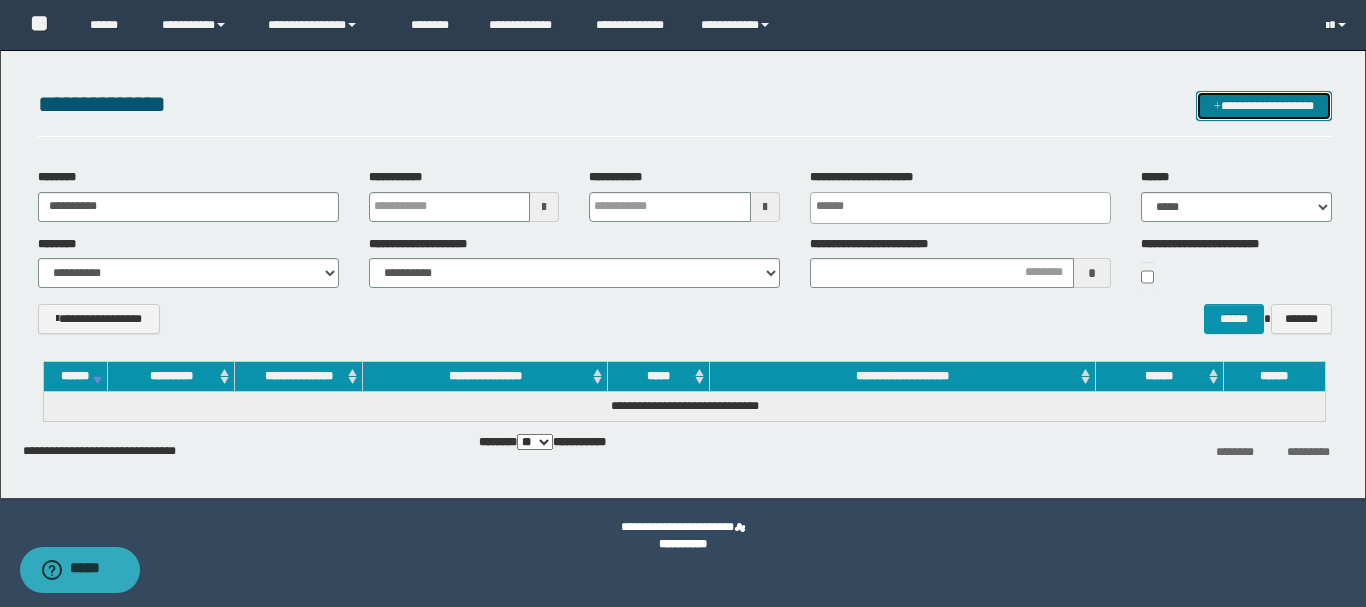 click on "**********" at bounding box center [1264, 106] 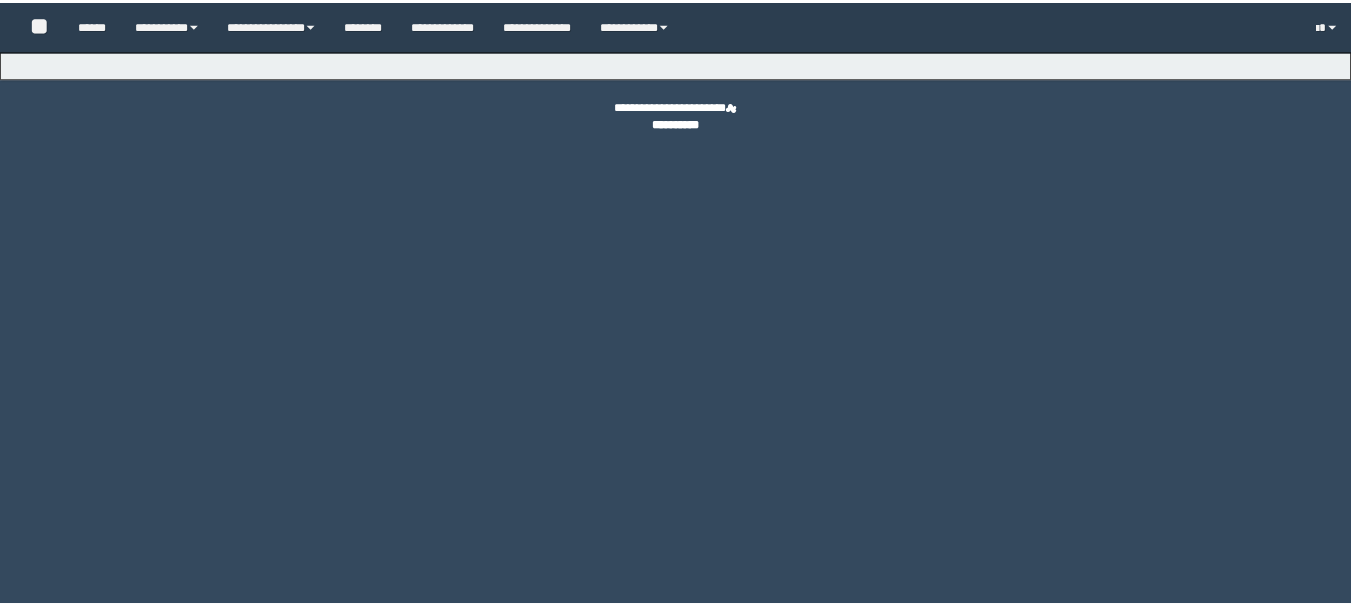 scroll, scrollTop: 0, scrollLeft: 0, axis: both 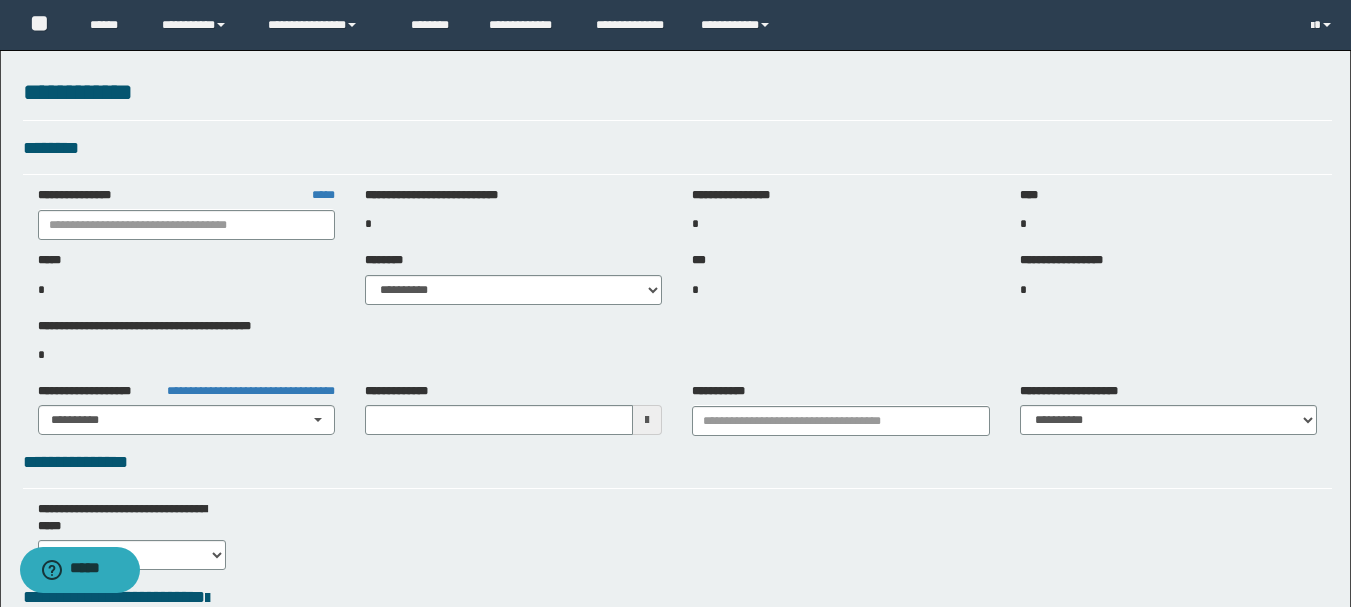 type on "**********" 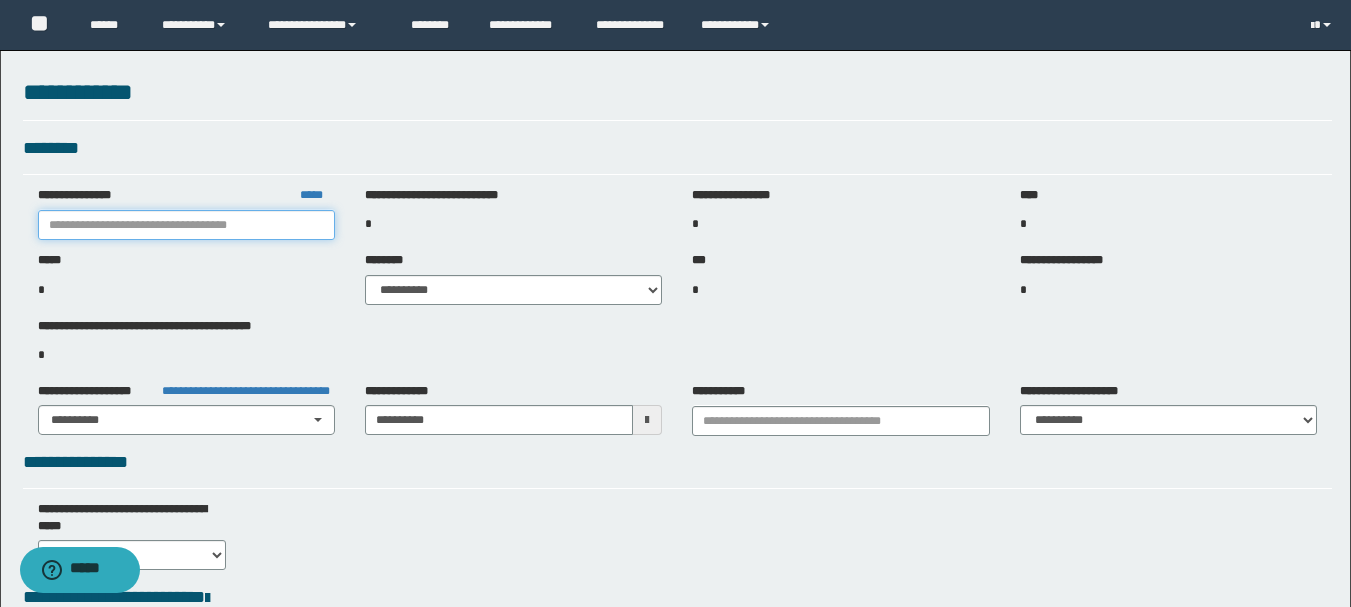 click at bounding box center (186, 225) 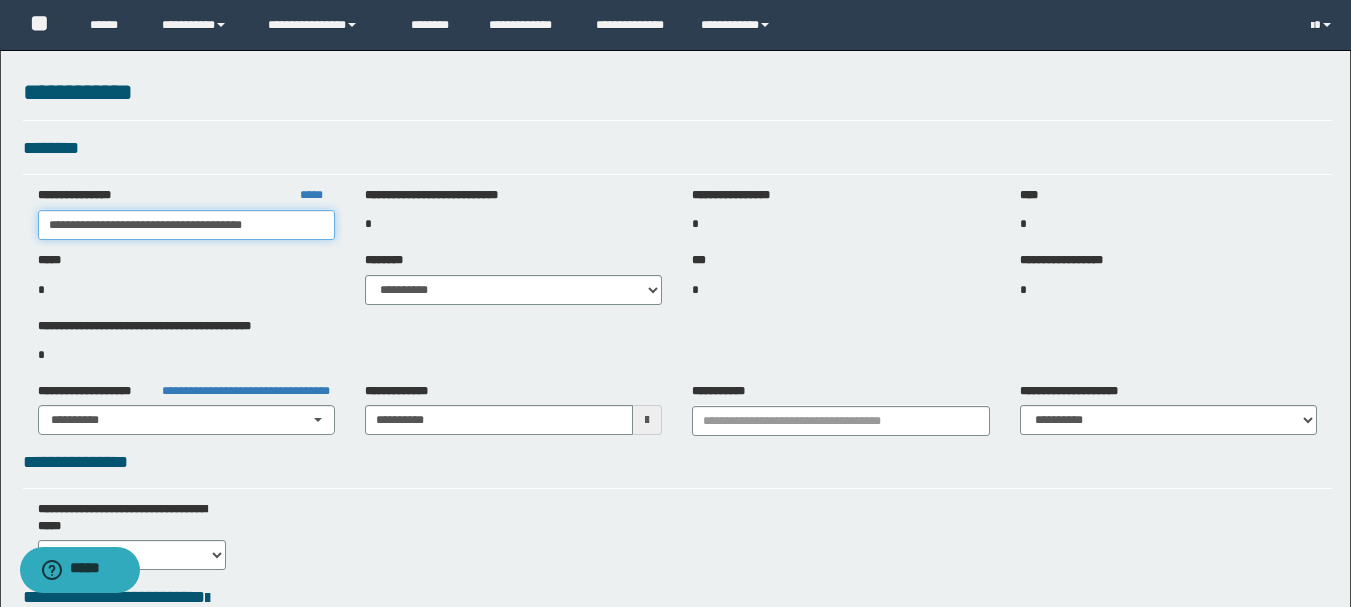 scroll, scrollTop: 0, scrollLeft: 0, axis: both 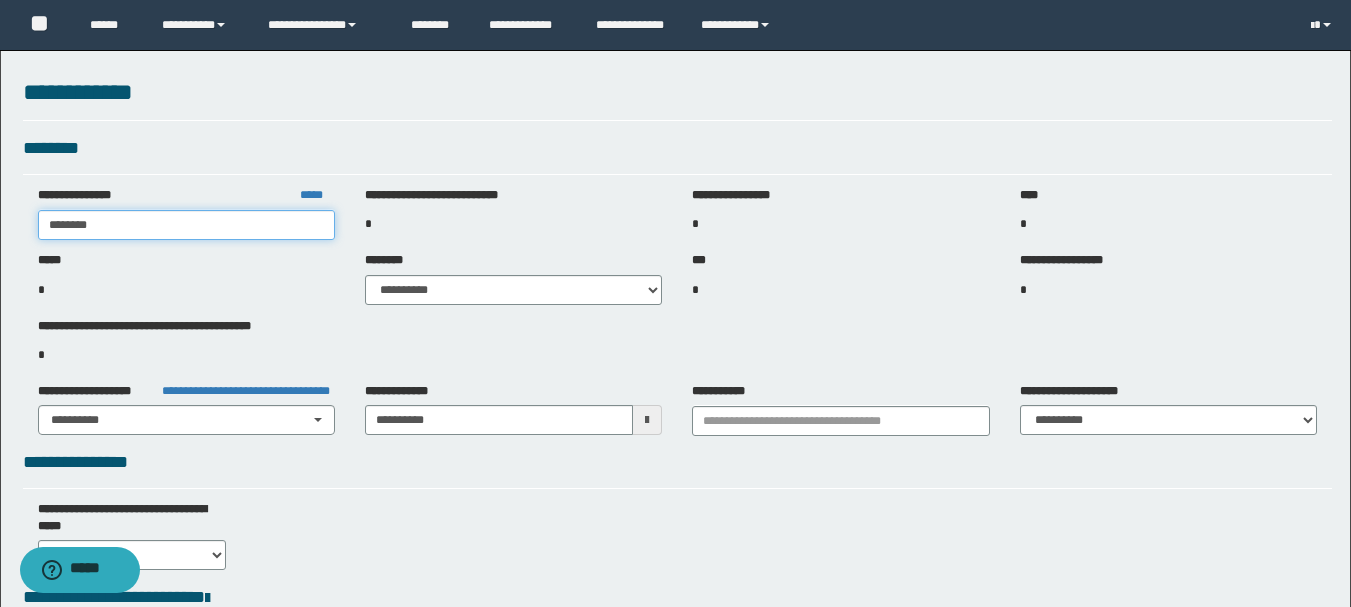 drag, startPoint x: 103, startPoint y: 227, endPoint x: 10, endPoint y: 231, distance: 93.08598 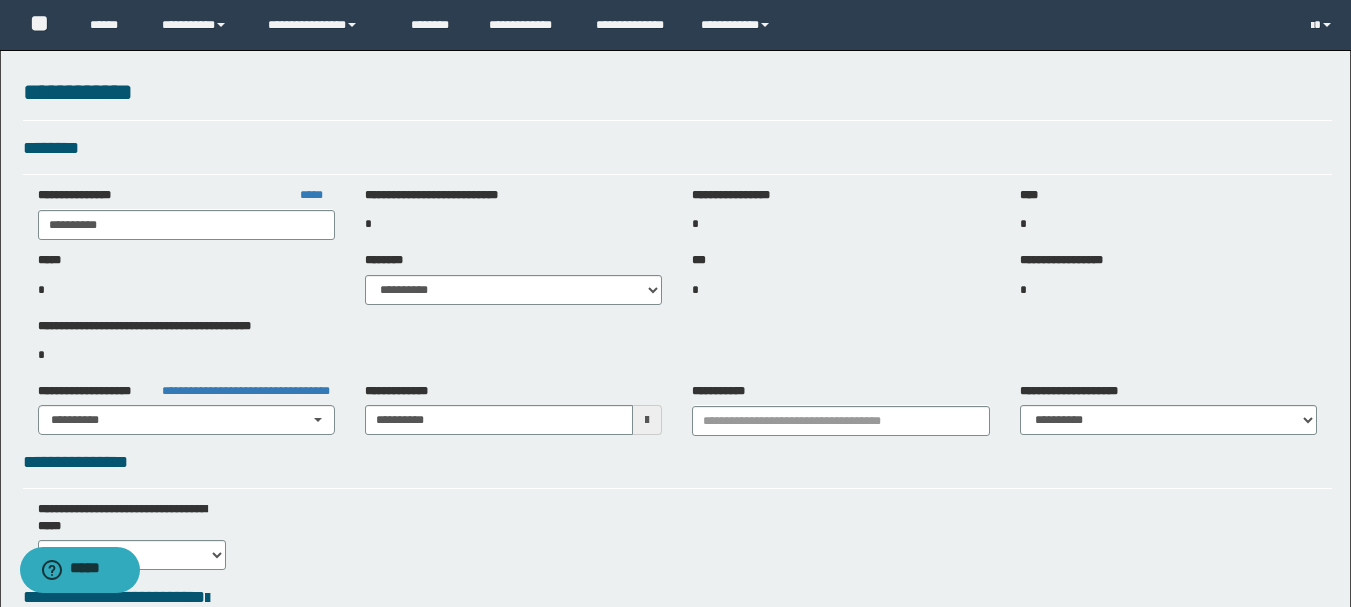 click on "*****
*" at bounding box center (186, 278) 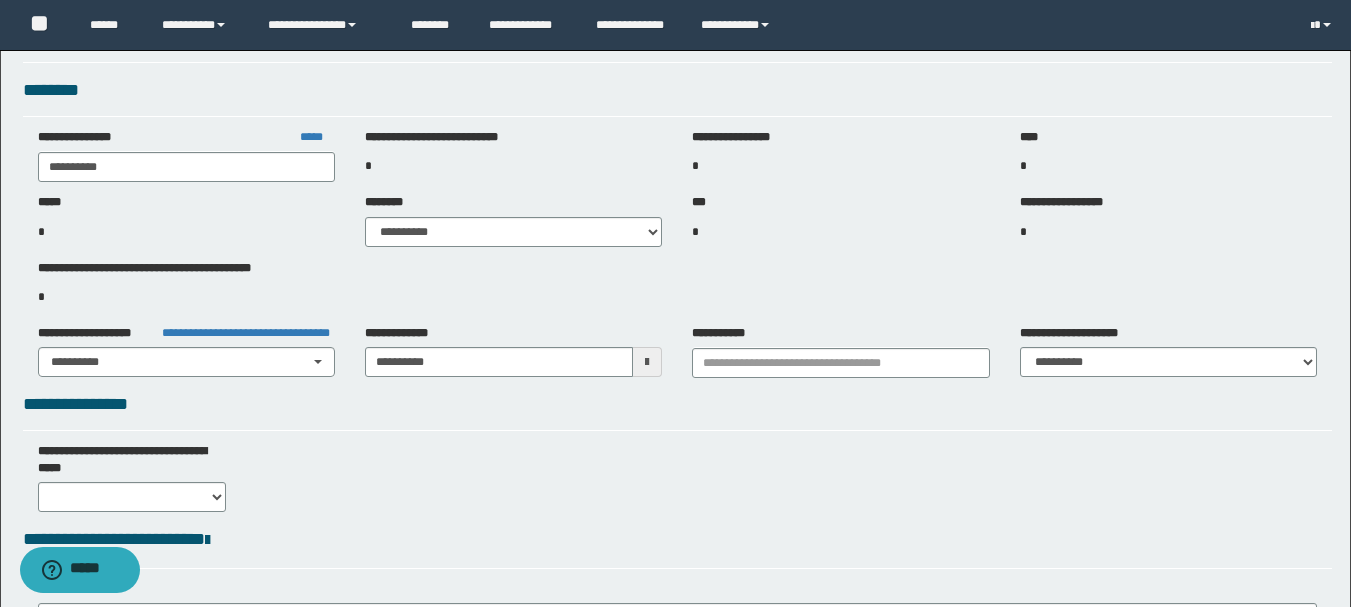 scroll, scrollTop: 100, scrollLeft: 0, axis: vertical 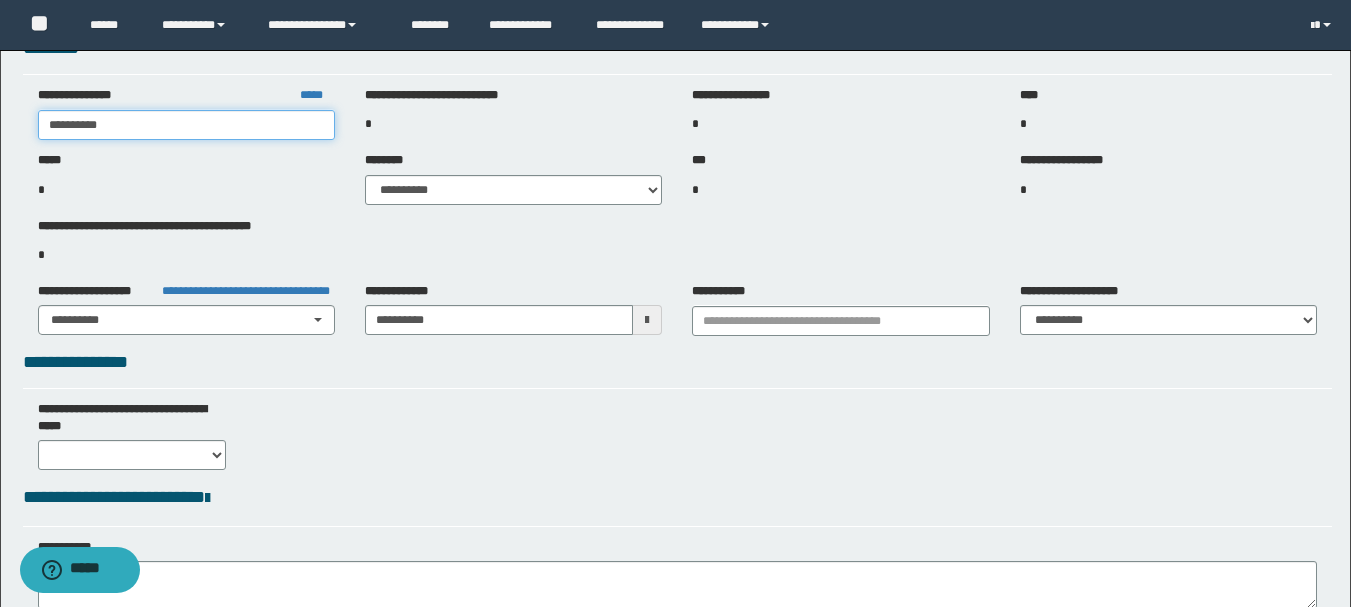 click on "**********" at bounding box center [186, 125] 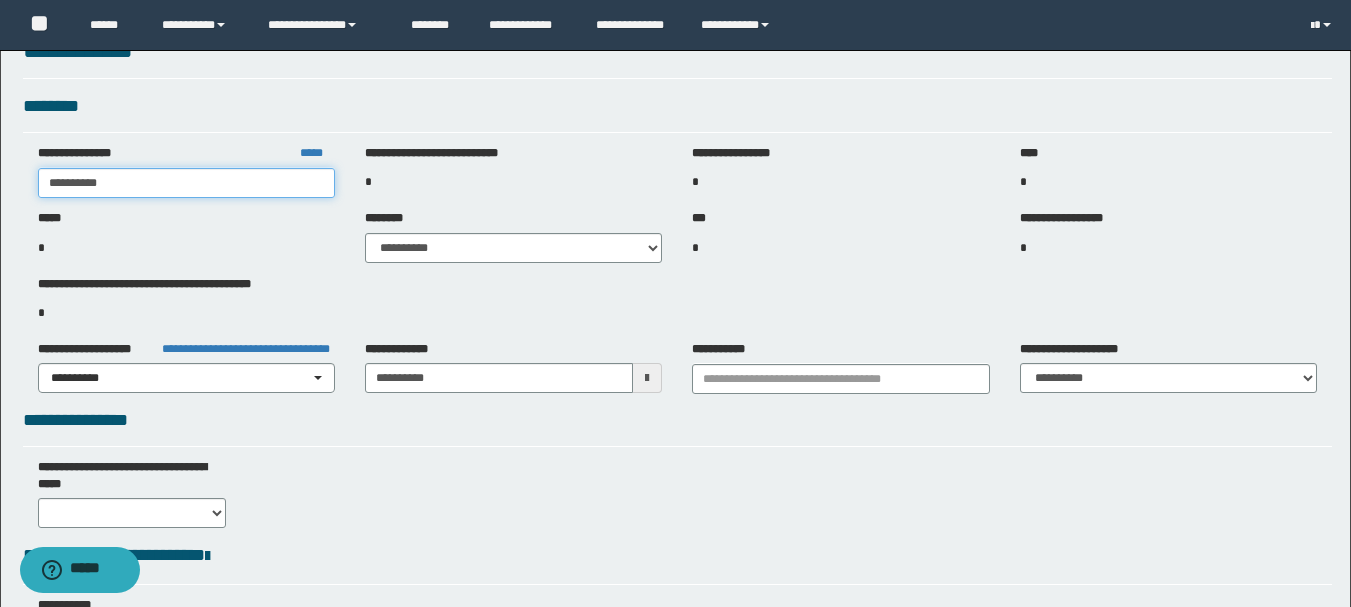 scroll, scrollTop: 0, scrollLeft: 0, axis: both 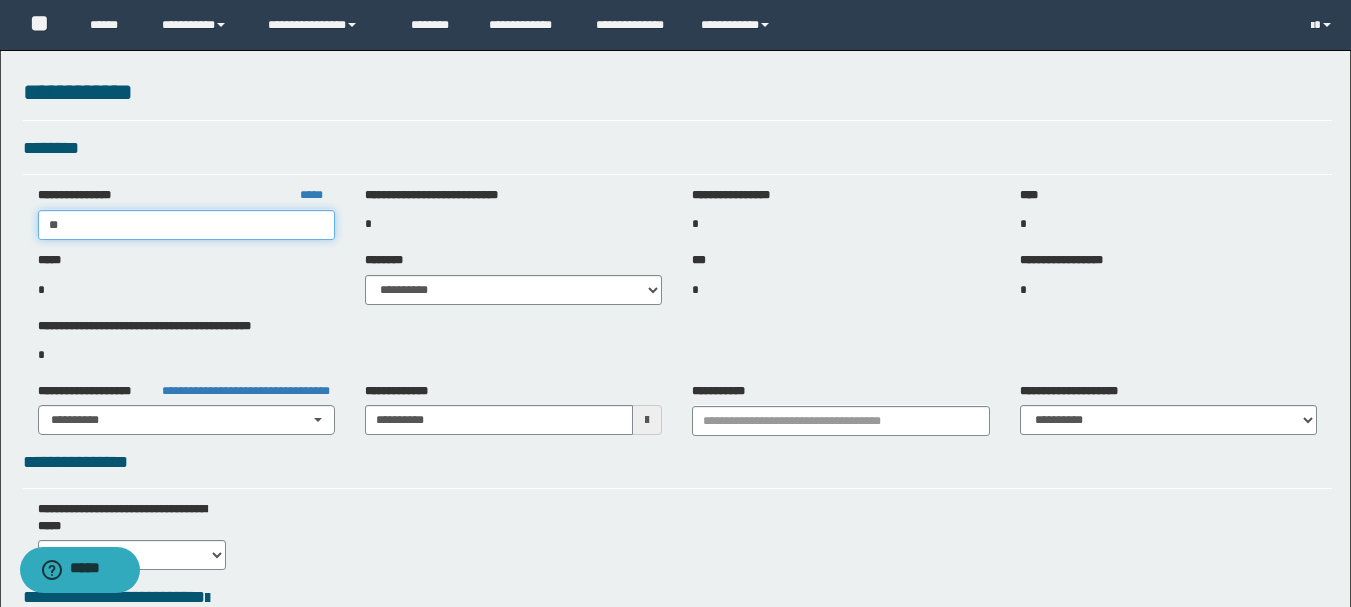 type on "*" 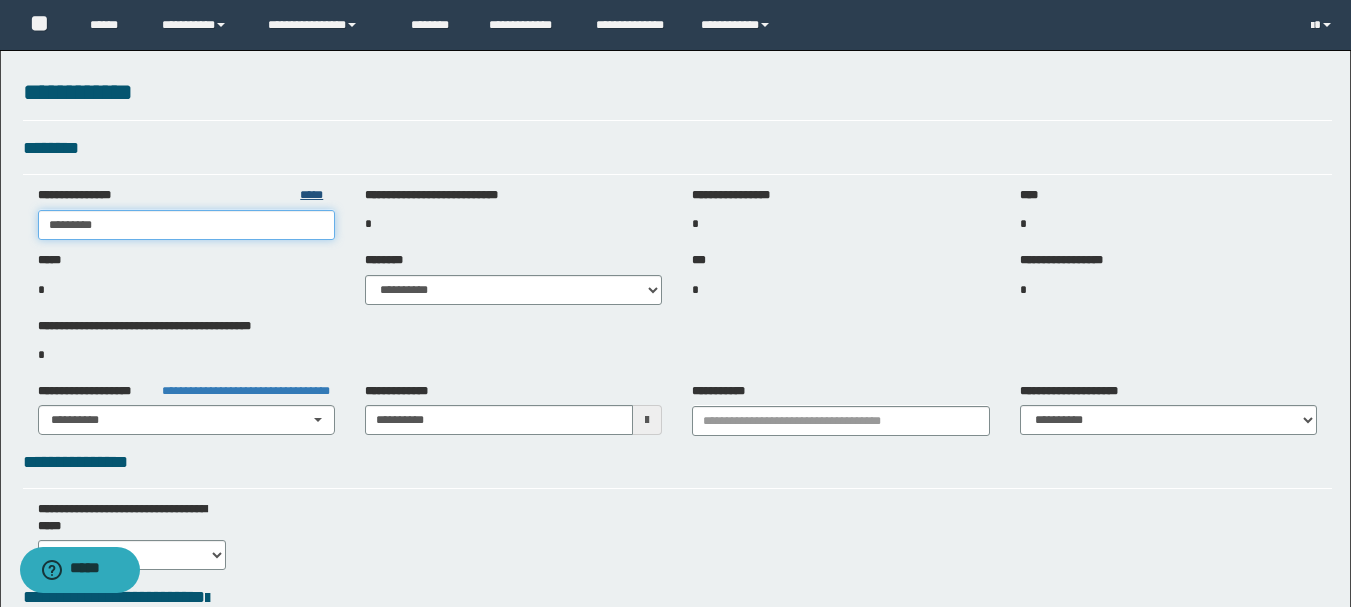 type on "*********" 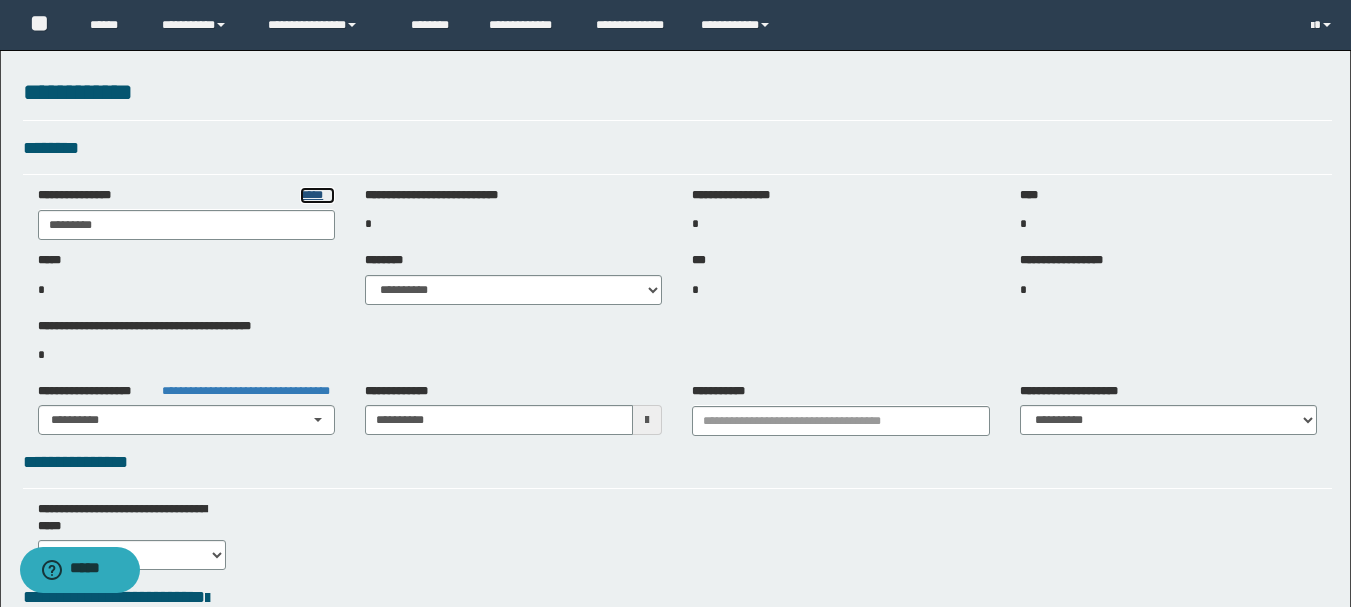 click on "*****" at bounding box center (317, 195) 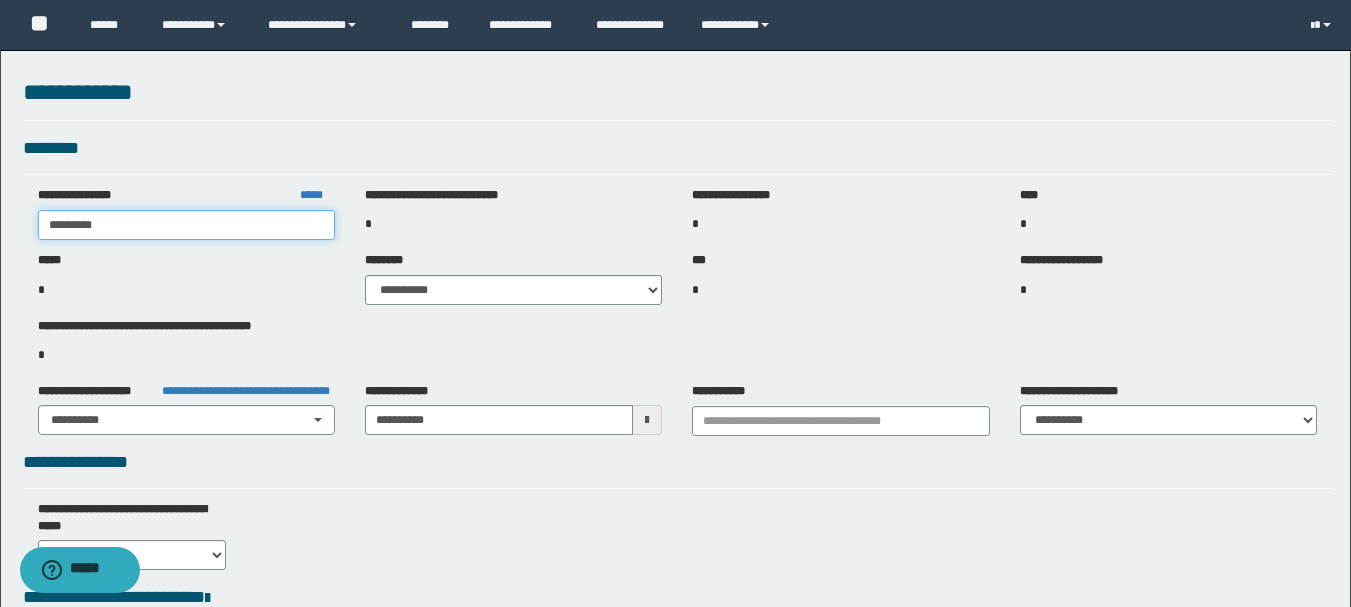 drag, startPoint x: 181, startPoint y: 232, endPoint x: 10, endPoint y: 220, distance: 171.42053 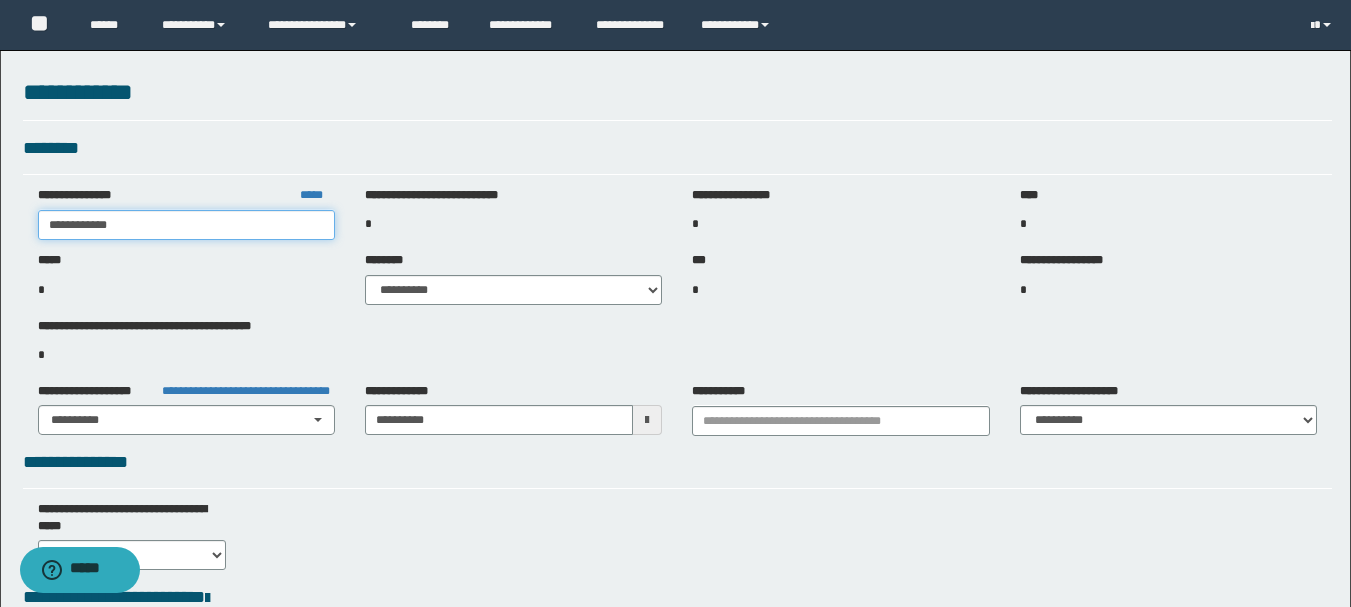 type on "**********" 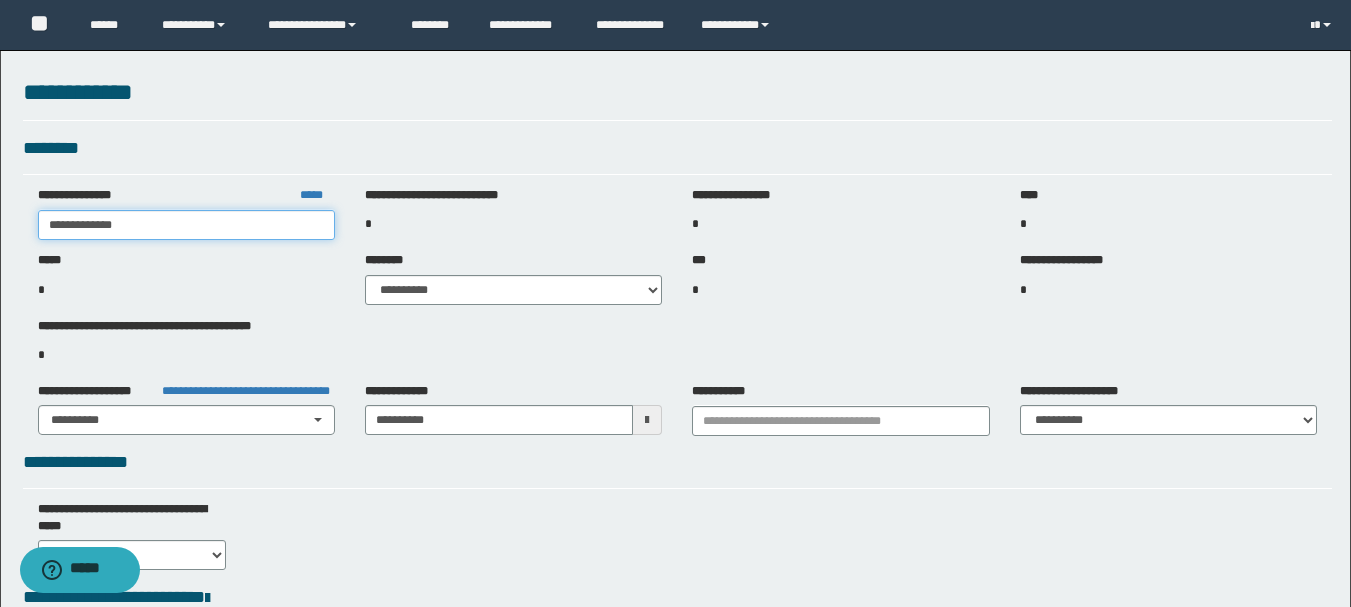 drag, startPoint x: 161, startPoint y: 222, endPoint x: 0, endPoint y: 217, distance: 161.07762 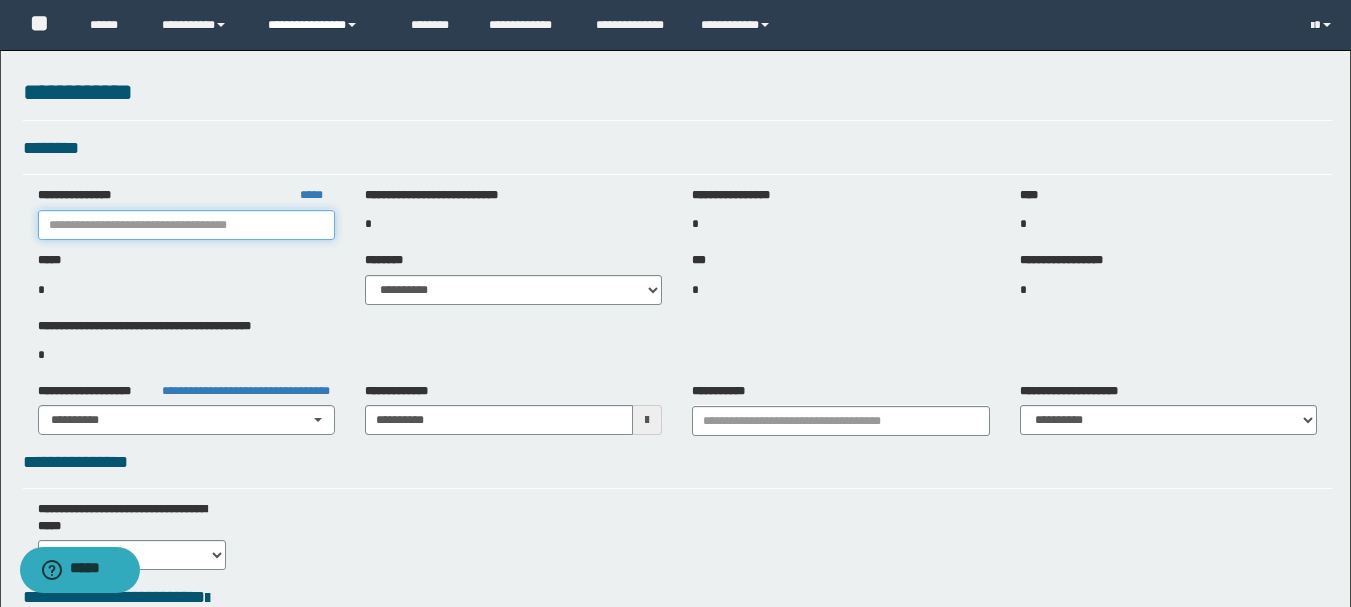 type 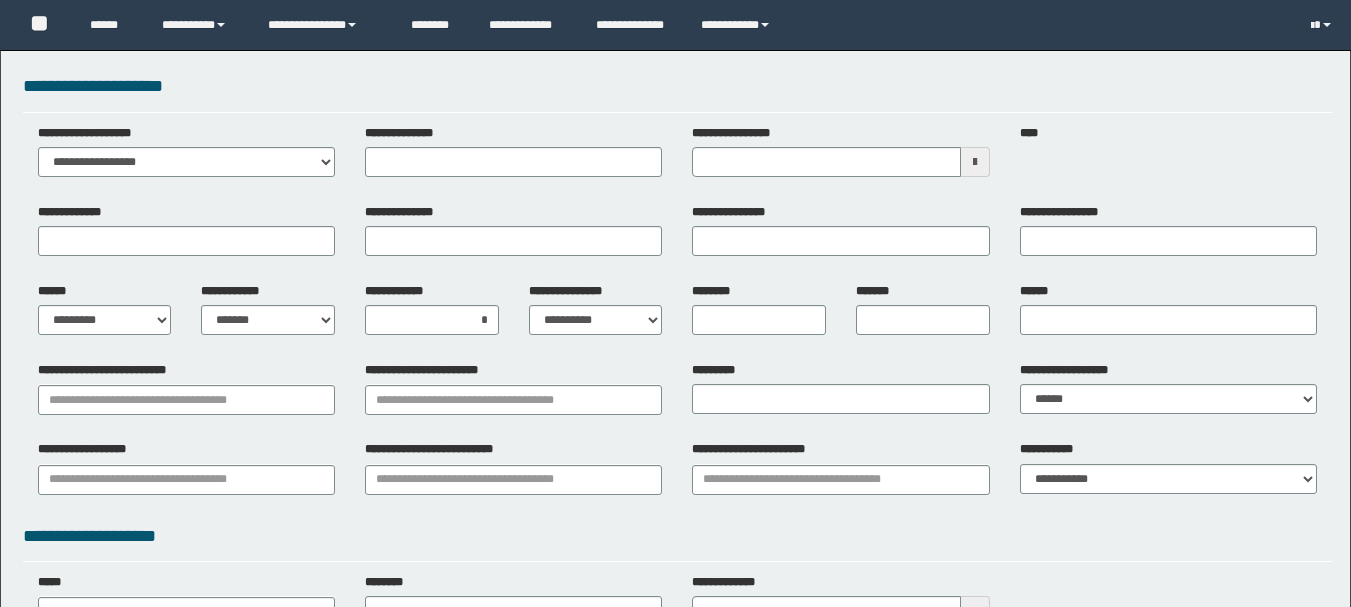 scroll, scrollTop: 0, scrollLeft: 0, axis: both 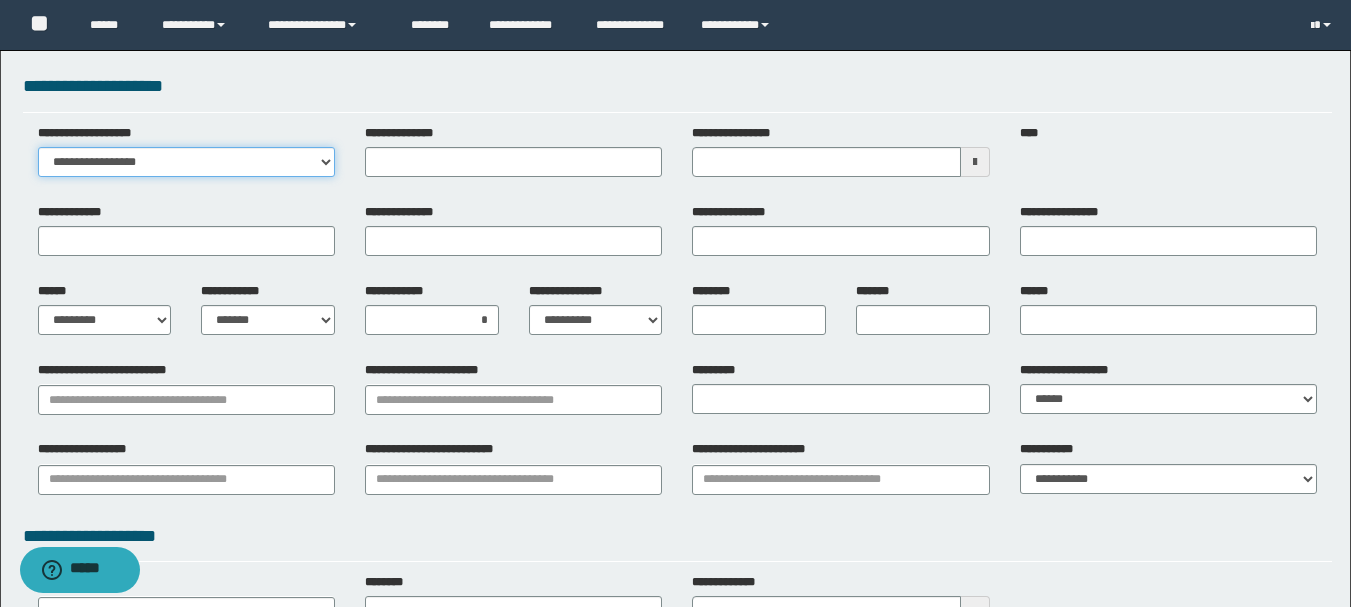click on "**********" at bounding box center (186, 162) 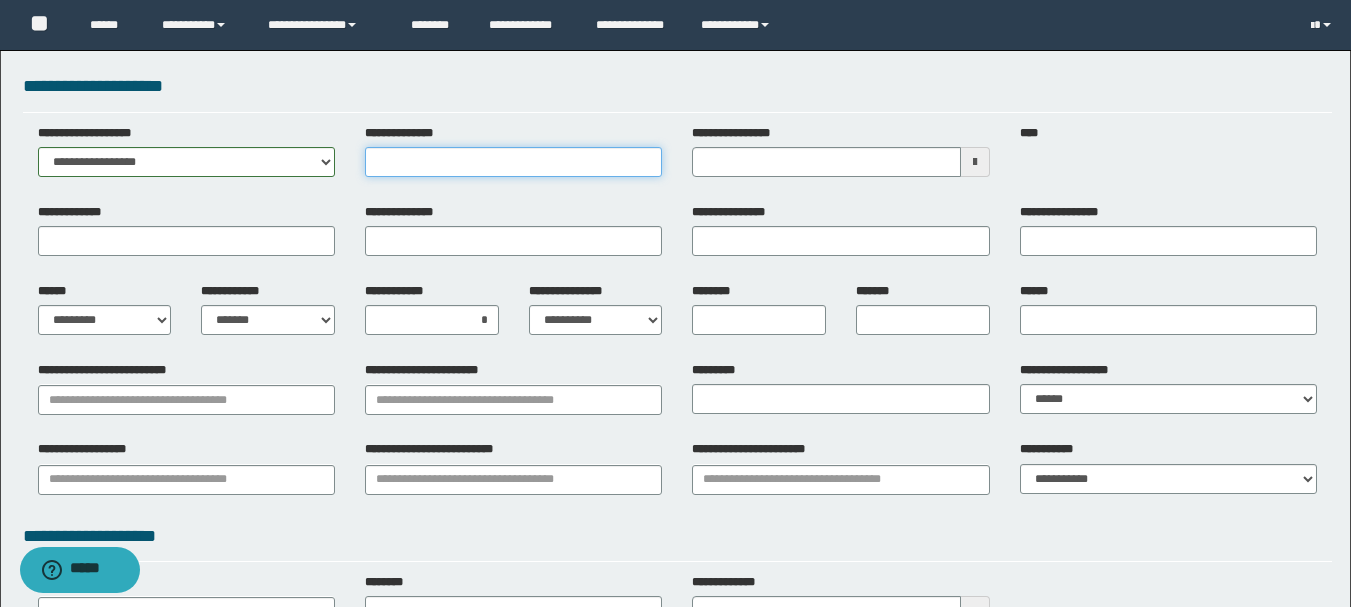 click on "**********" at bounding box center (513, 162) 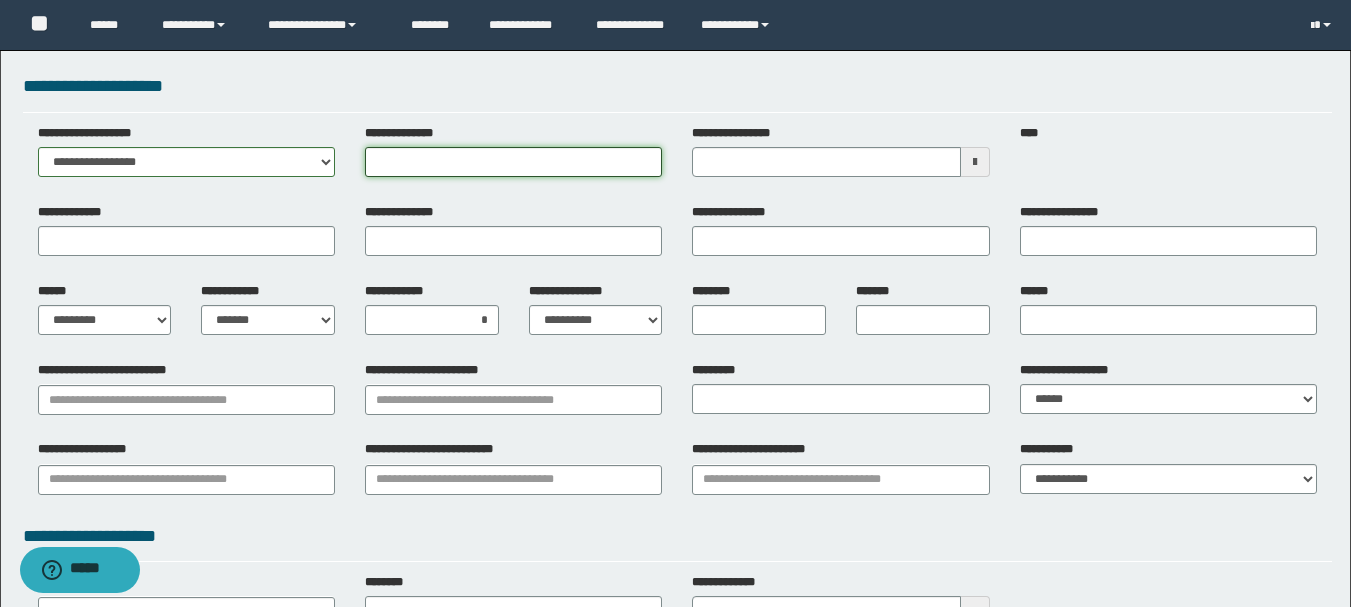 type on "**********" 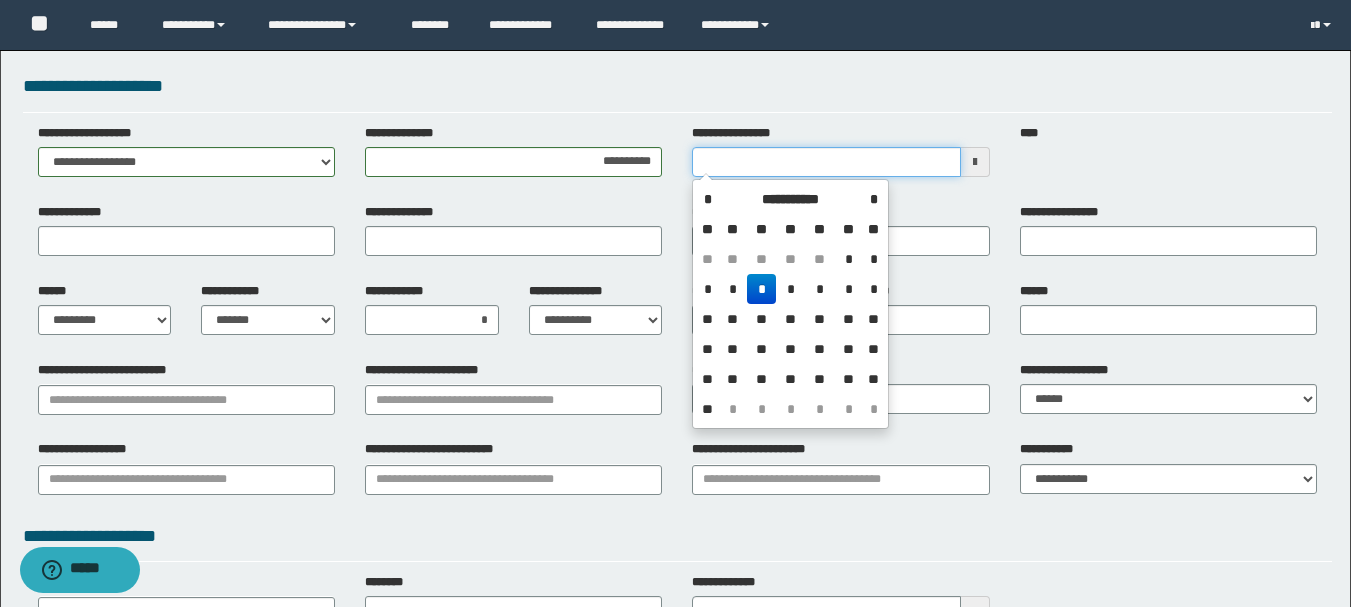 click on "**********" at bounding box center (826, 162) 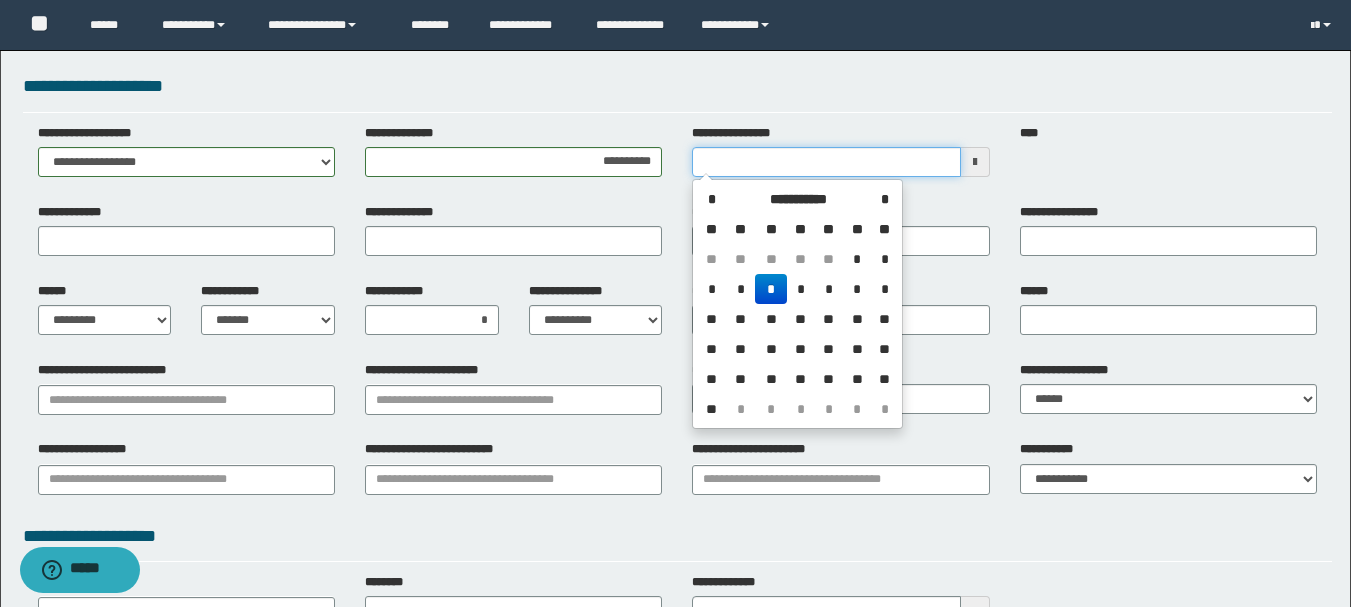 click on "**********" at bounding box center (826, 162) 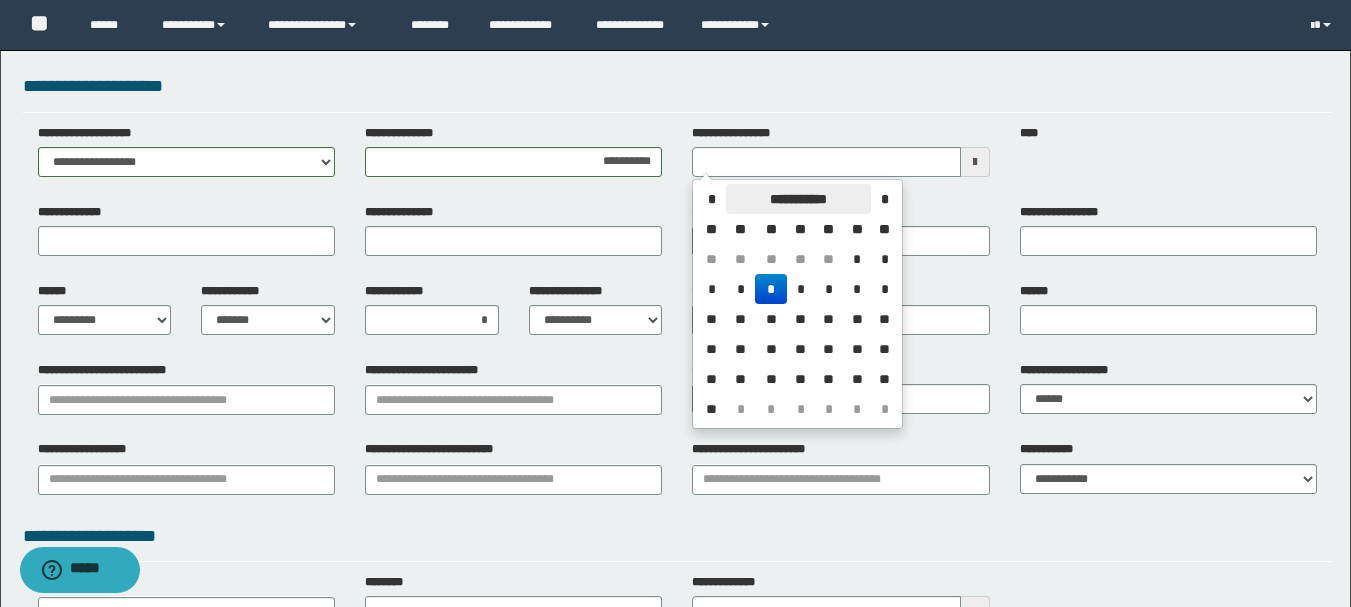 click on "**********" at bounding box center [798, 199] 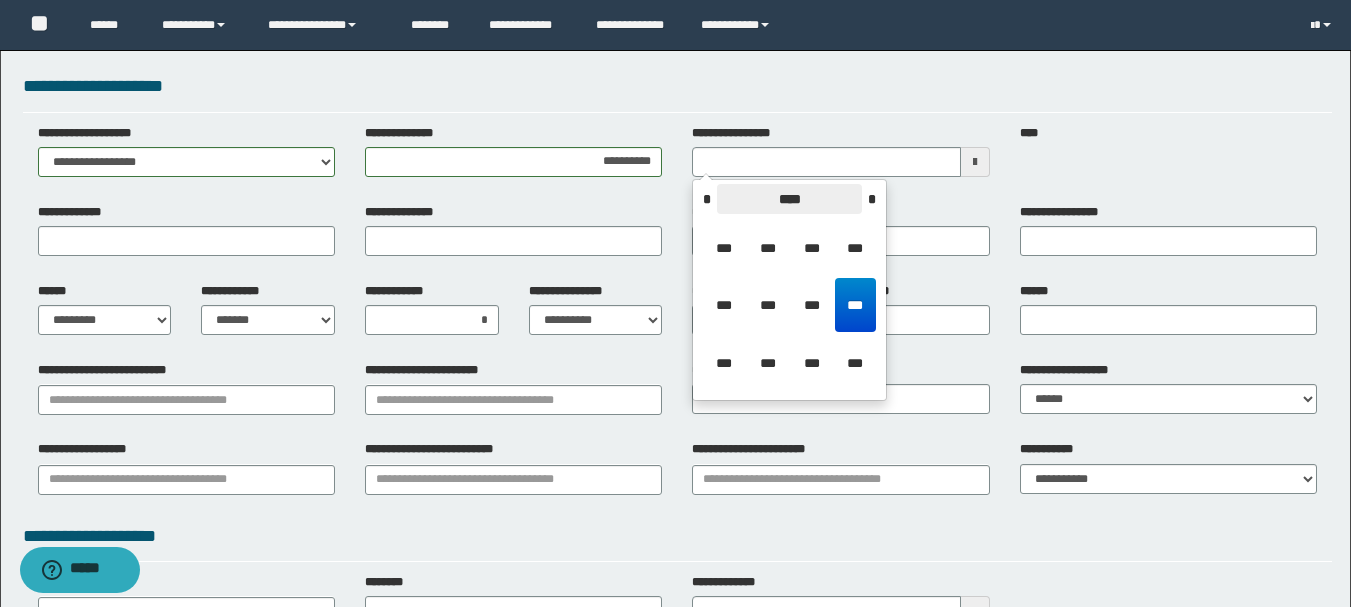 click on "****" at bounding box center (789, 199) 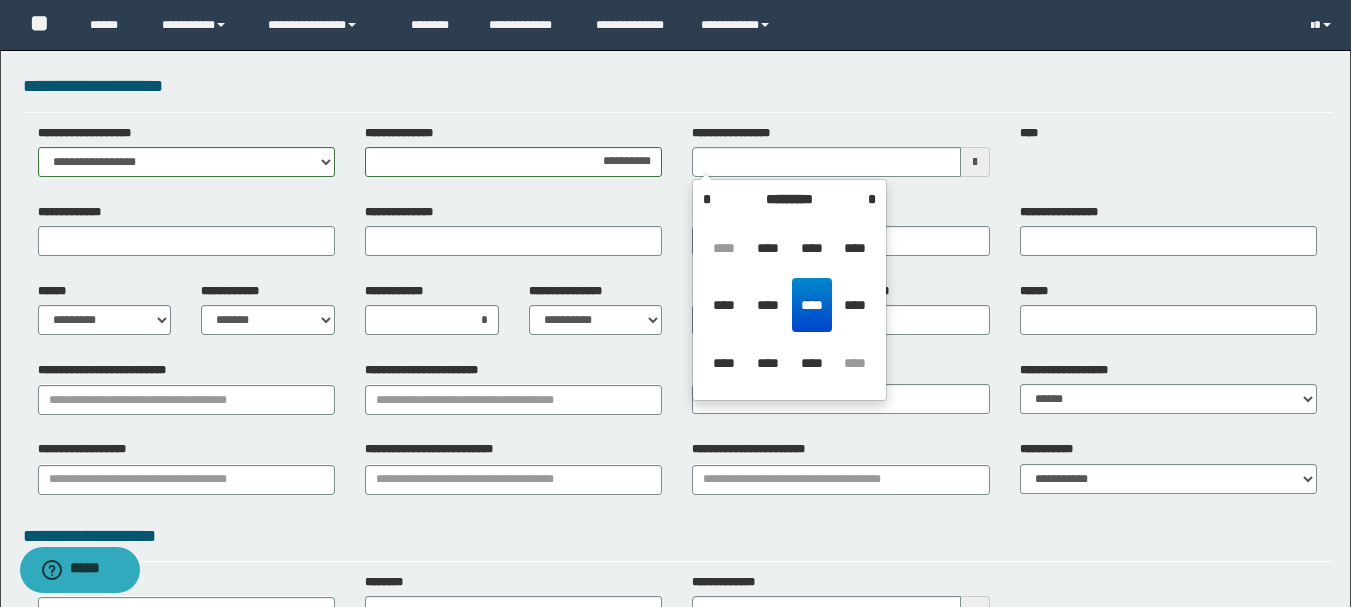 click on "*********" at bounding box center [789, 199] 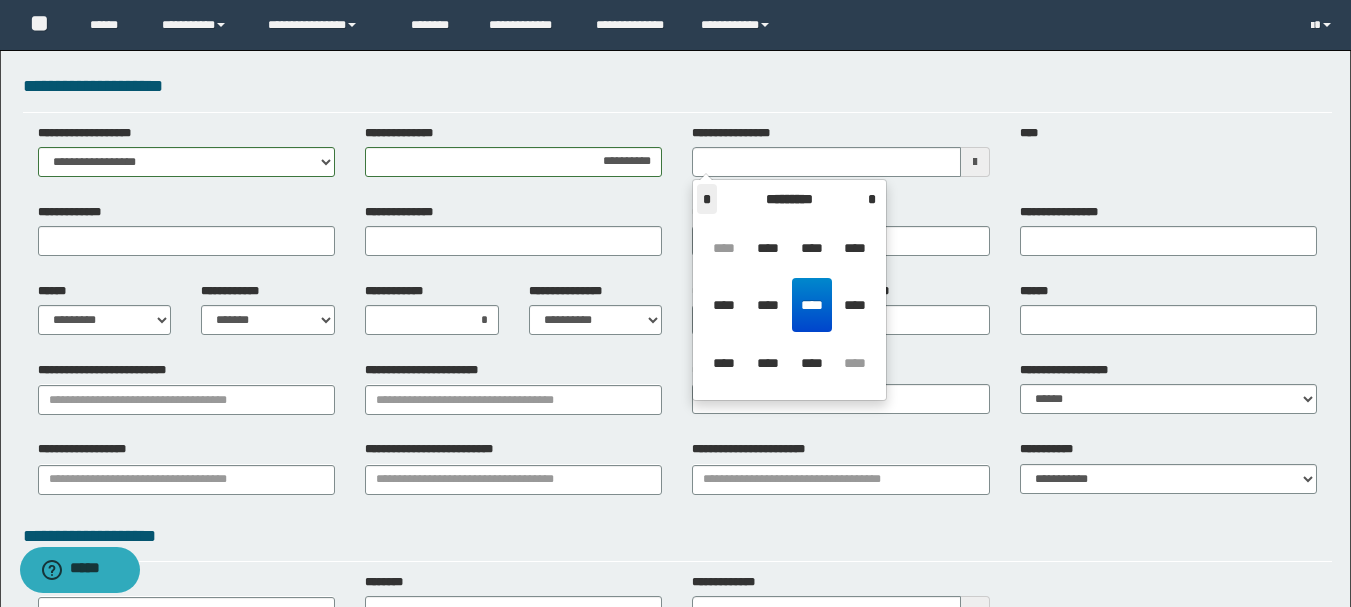 click on "*" at bounding box center (707, 199) 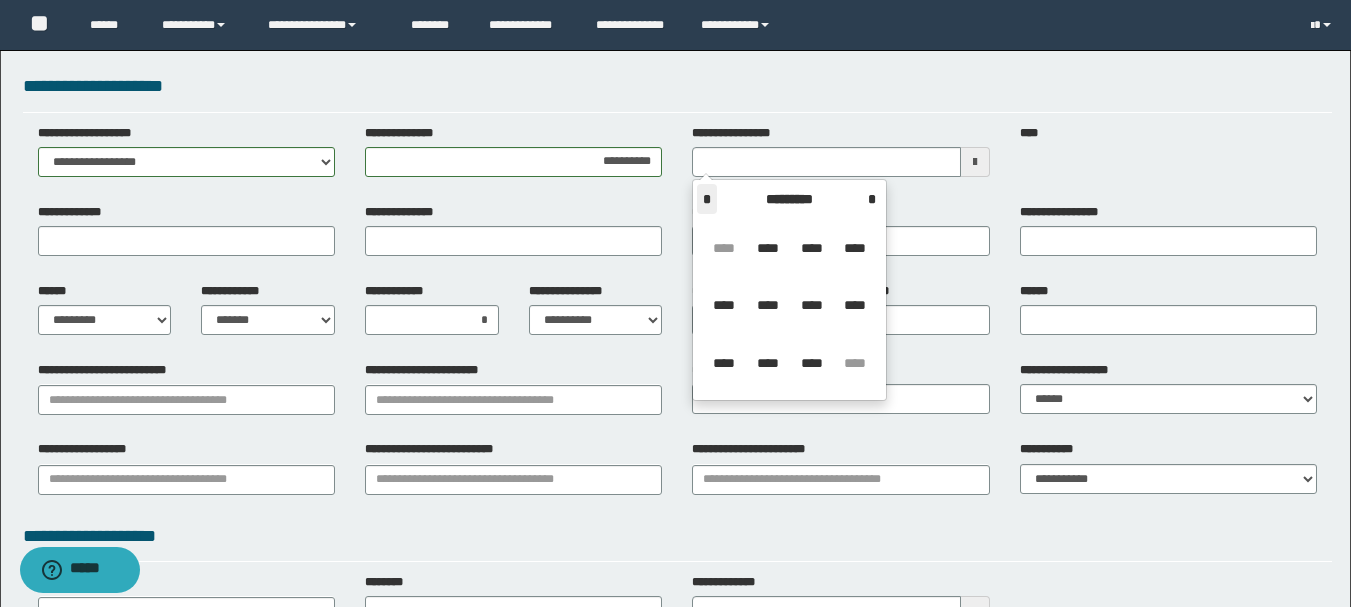 click on "*" at bounding box center [707, 199] 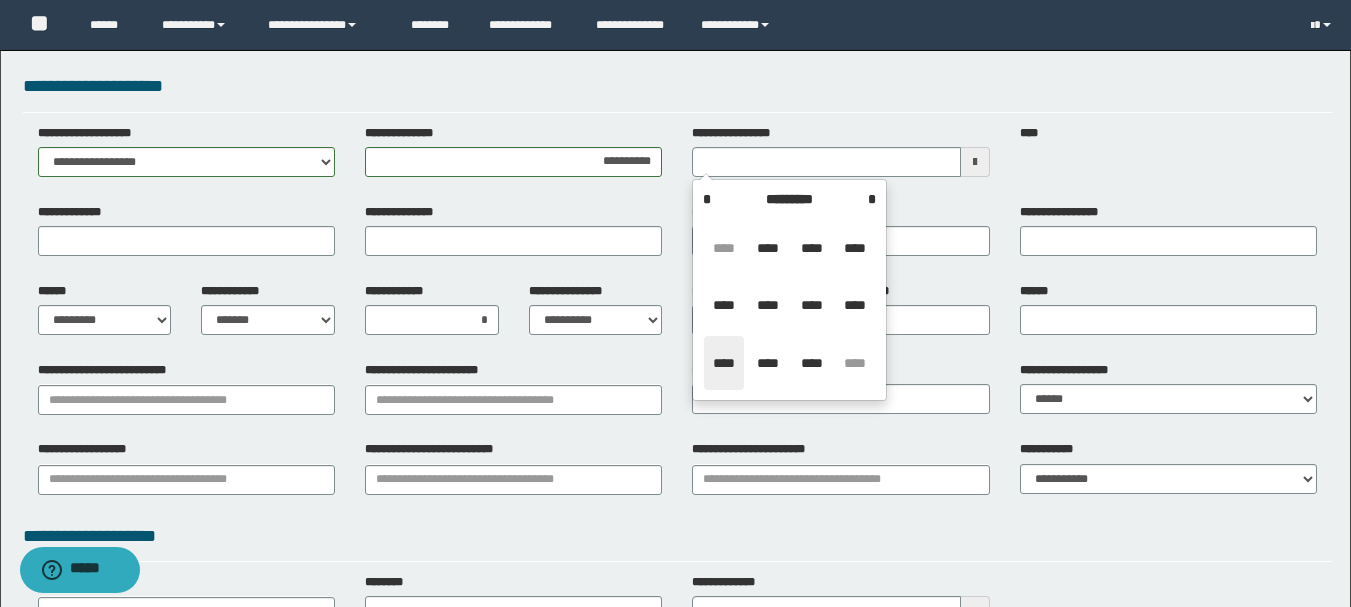 click on "****" at bounding box center [724, 363] 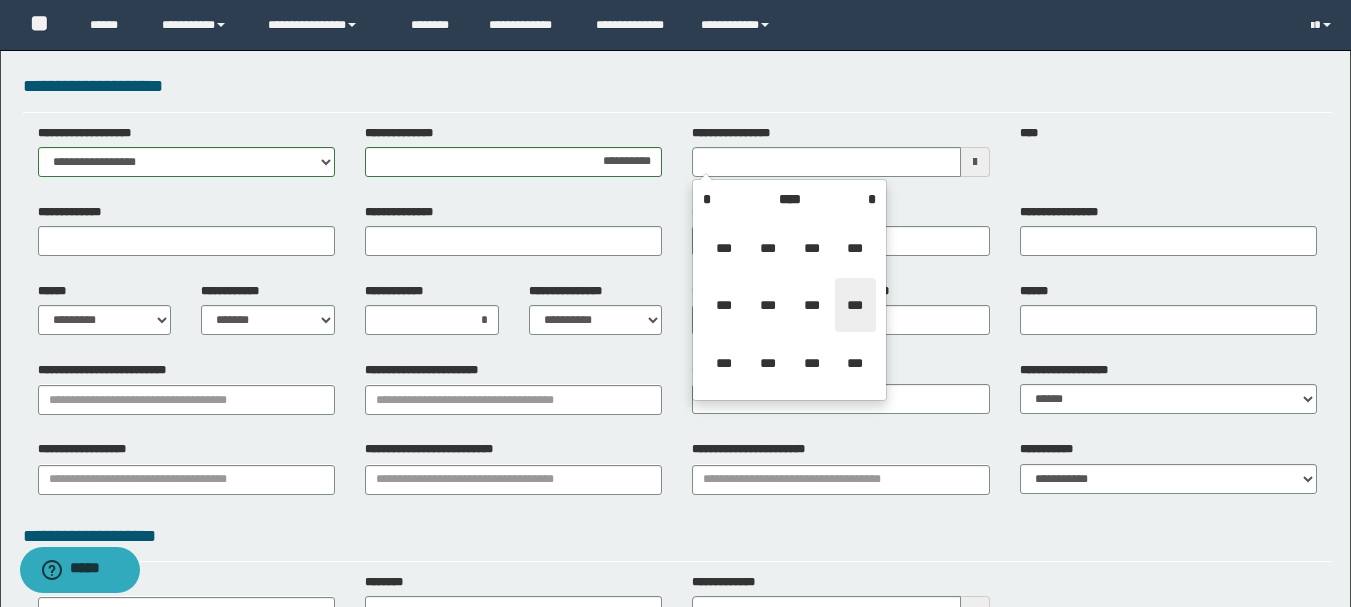 click on "***" at bounding box center [855, 305] 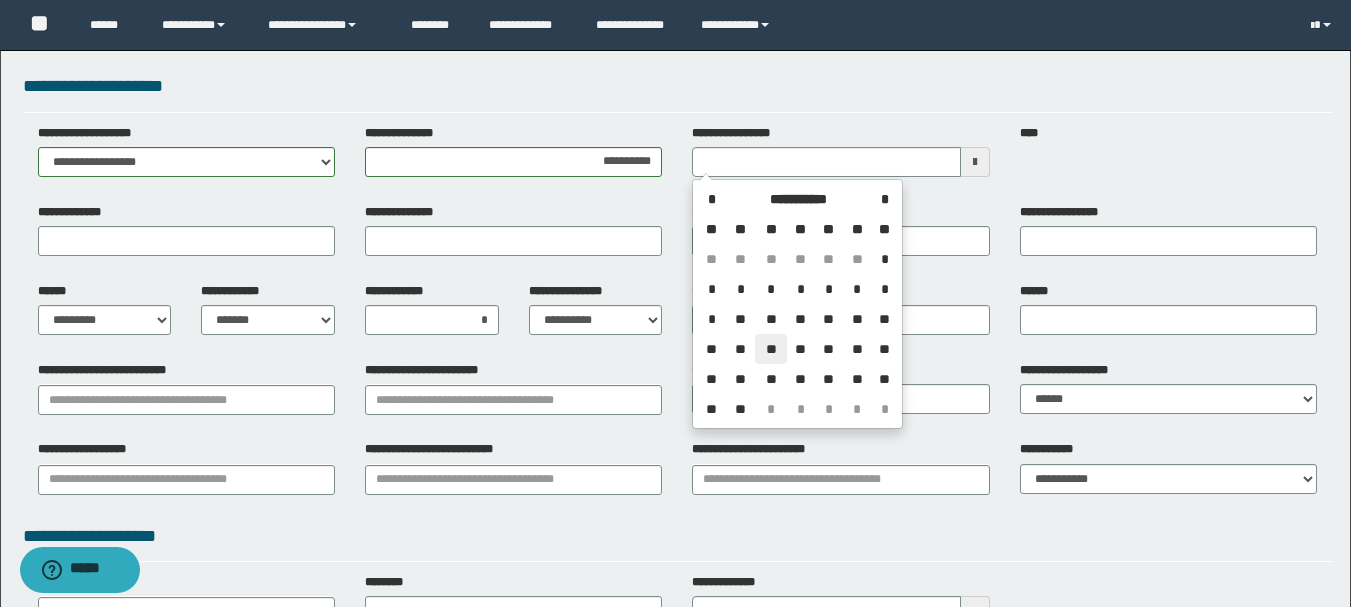 click on "**" at bounding box center [771, 349] 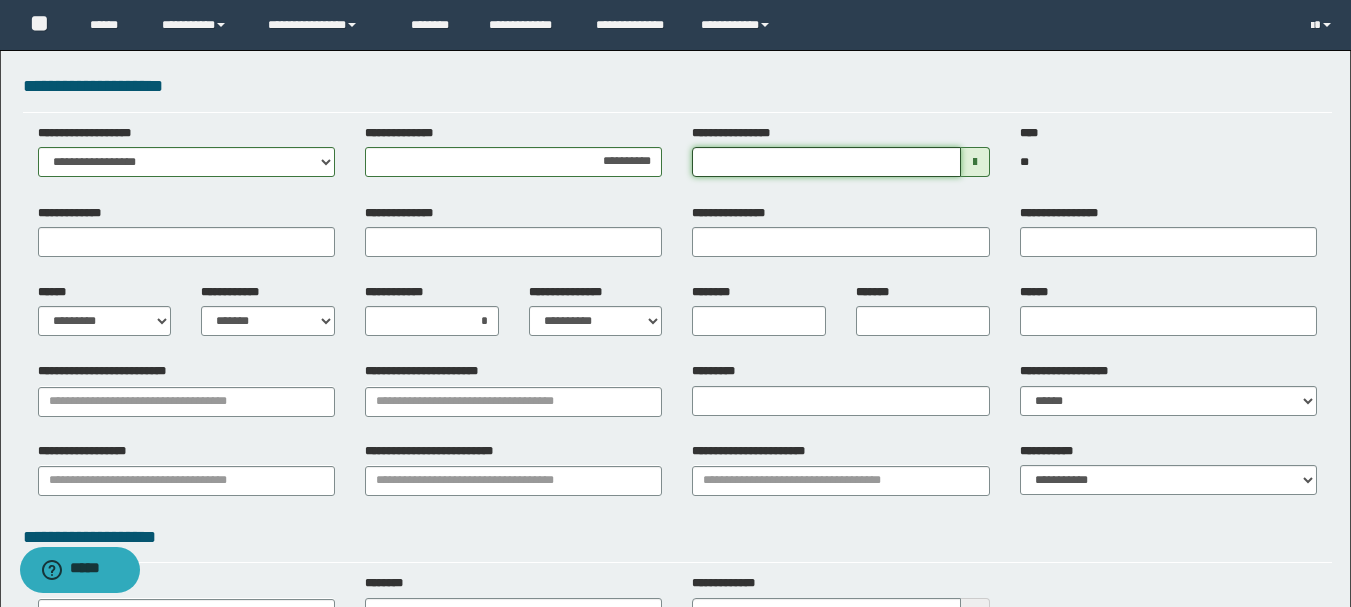 click on "**********" at bounding box center [826, 162] 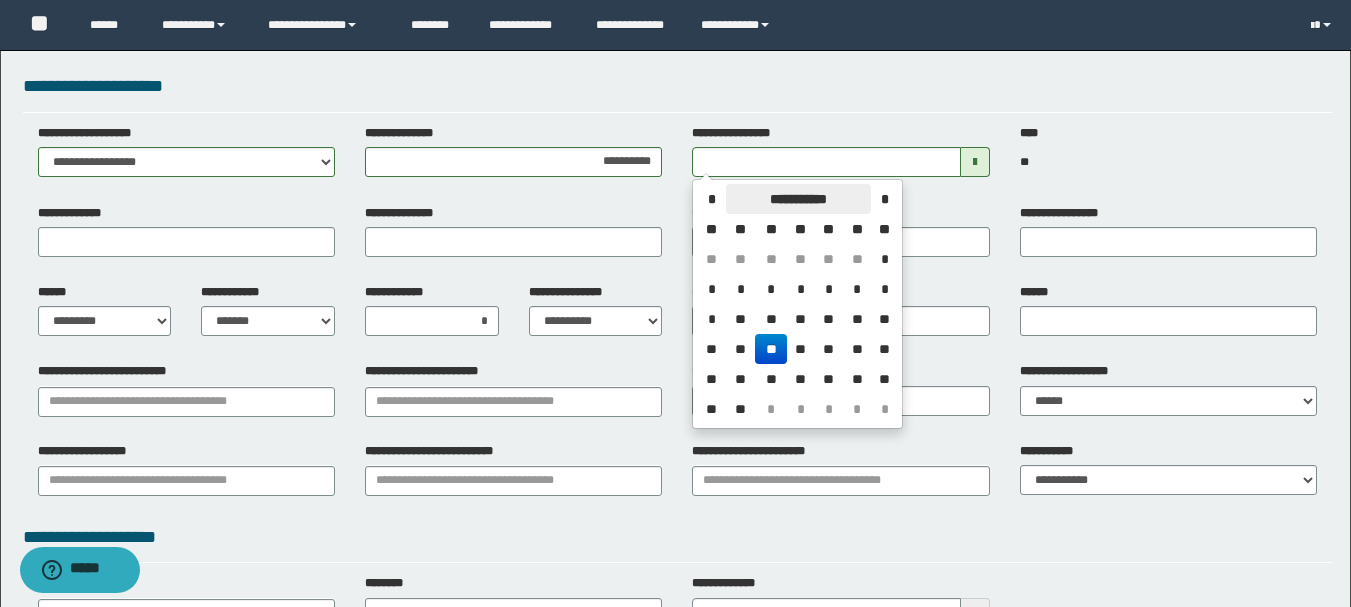 click on "**********" at bounding box center (798, 199) 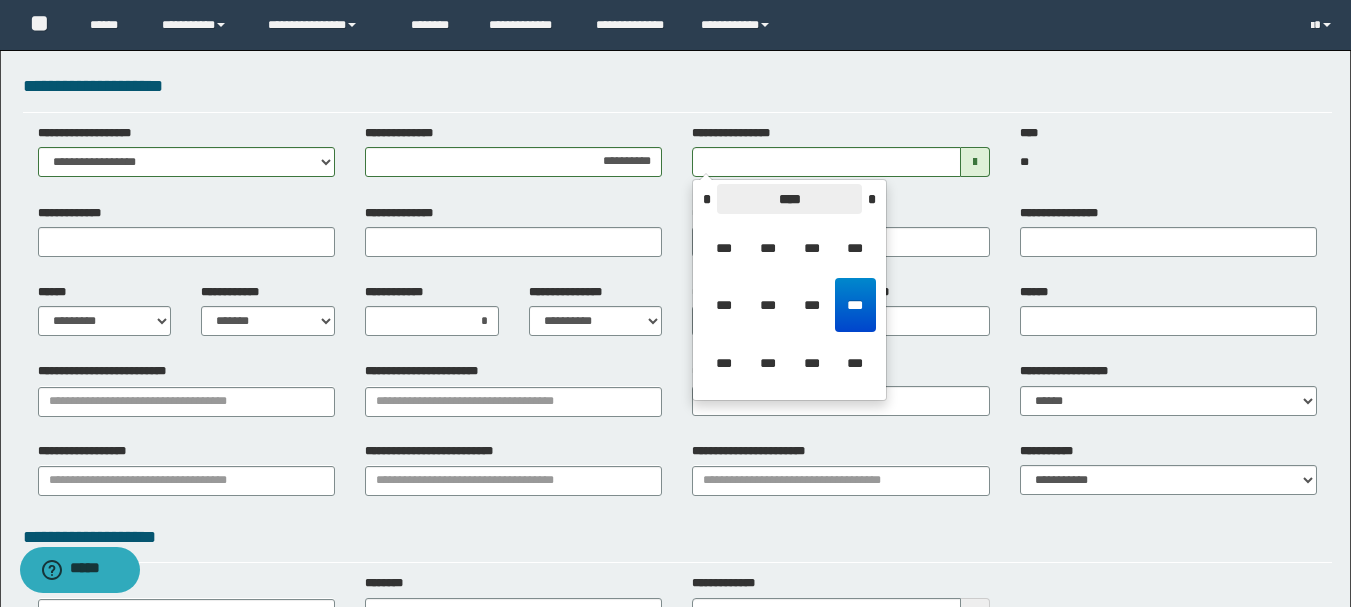 click on "****" at bounding box center (789, 199) 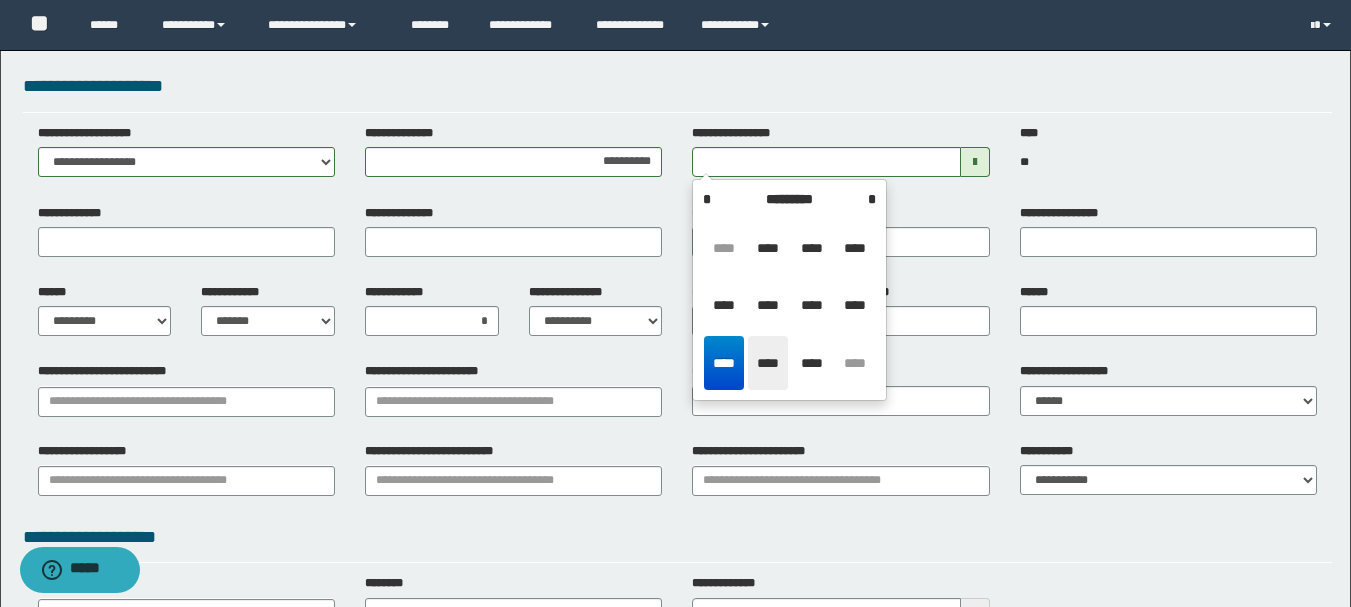 click on "****" at bounding box center [768, 363] 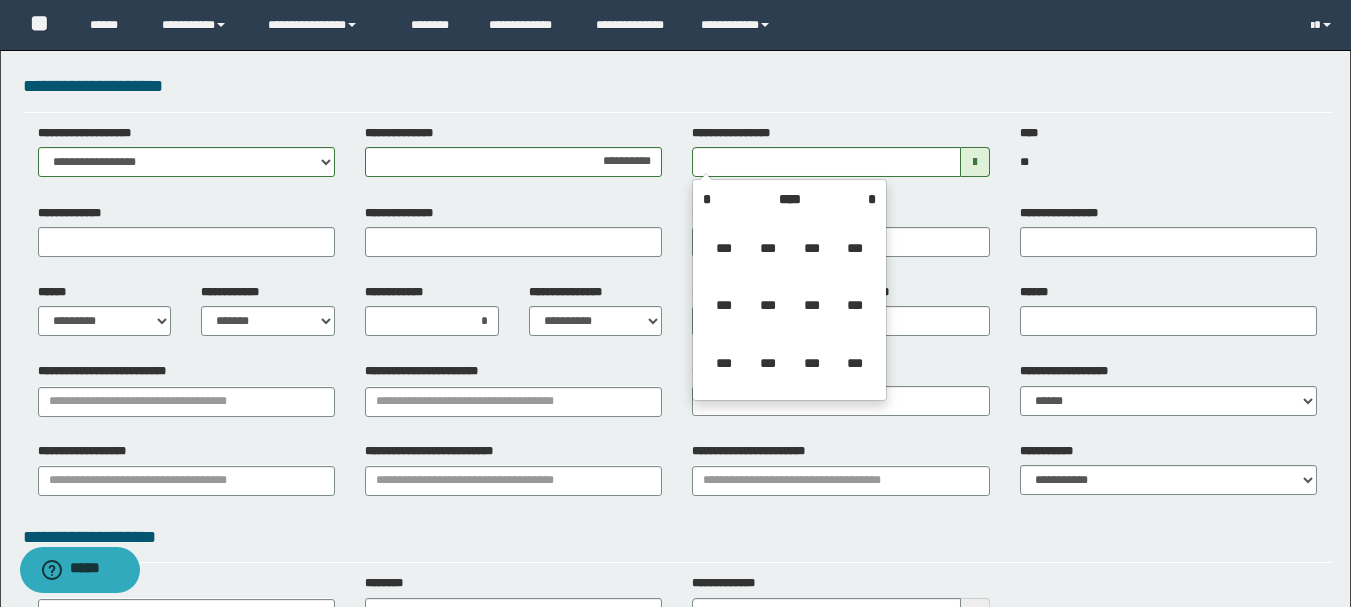 click at bounding box center (975, 162) 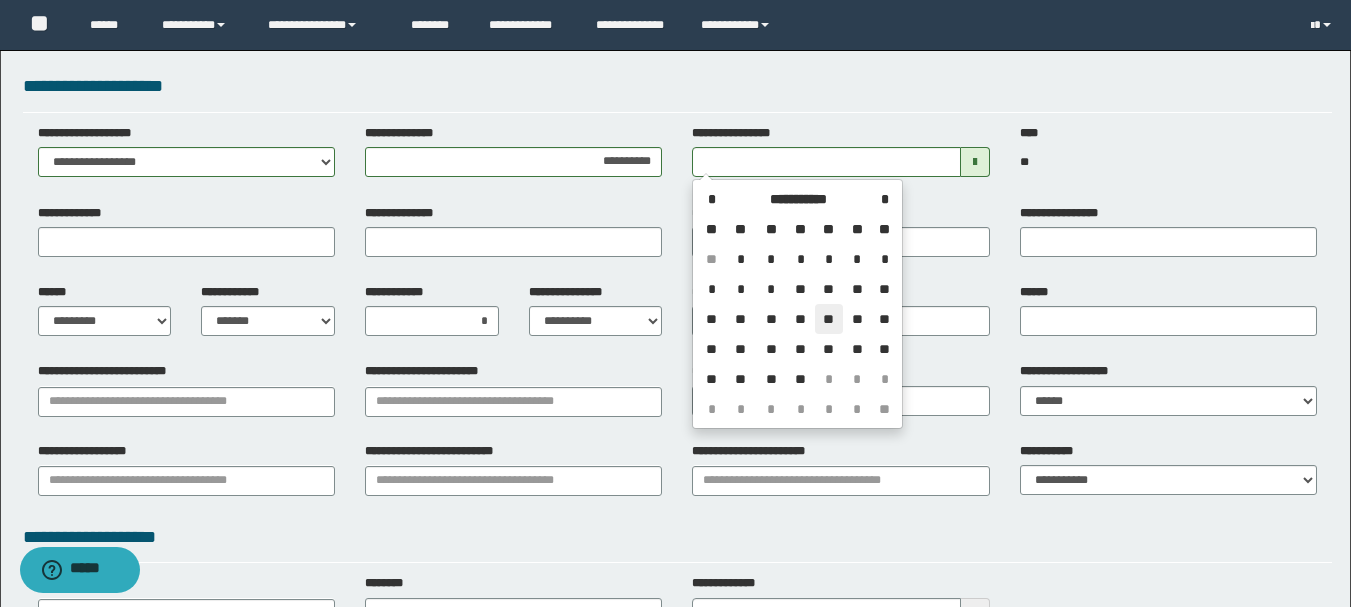 click on "**" at bounding box center (829, 319) 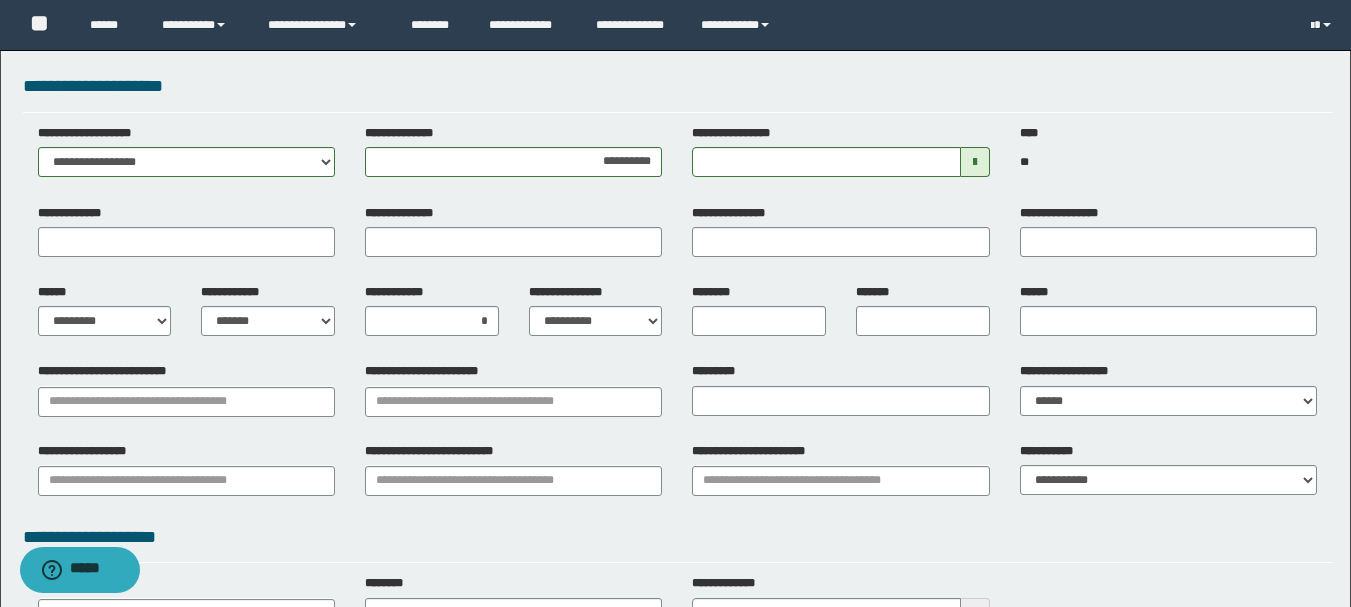 click at bounding box center [975, 162] 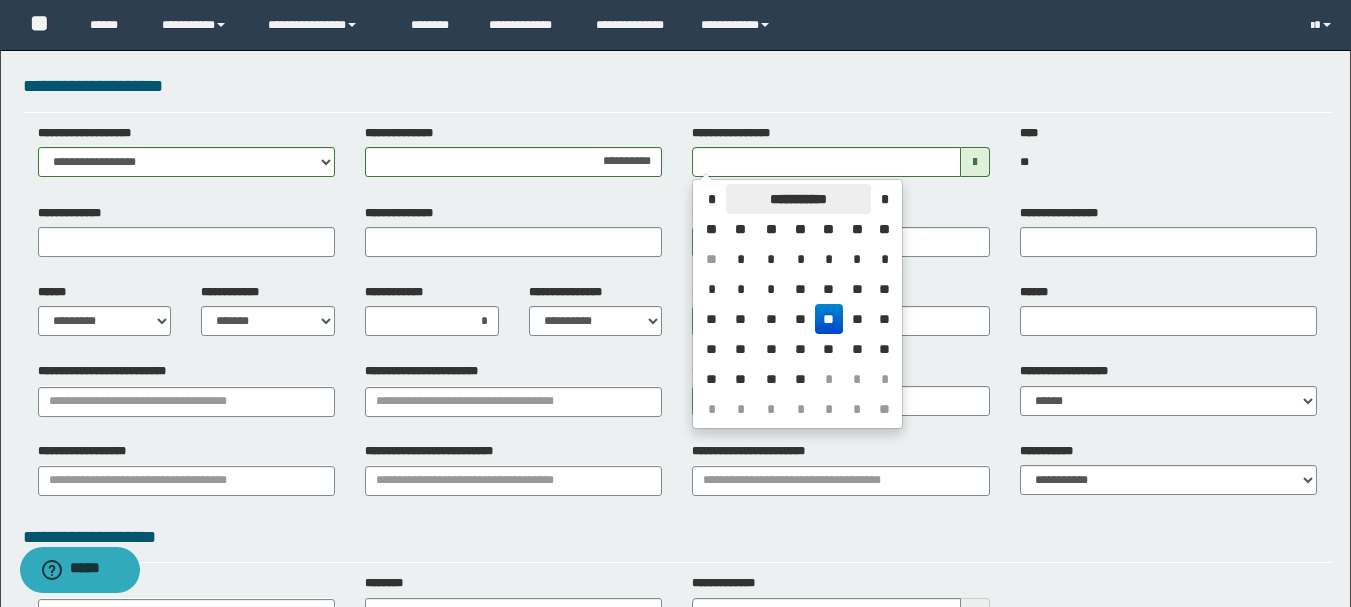 click on "**********" at bounding box center (798, 199) 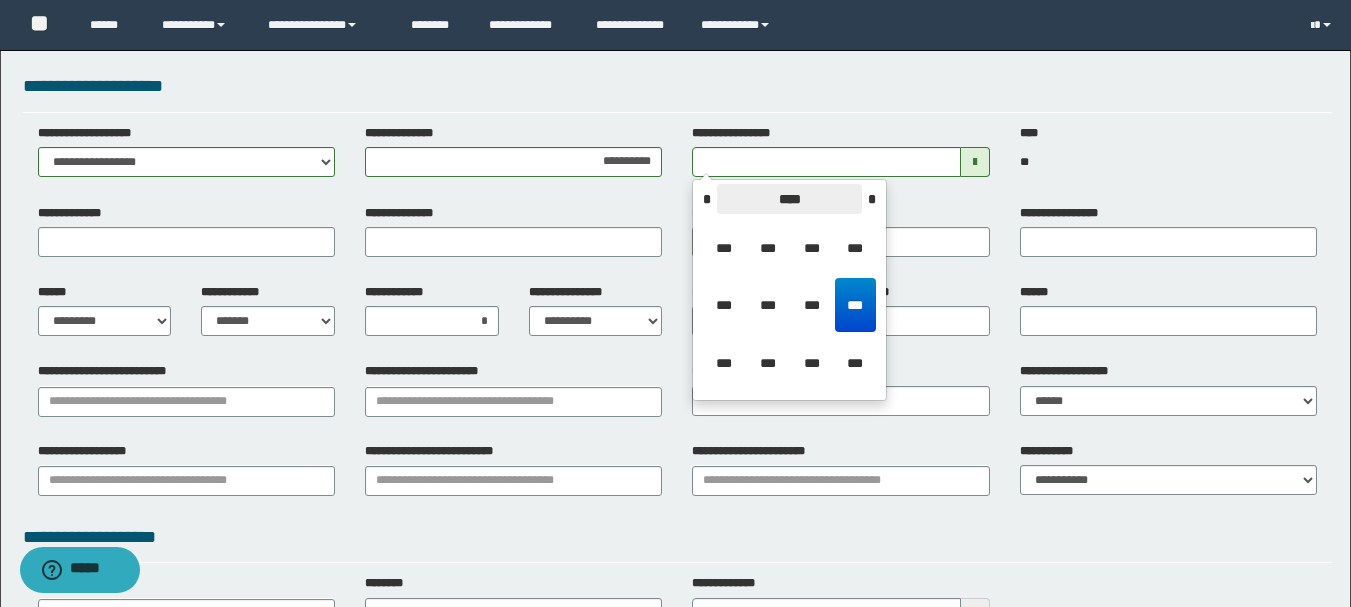 click on "****" at bounding box center (789, 199) 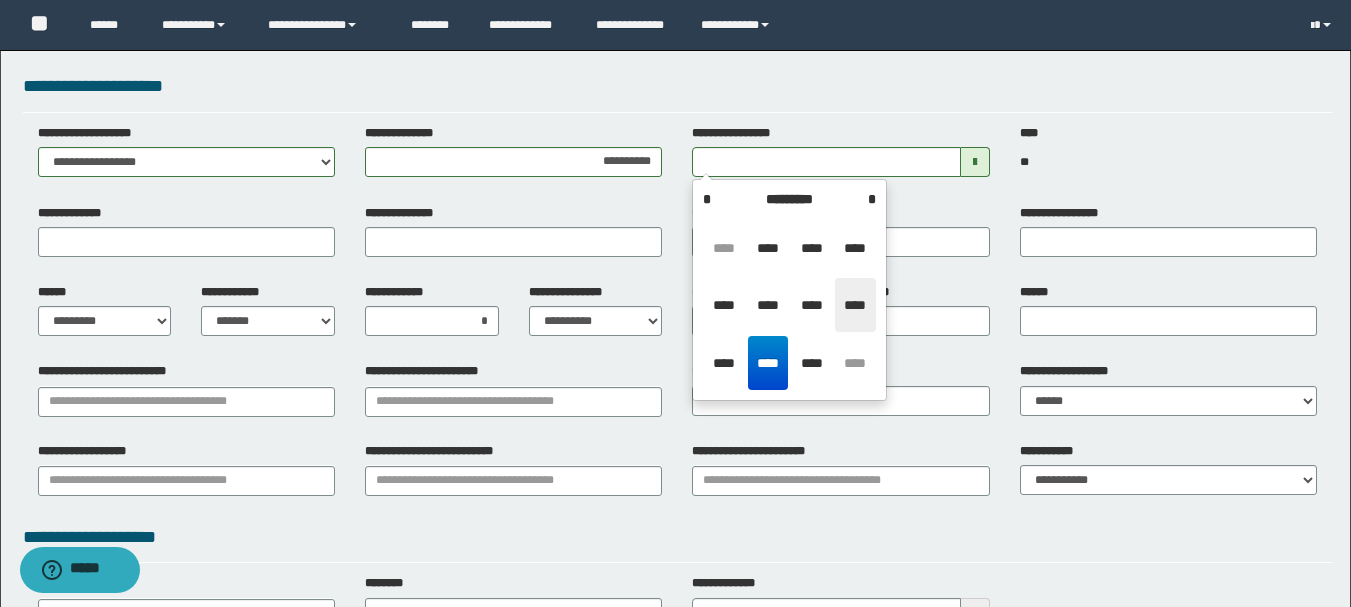click on "****" at bounding box center [855, 305] 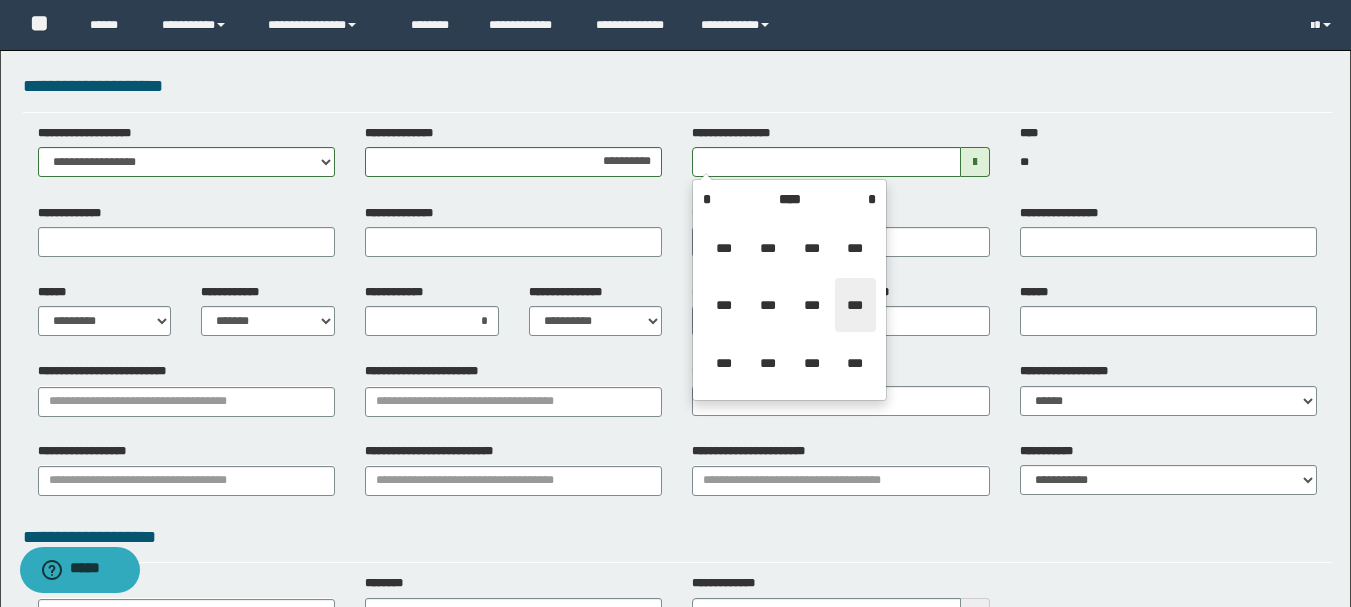 click on "***" at bounding box center [855, 305] 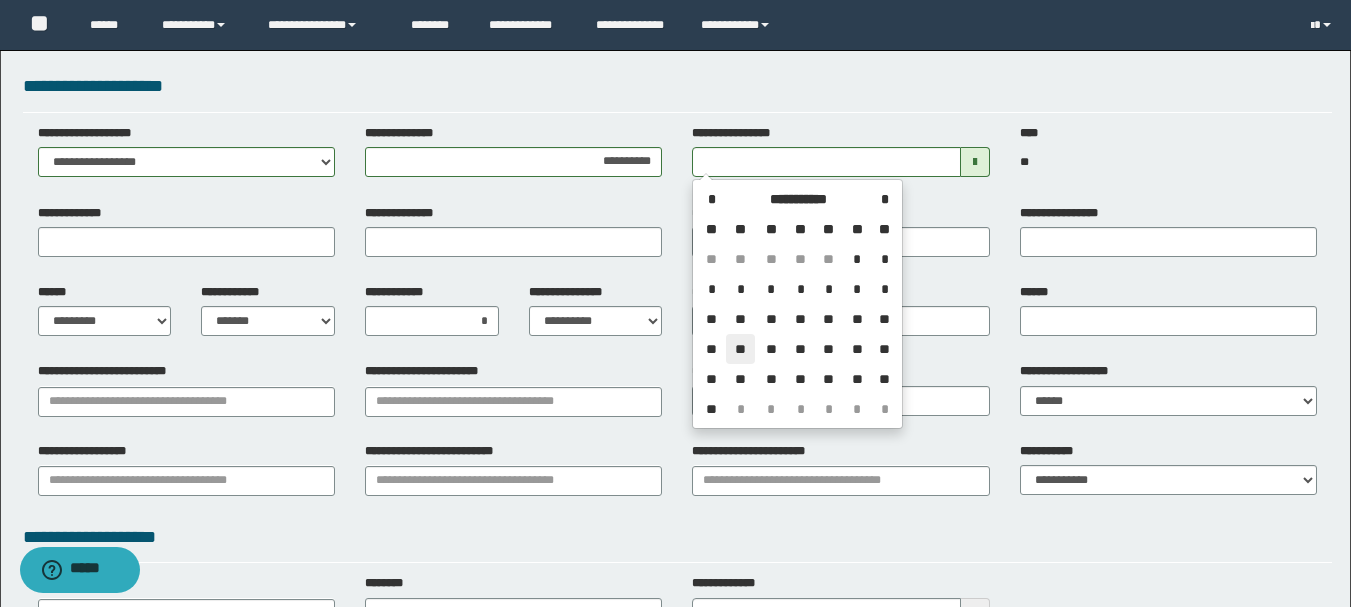 click on "**" at bounding box center [740, 349] 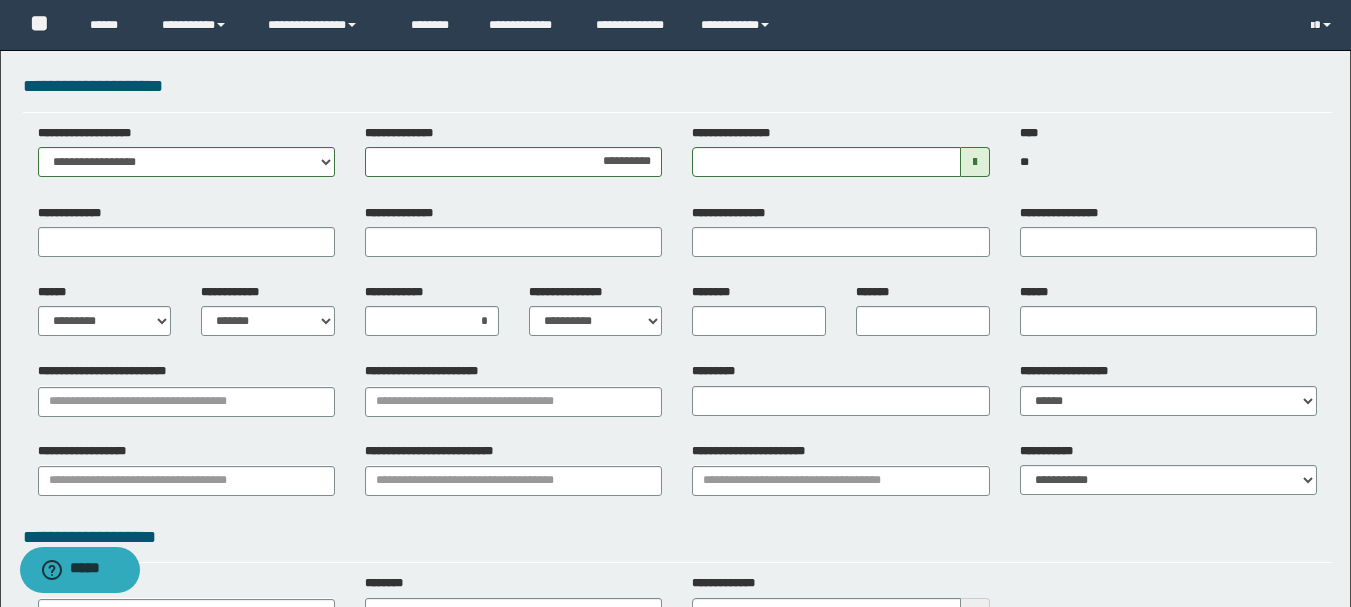 click on "**********" at bounding box center [677, 487] 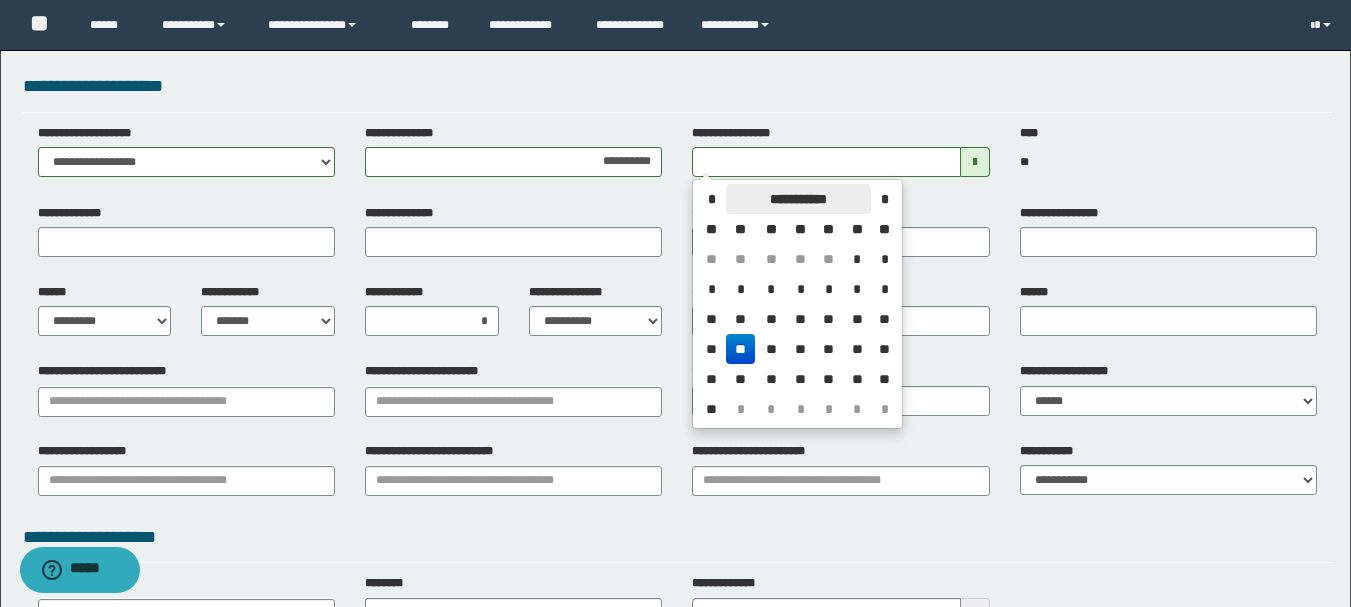 click on "**********" at bounding box center [798, 199] 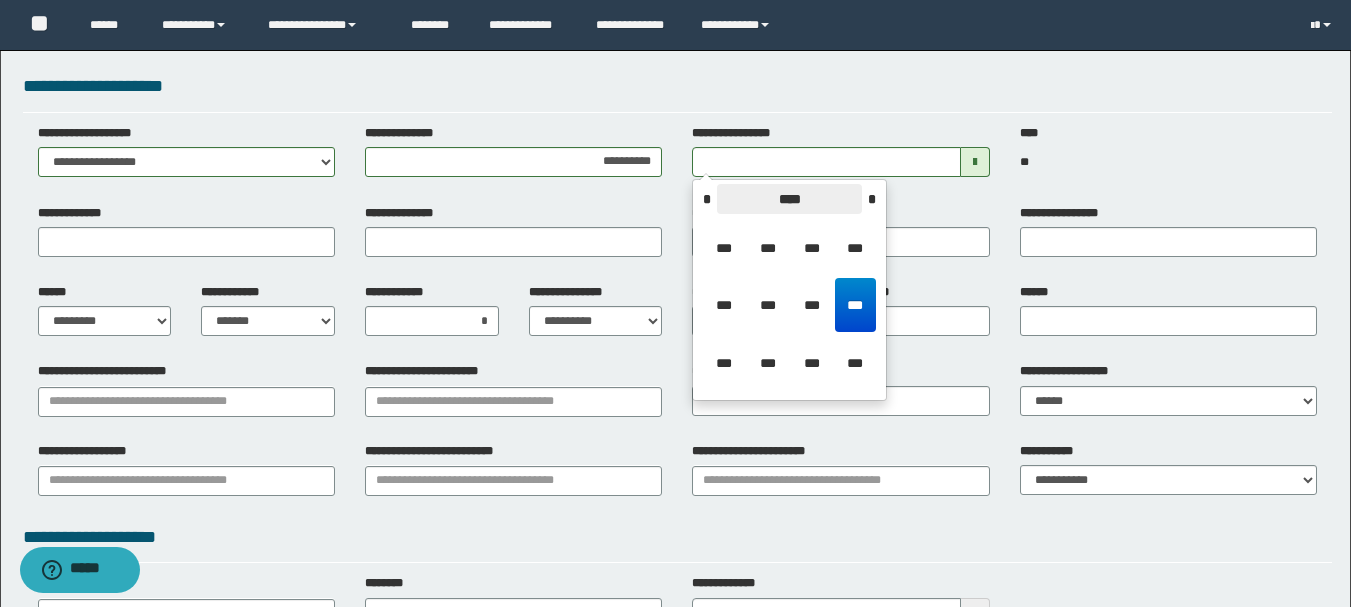 click on "****" at bounding box center [789, 199] 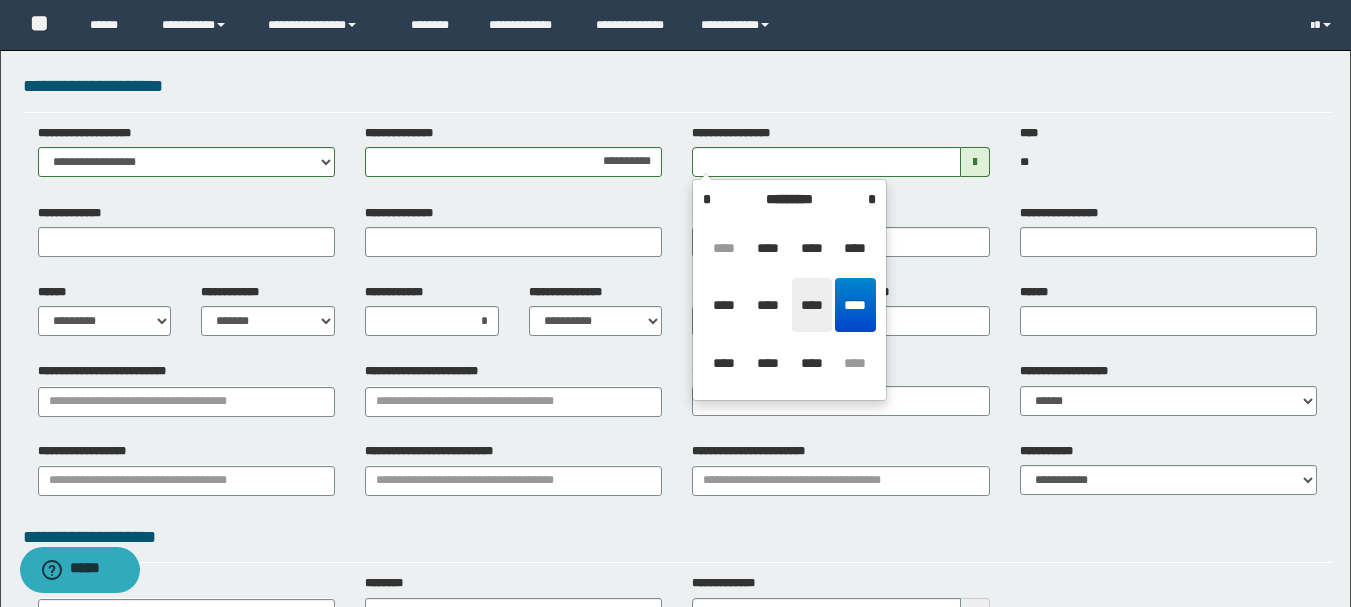click on "****" at bounding box center [812, 305] 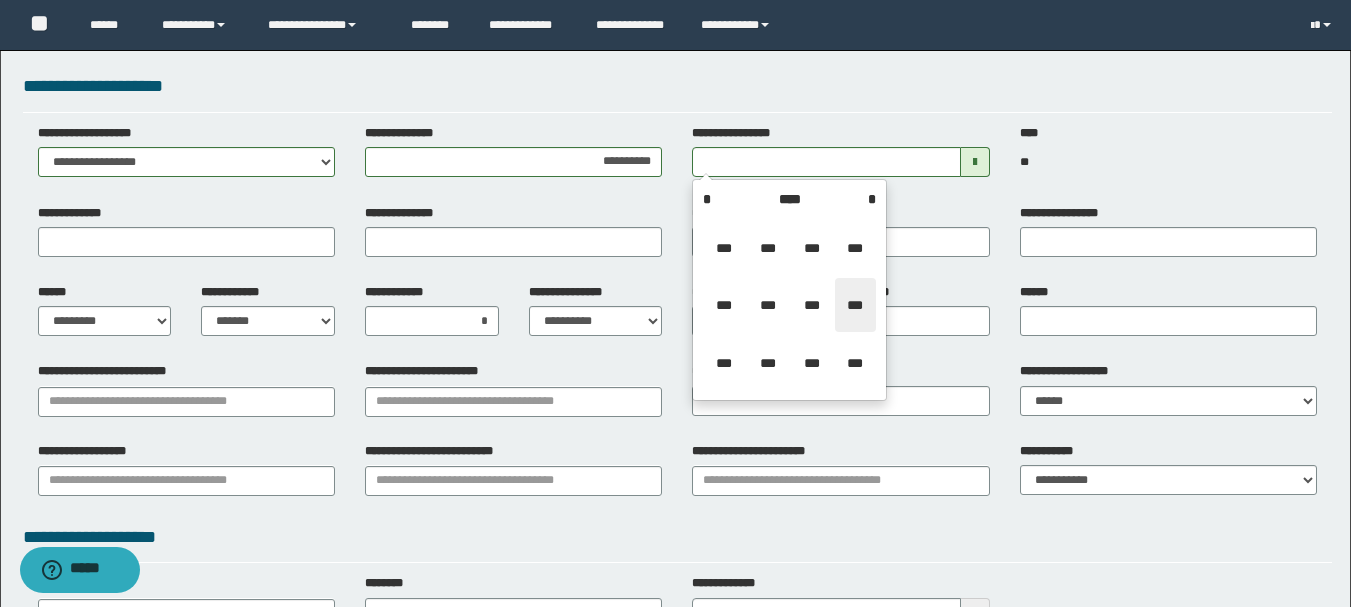click on "***" at bounding box center [855, 305] 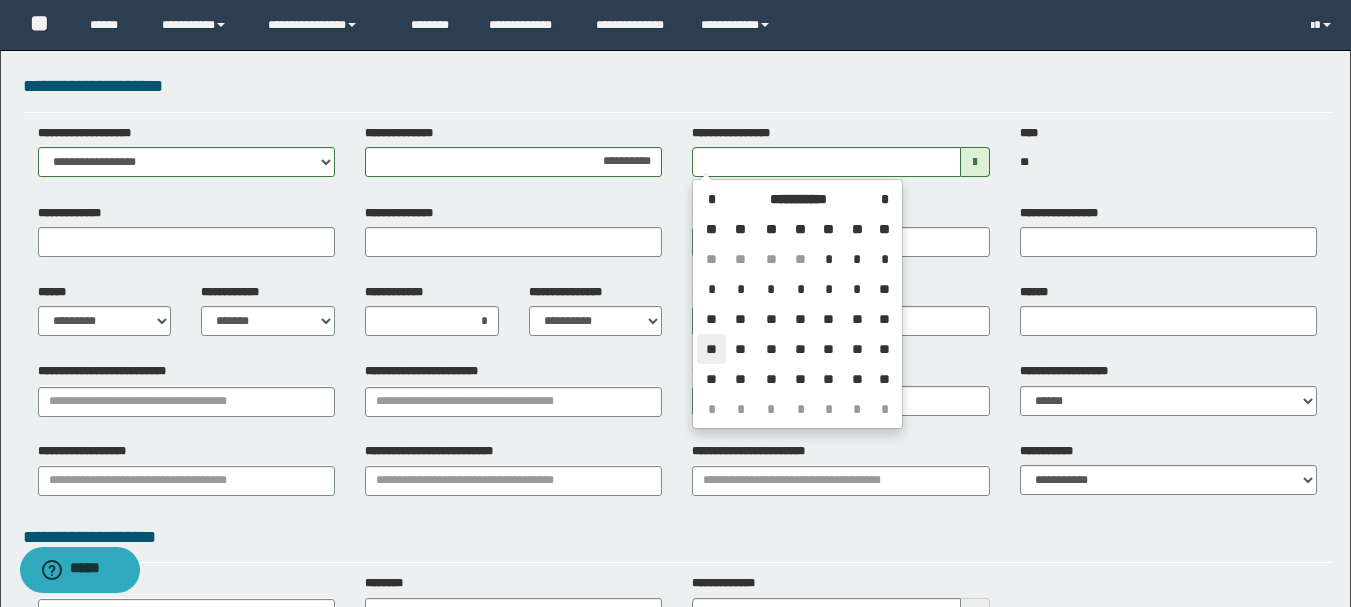 click on "**" at bounding box center (711, 349) 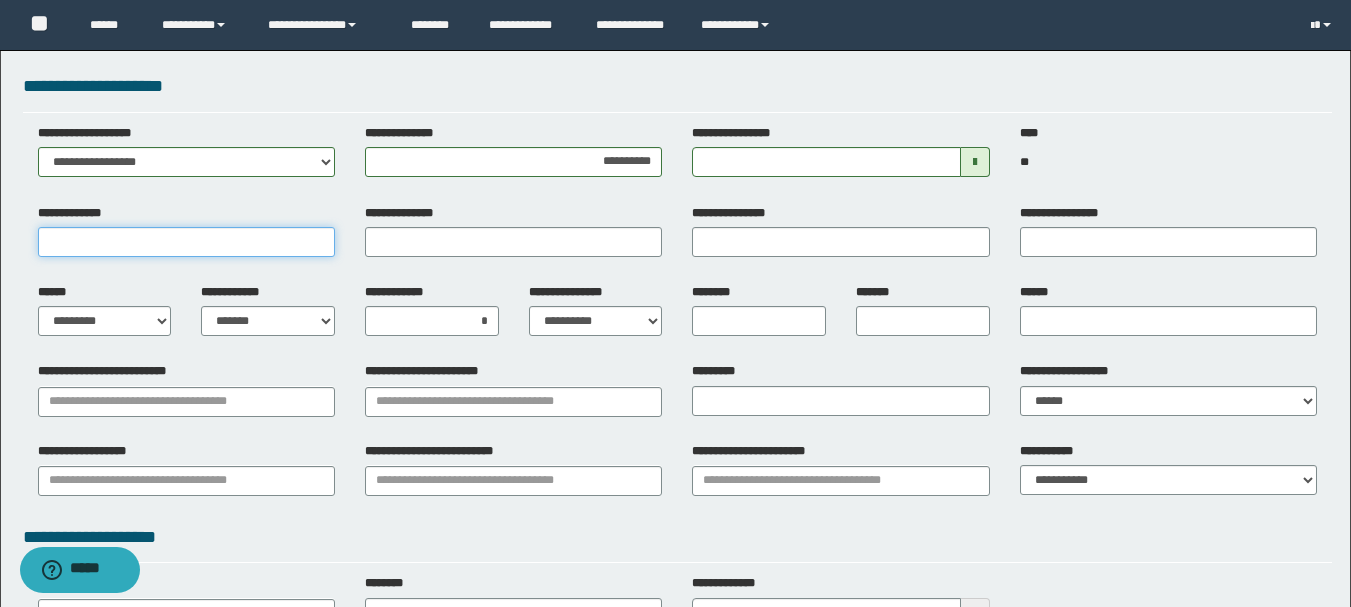 click on "**********" at bounding box center (186, 242) 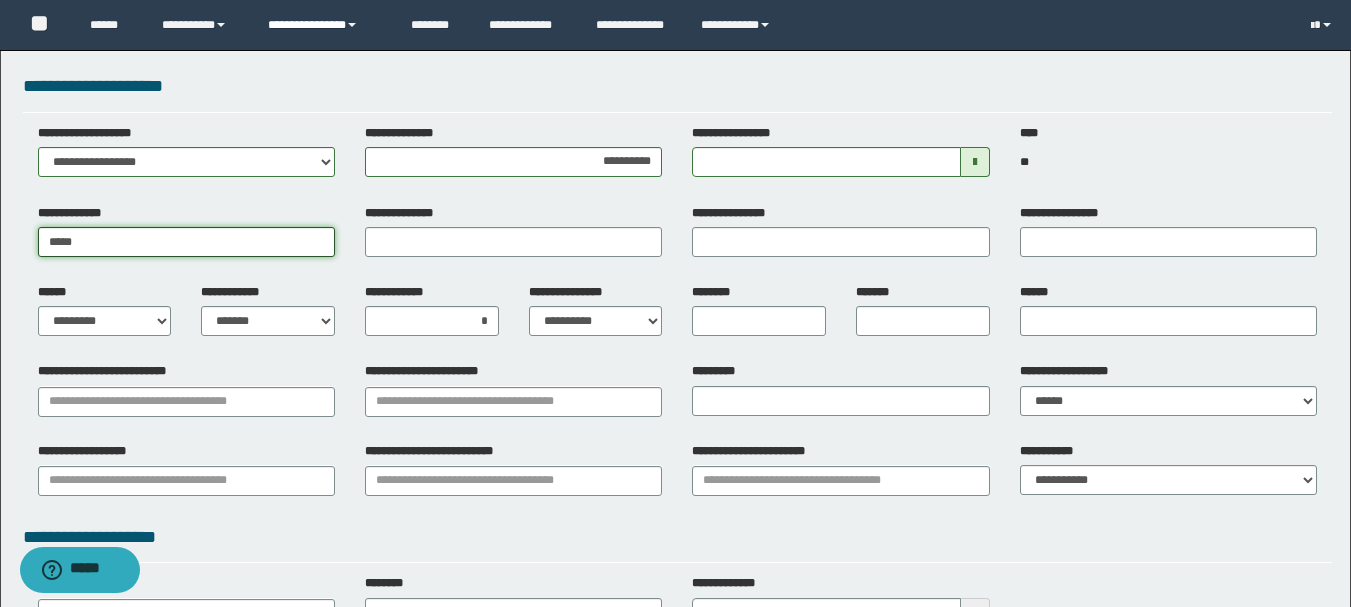 type on "*****" 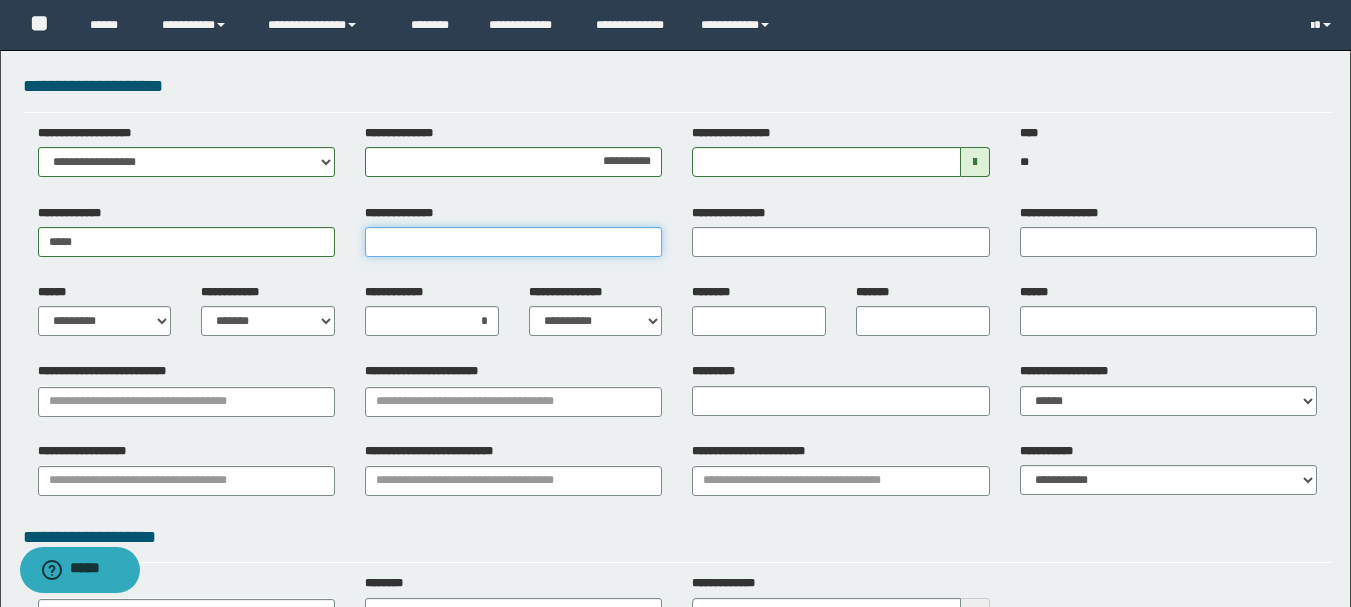click on "**********" at bounding box center (513, 242) 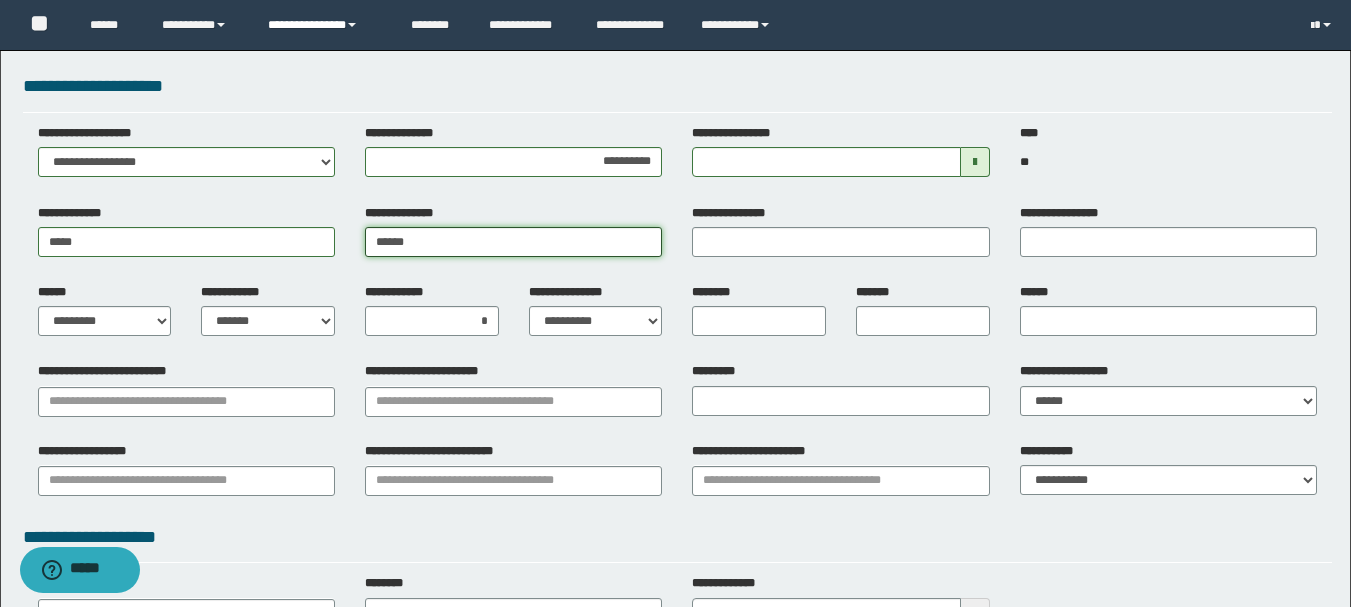 type on "******" 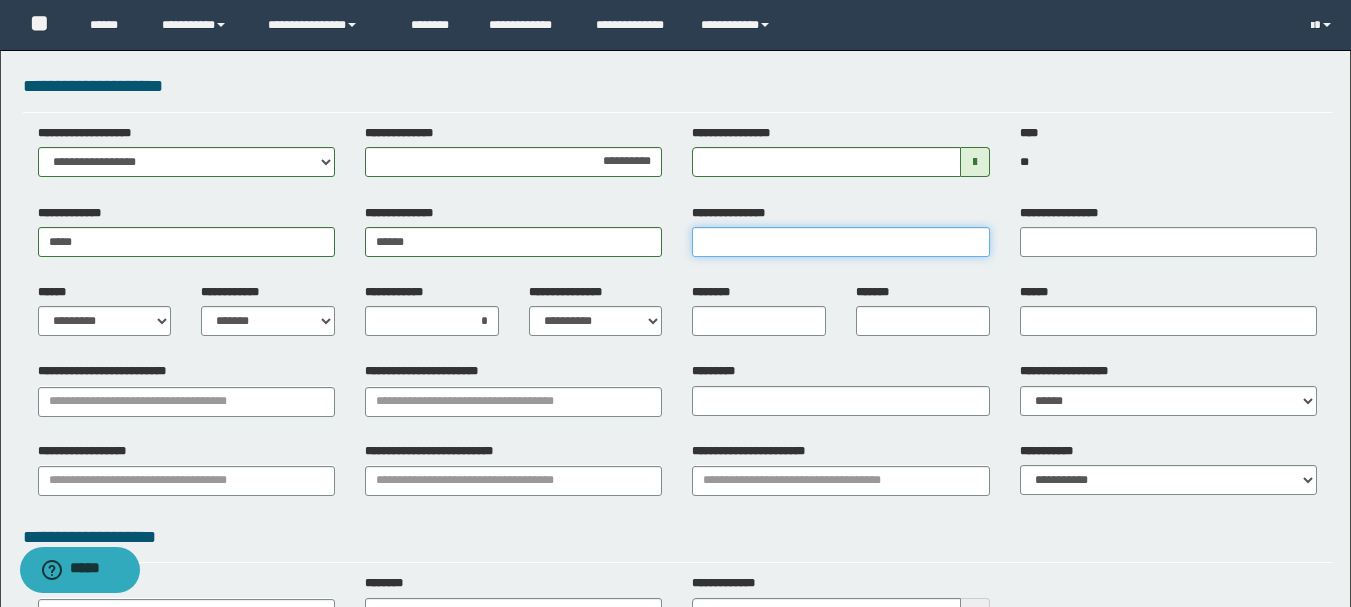 click on "**********" at bounding box center [840, 242] 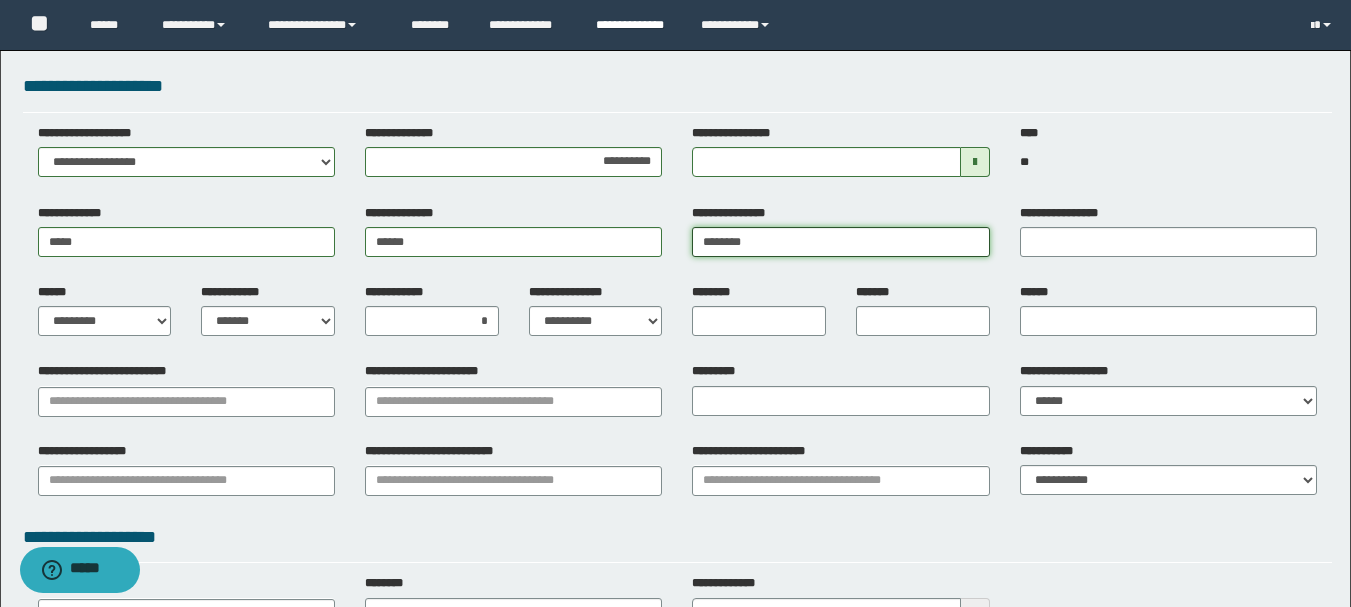 type on "********" 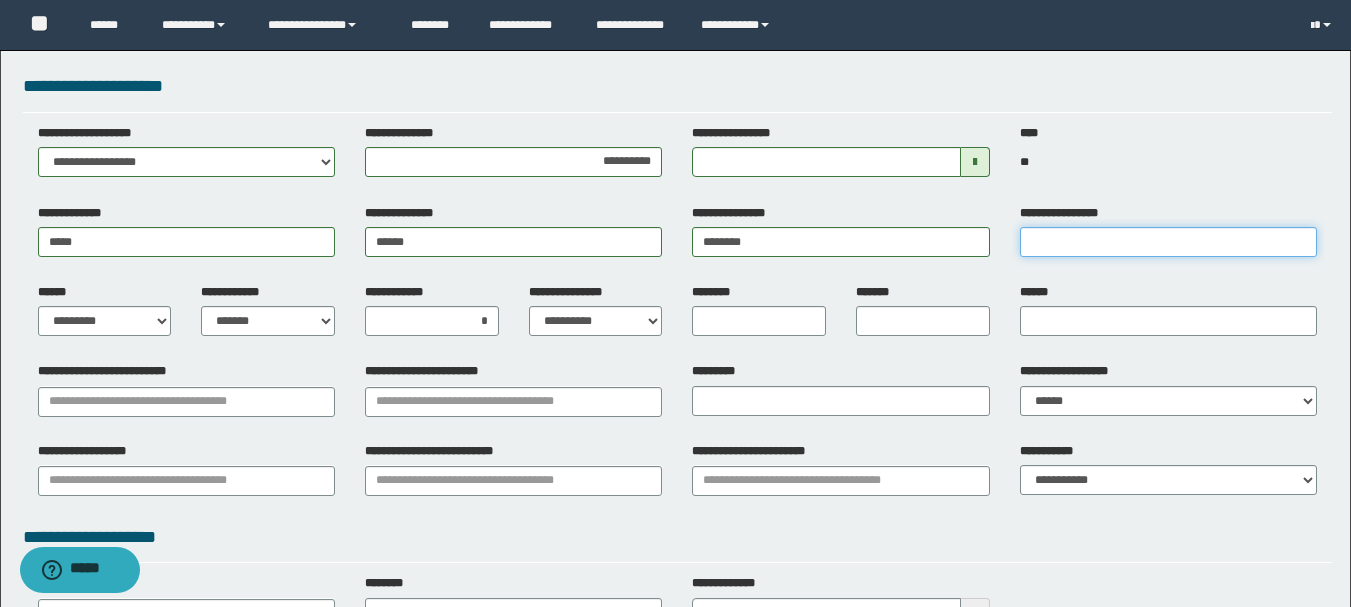 click on "**********" at bounding box center [1168, 242] 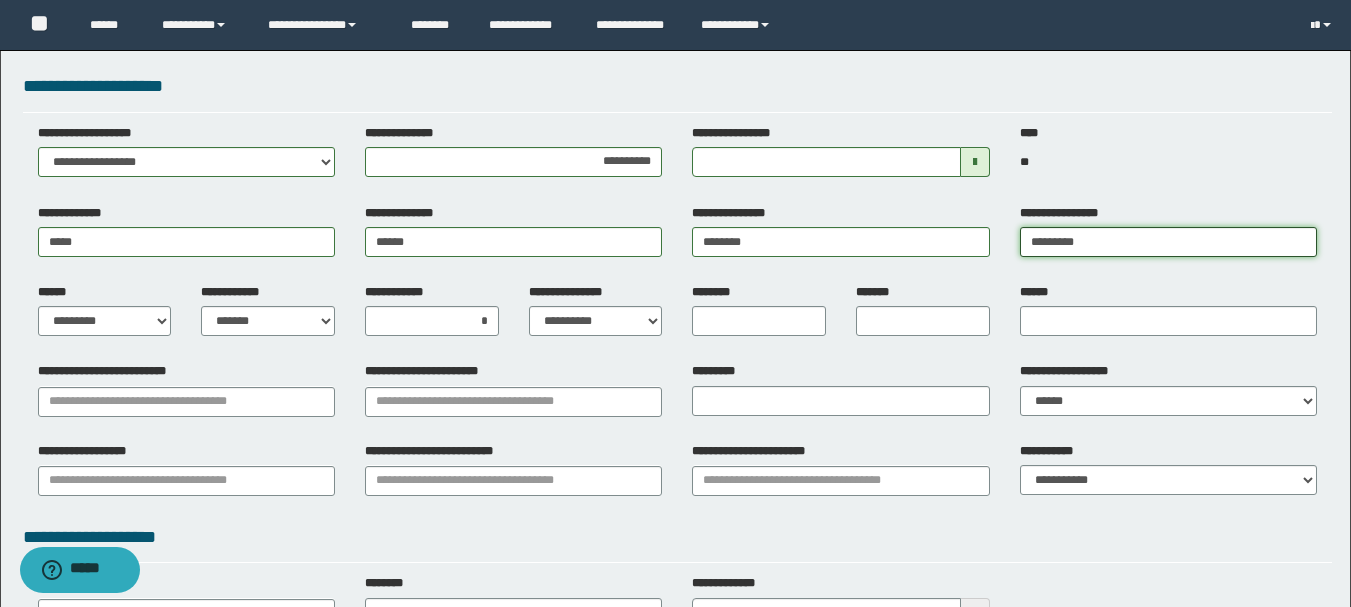 type on "*********" 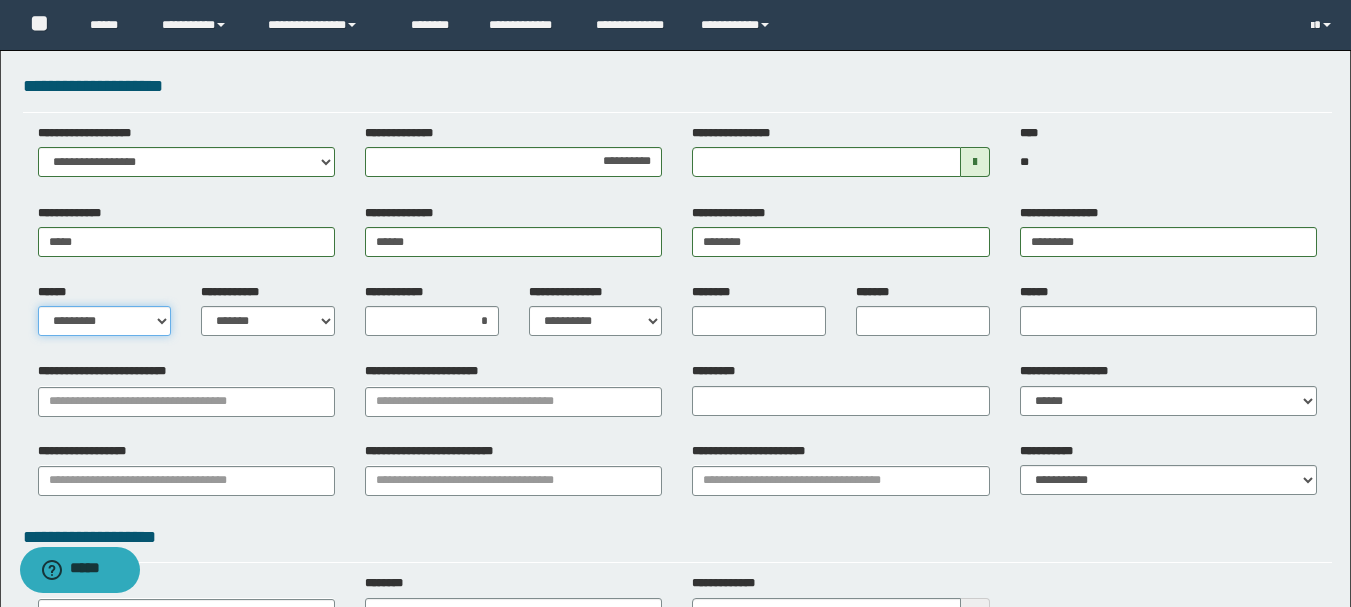 click on "**********" at bounding box center (105, 321) 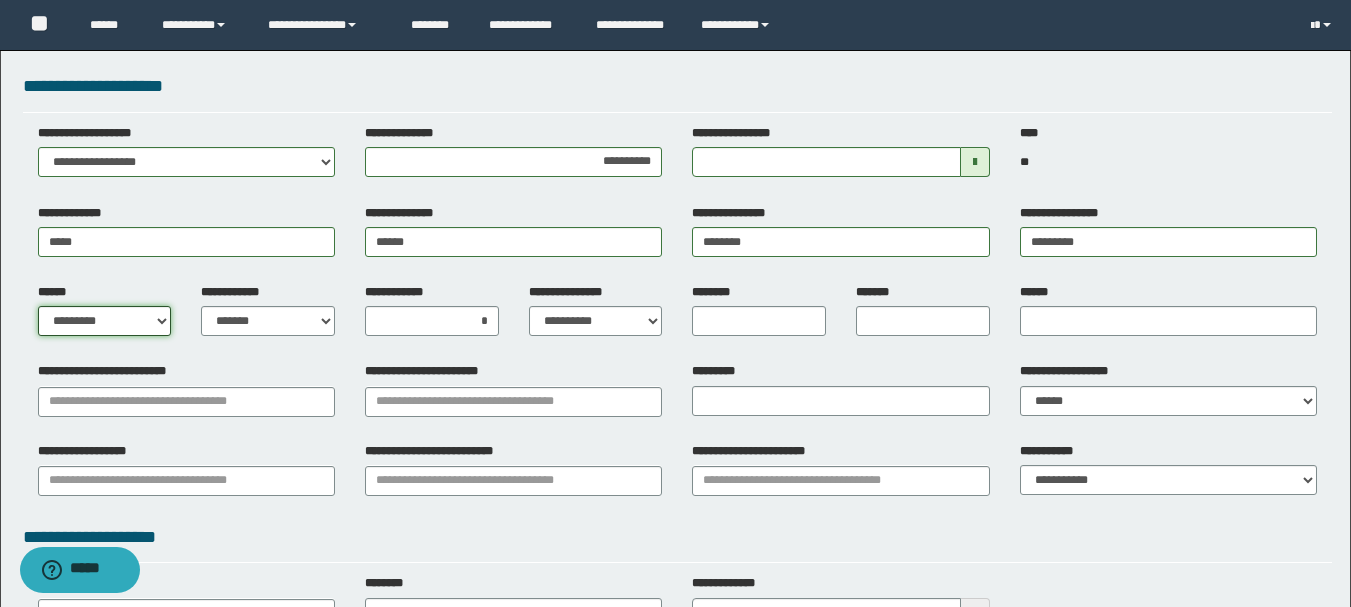 select on "*" 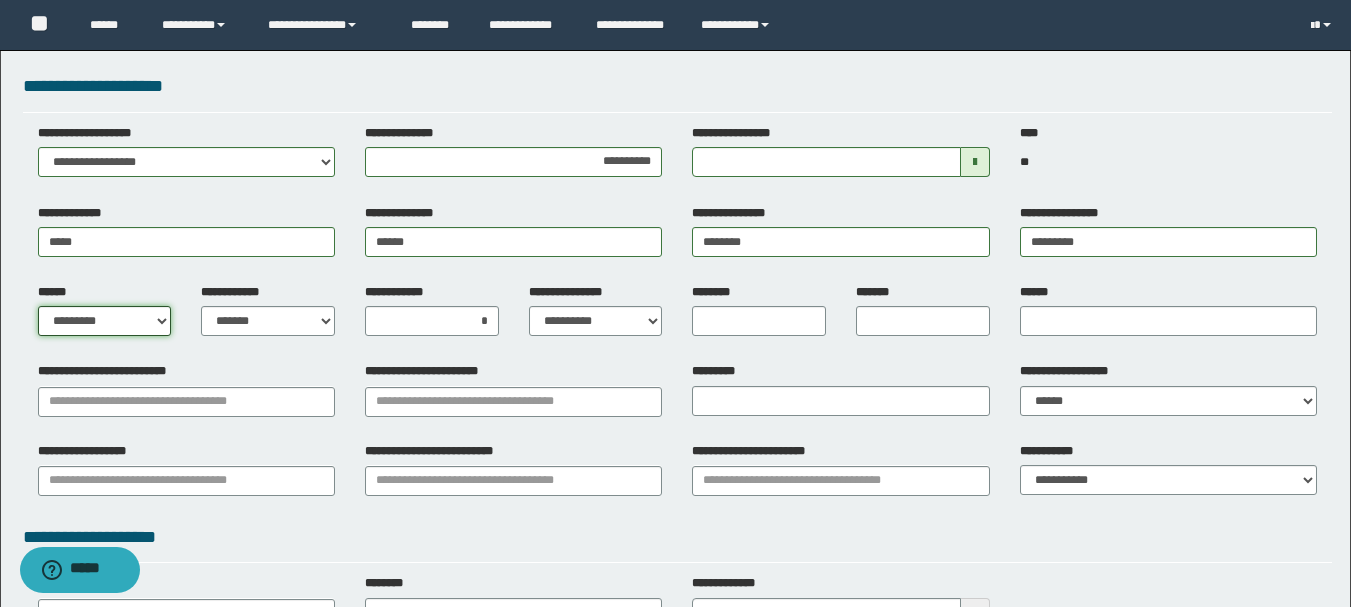click on "**********" at bounding box center (105, 321) 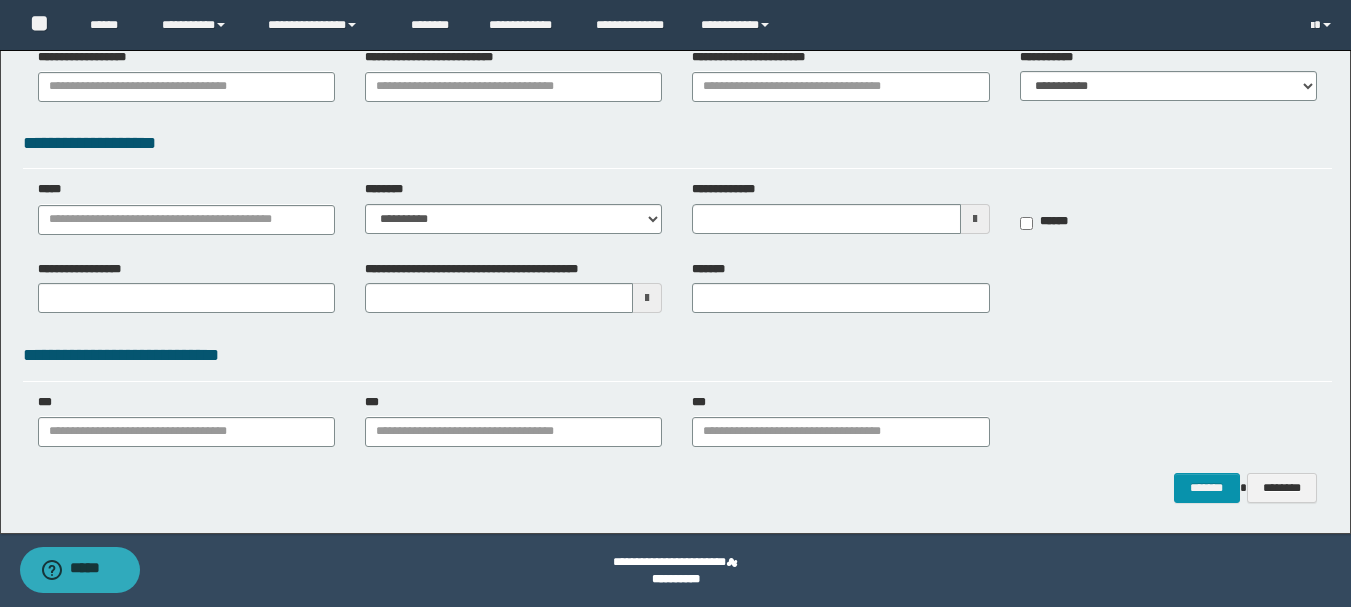 scroll, scrollTop: 395, scrollLeft: 0, axis: vertical 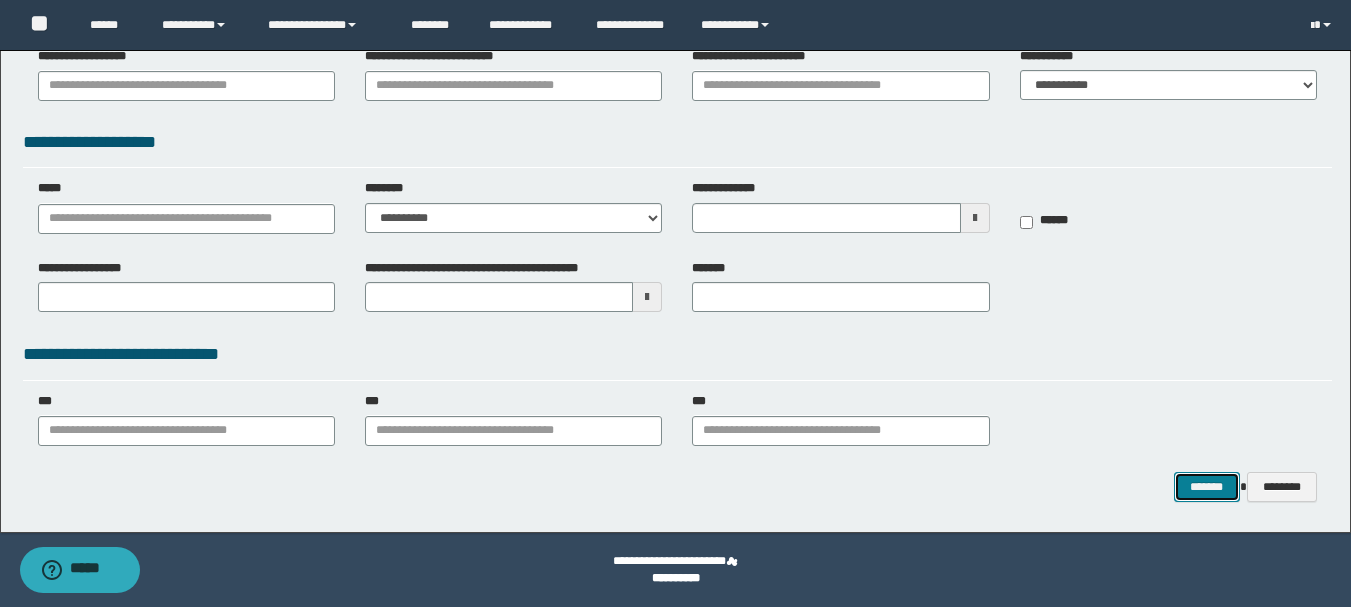 click on "*******" at bounding box center (1207, 487) 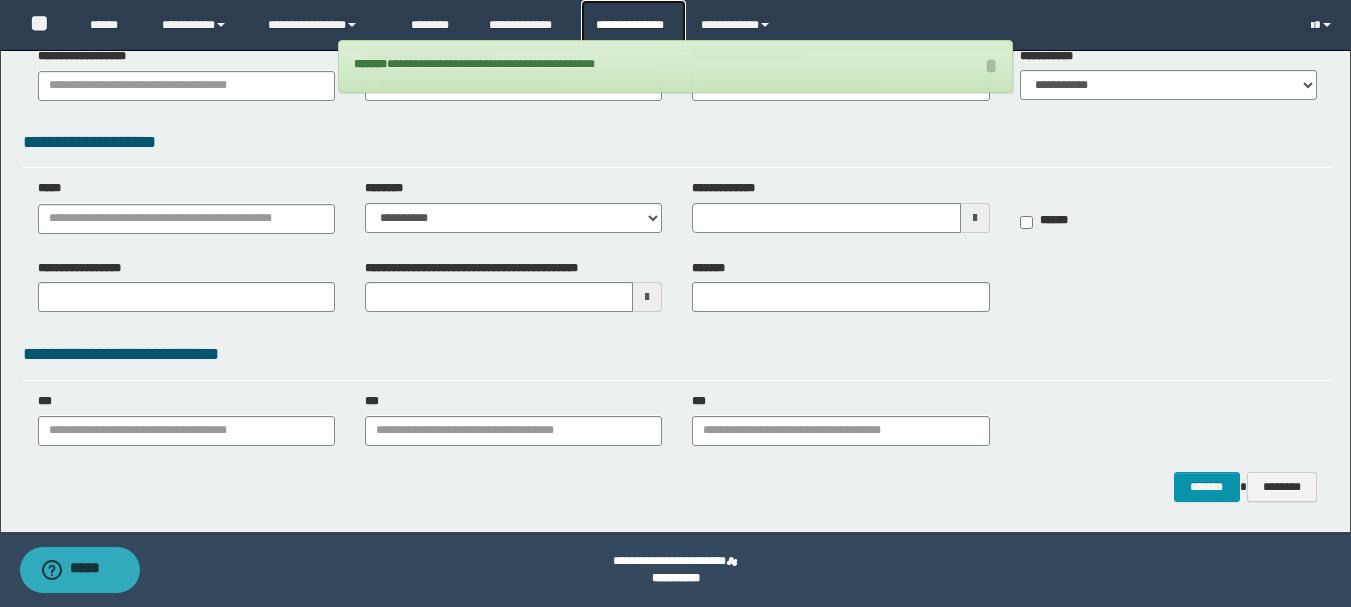 click on "**********" at bounding box center (633, 25) 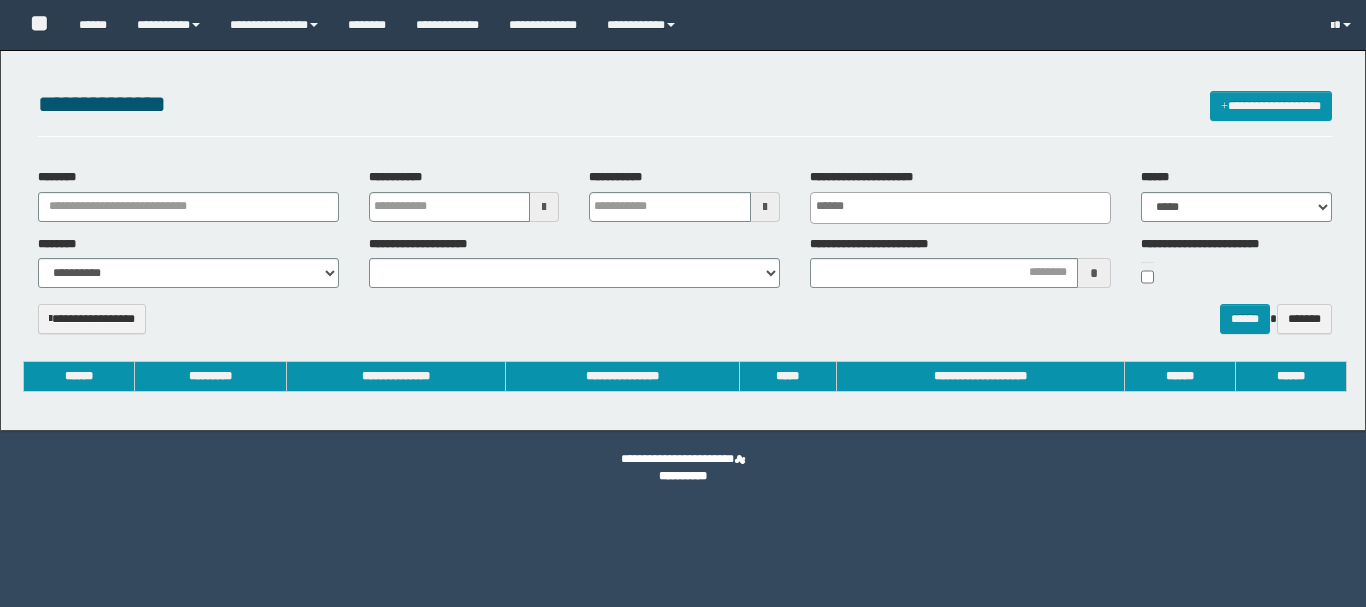 select 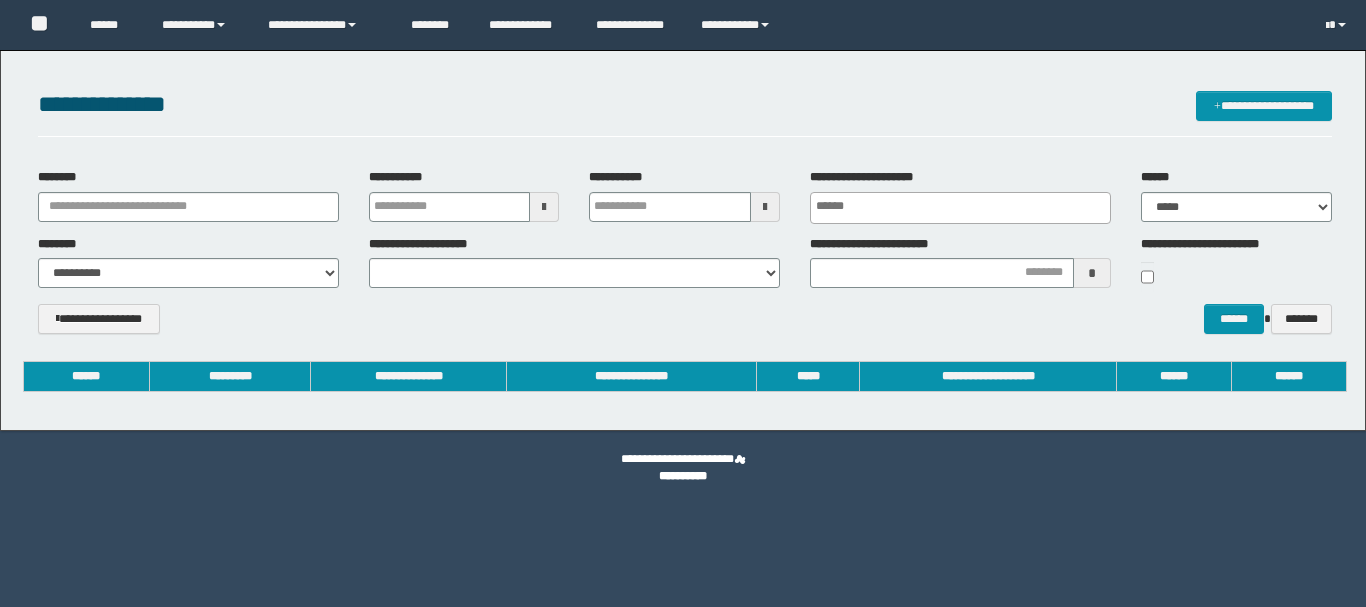 scroll, scrollTop: 0, scrollLeft: 0, axis: both 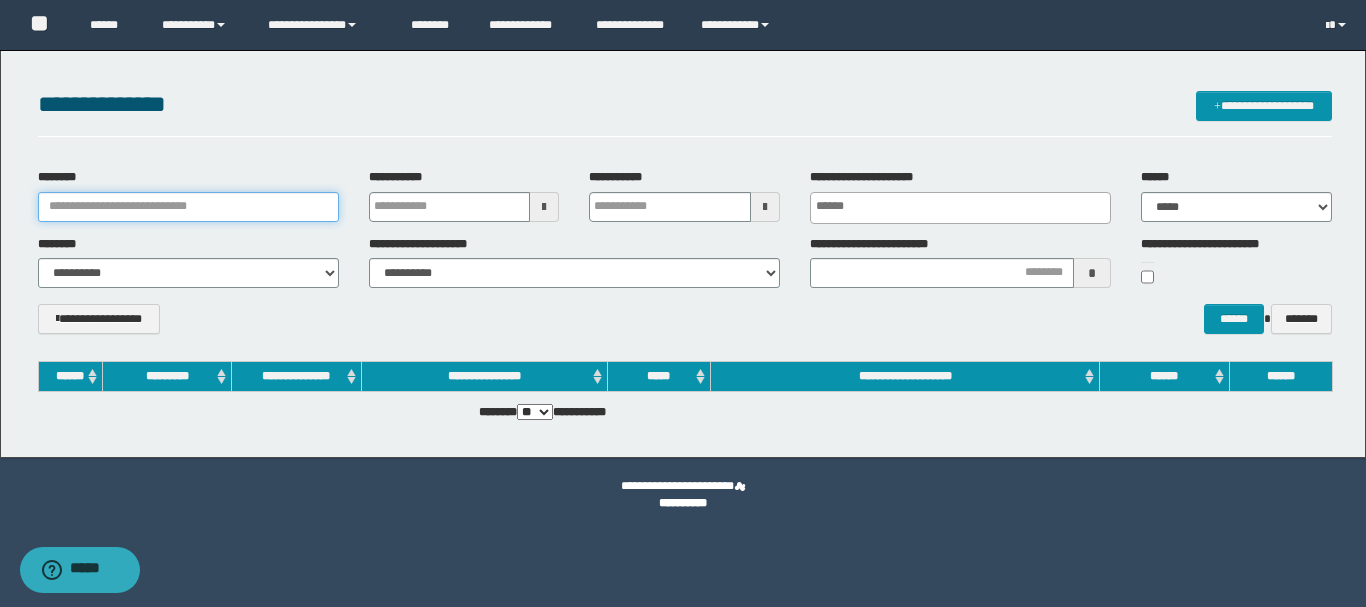 click on "********" at bounding box center [188, 207] 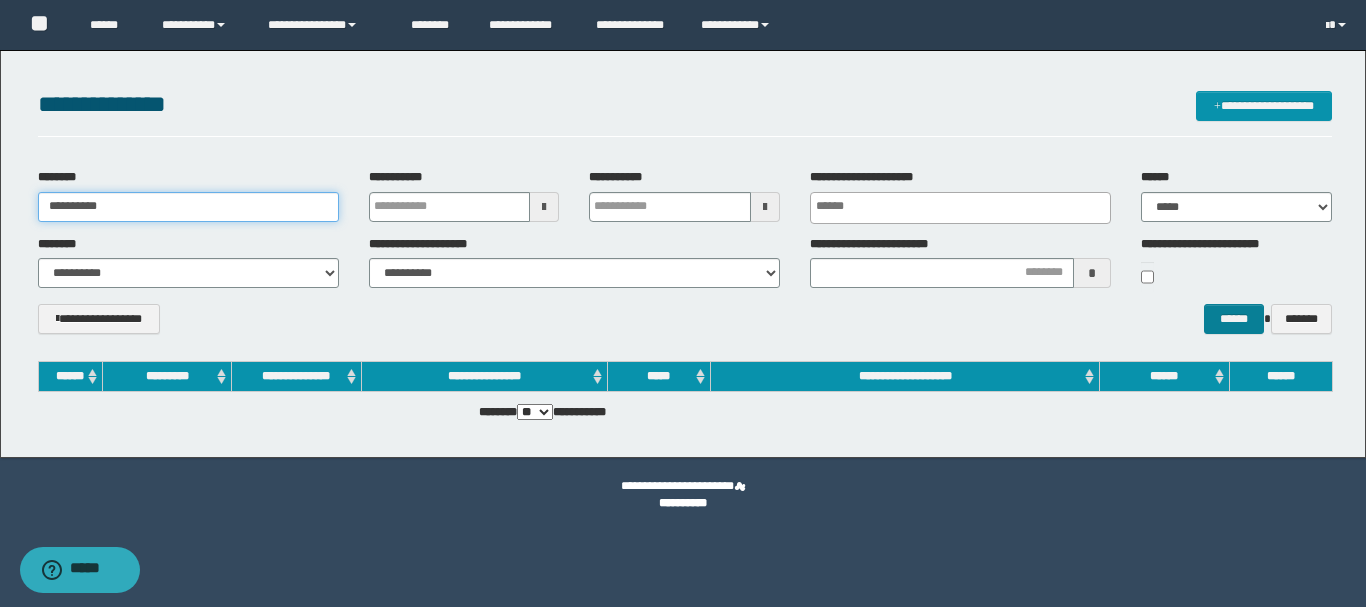 type on "**********" 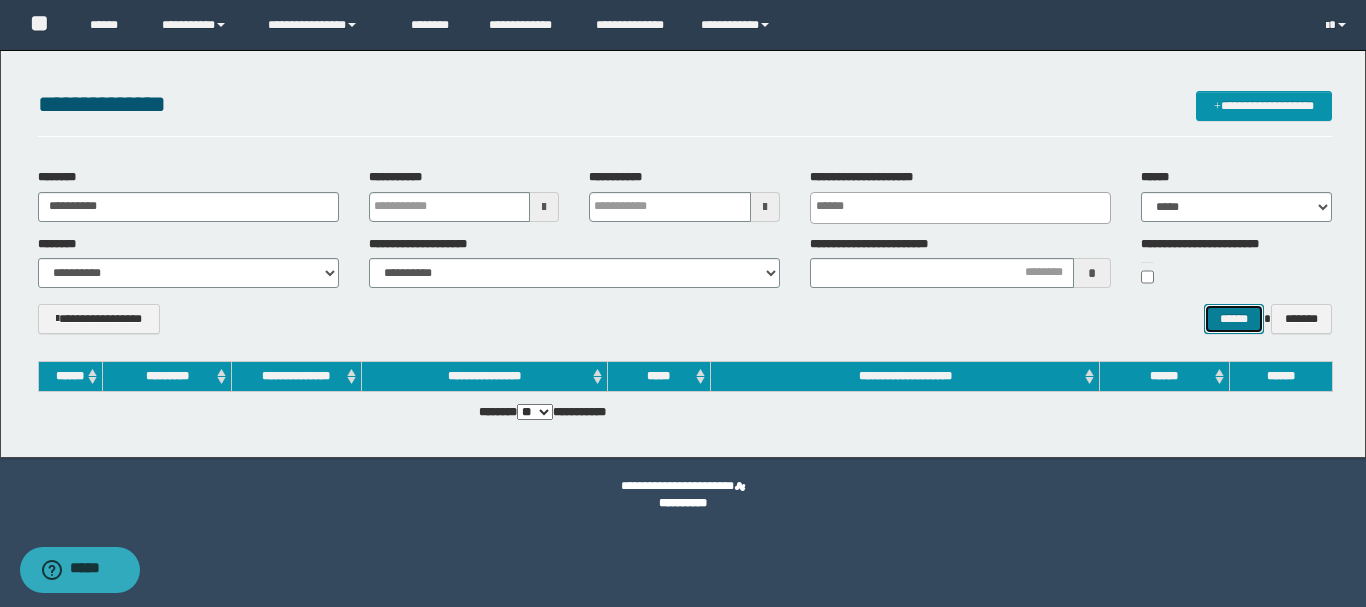 click on "******" at bounding box center [1233, 319] 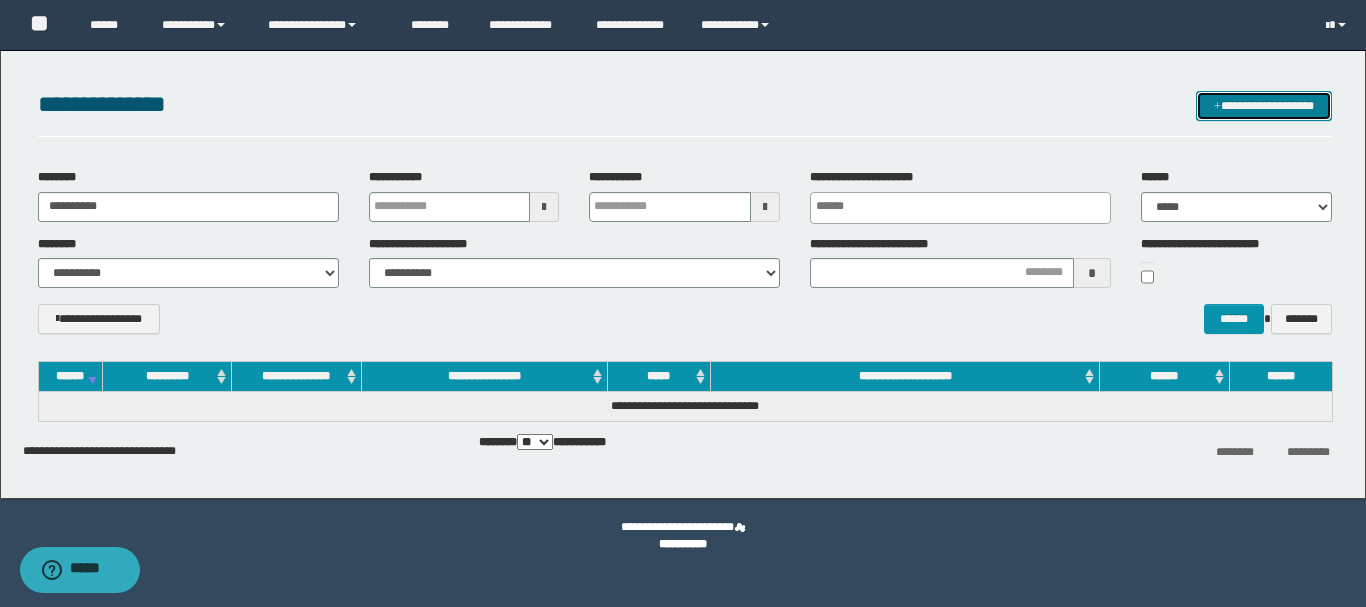 click on "**********" at bounding box center (1264, 106) 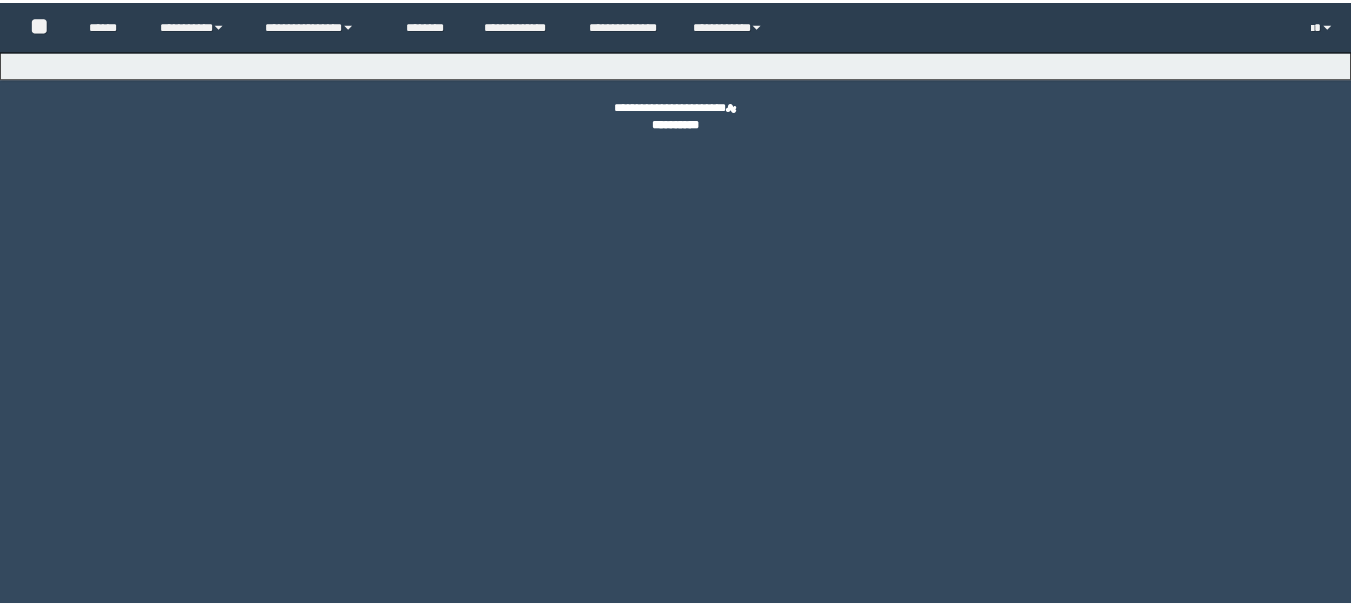 scroll, scrollTop: 0, scrollLeft: 0, axis: both 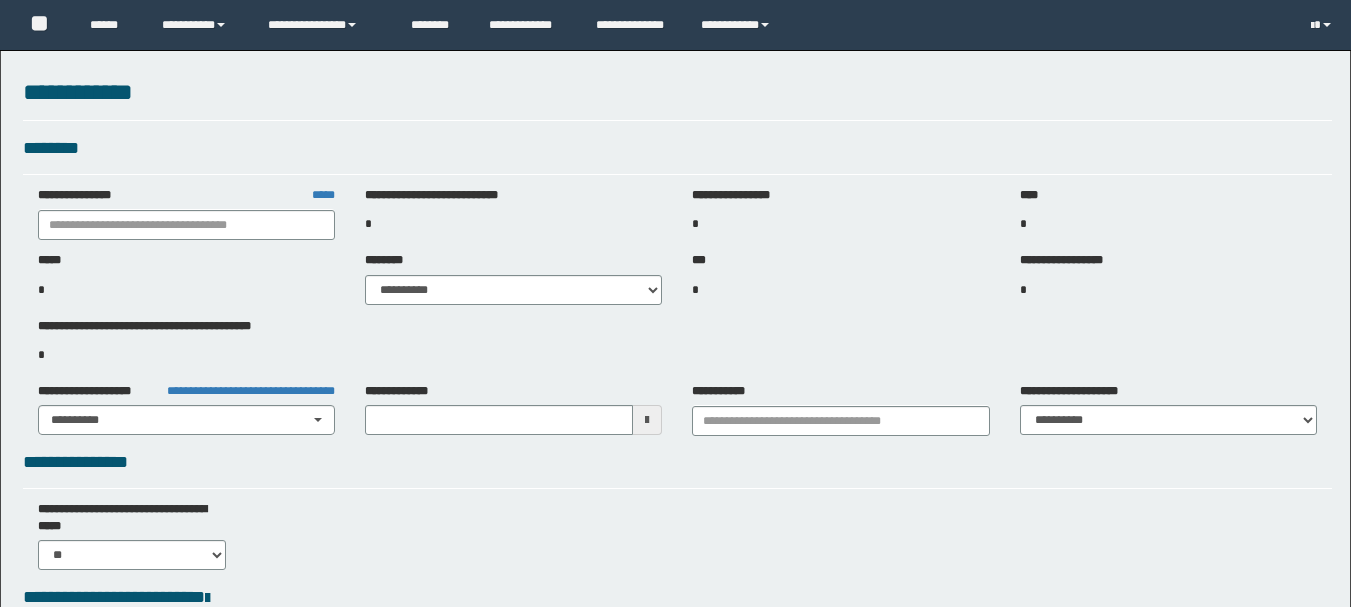 type on "**********" 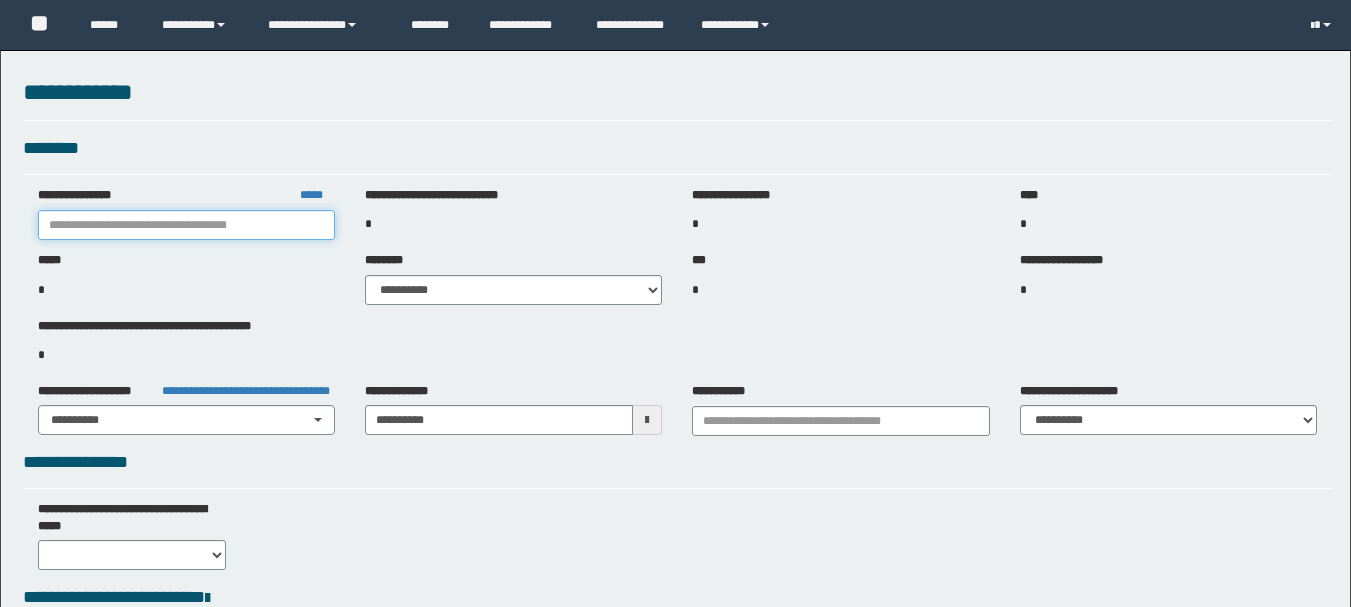 click at bounding box center [186, 225] 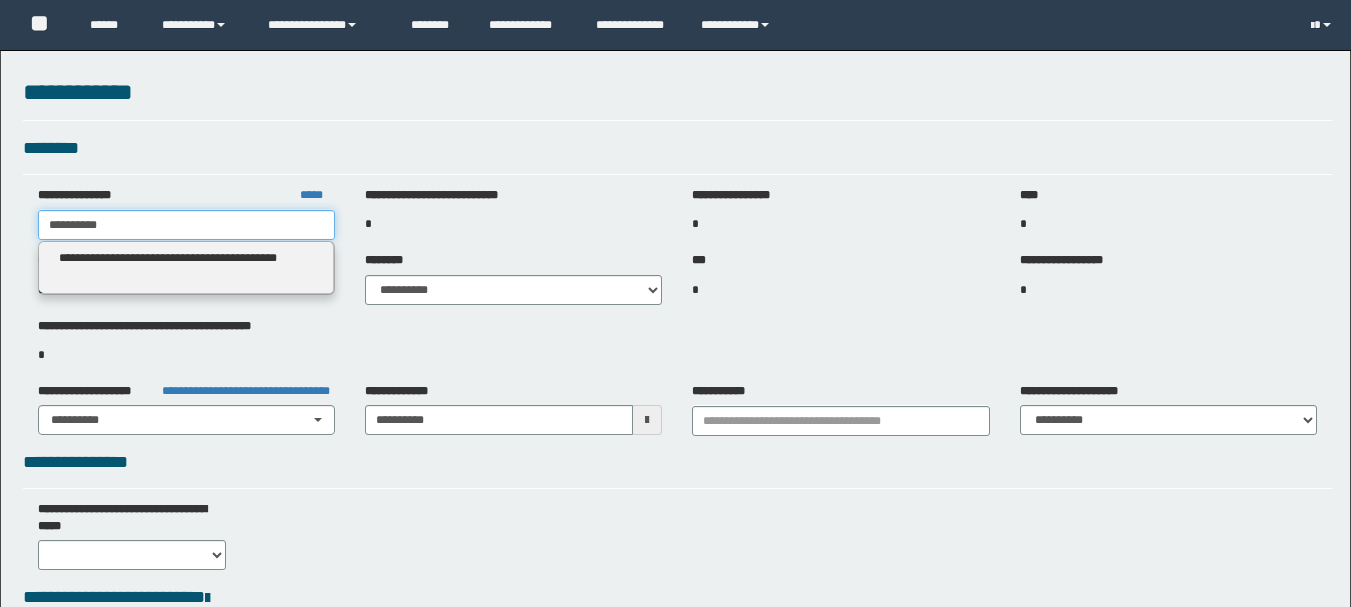 scroll, scrollTop: 0, scrollLeft: 0, axis: both 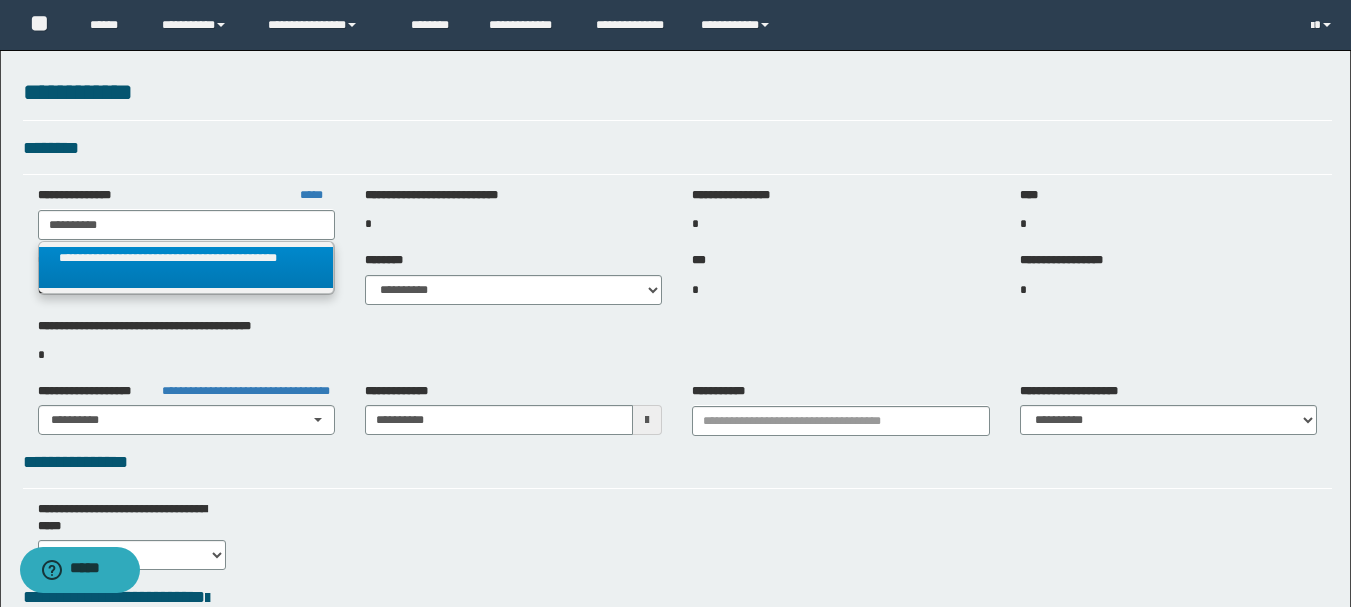 click on "**********" at bounding box center (186, 267) 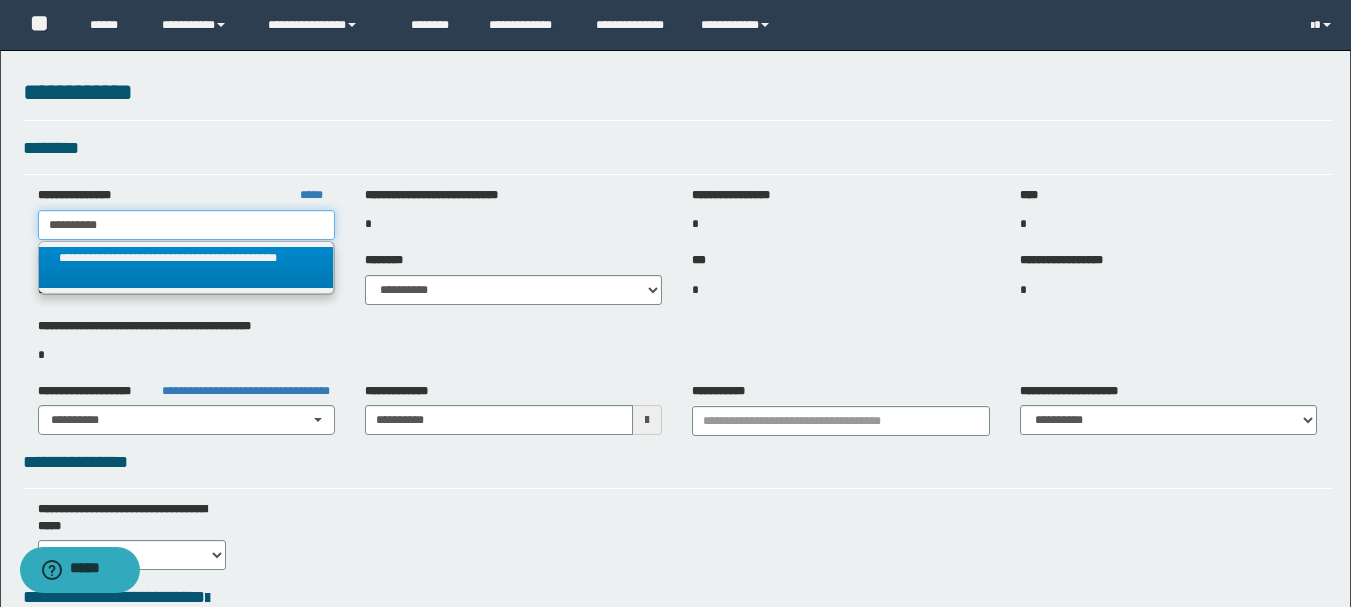 type on "**********" 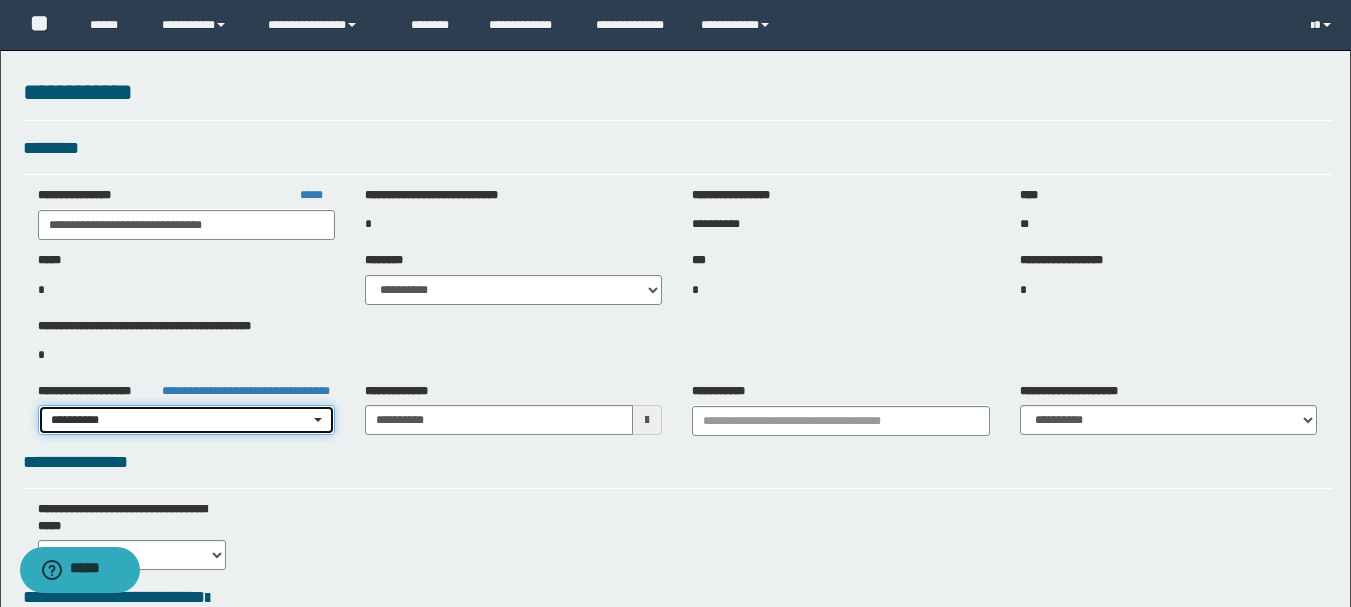 click on "**********" at bounding box center (180, 420) 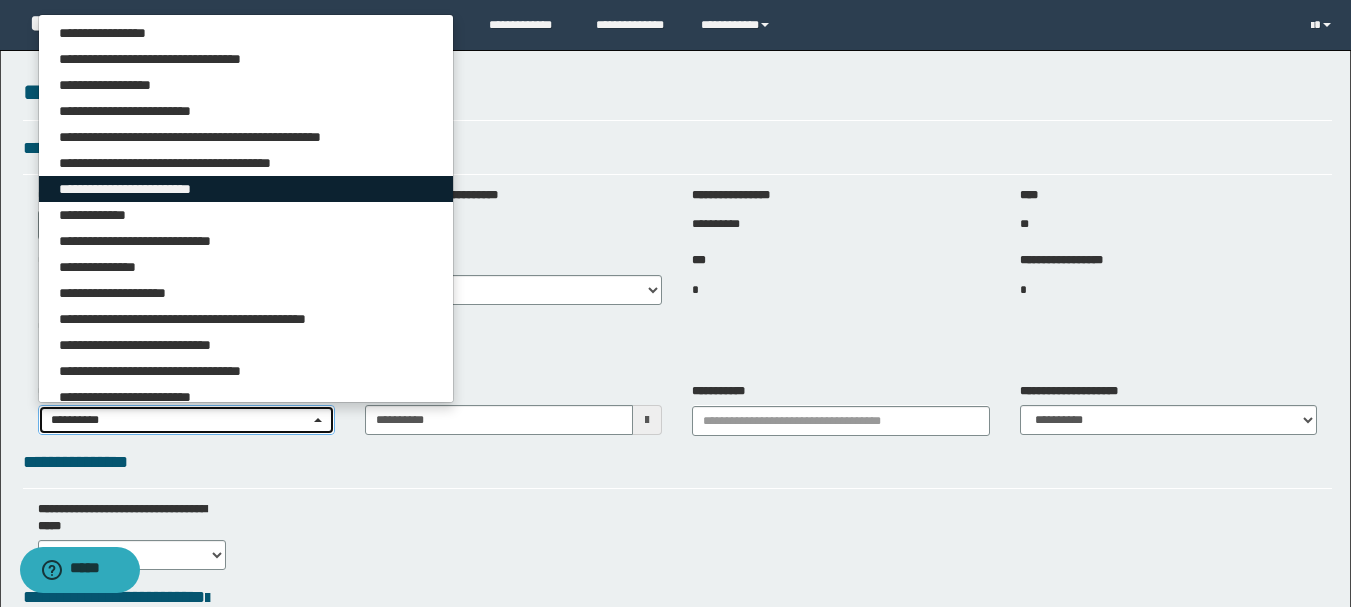 type 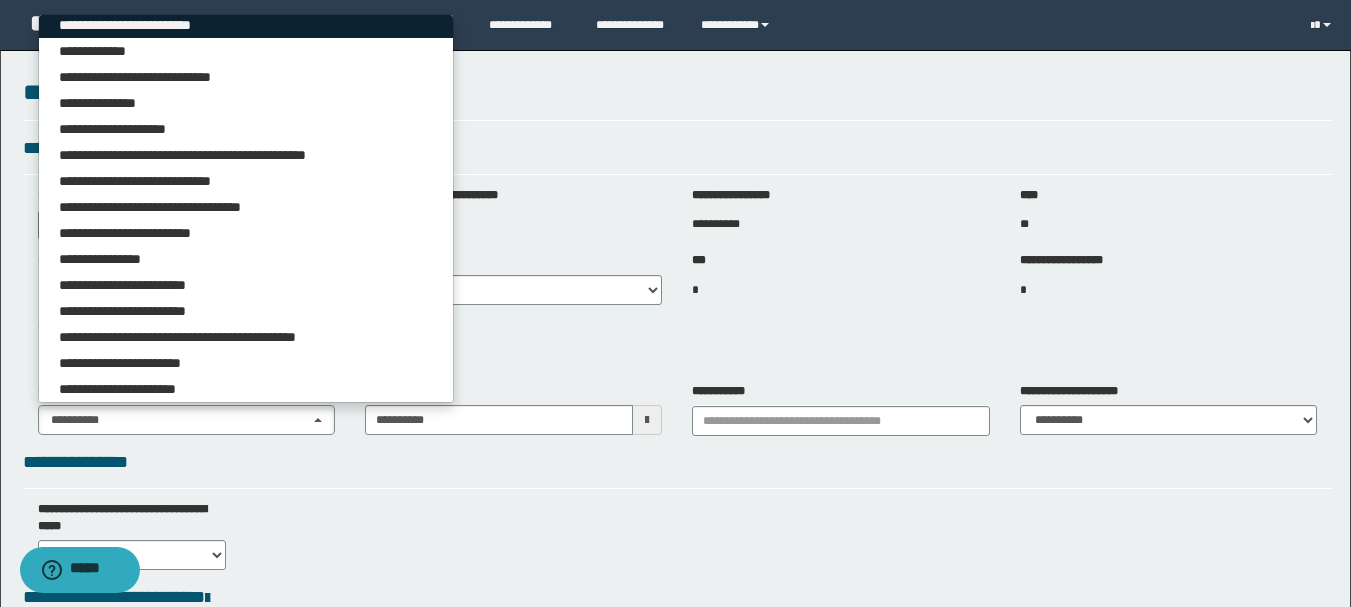 scroll, scrollTop: 190, scrollLeft: 0, axis: vertical 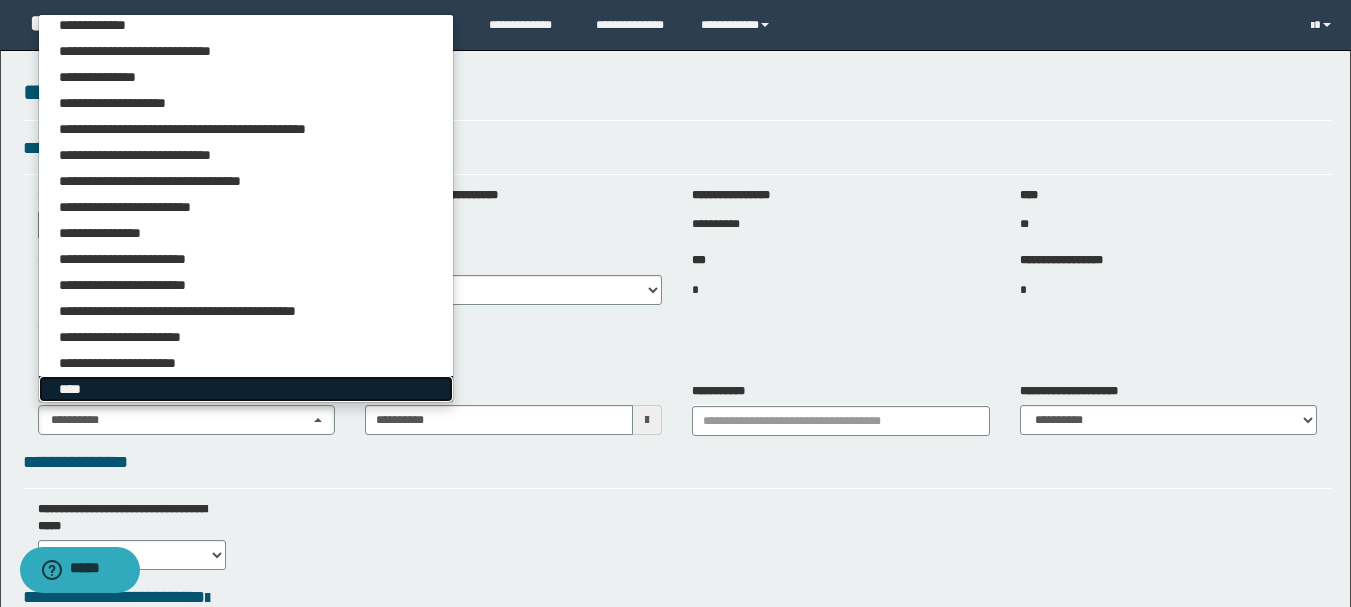 click on "****" at bounding box center [246, 389] 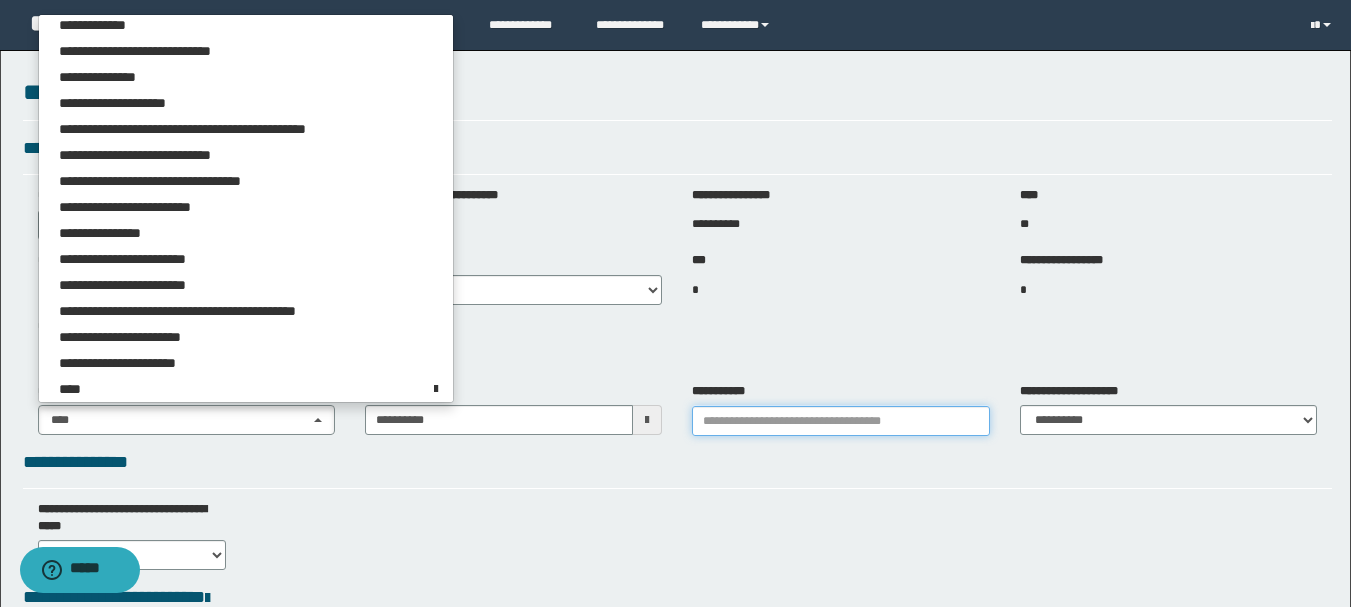 click at bounding box center [840, 421] 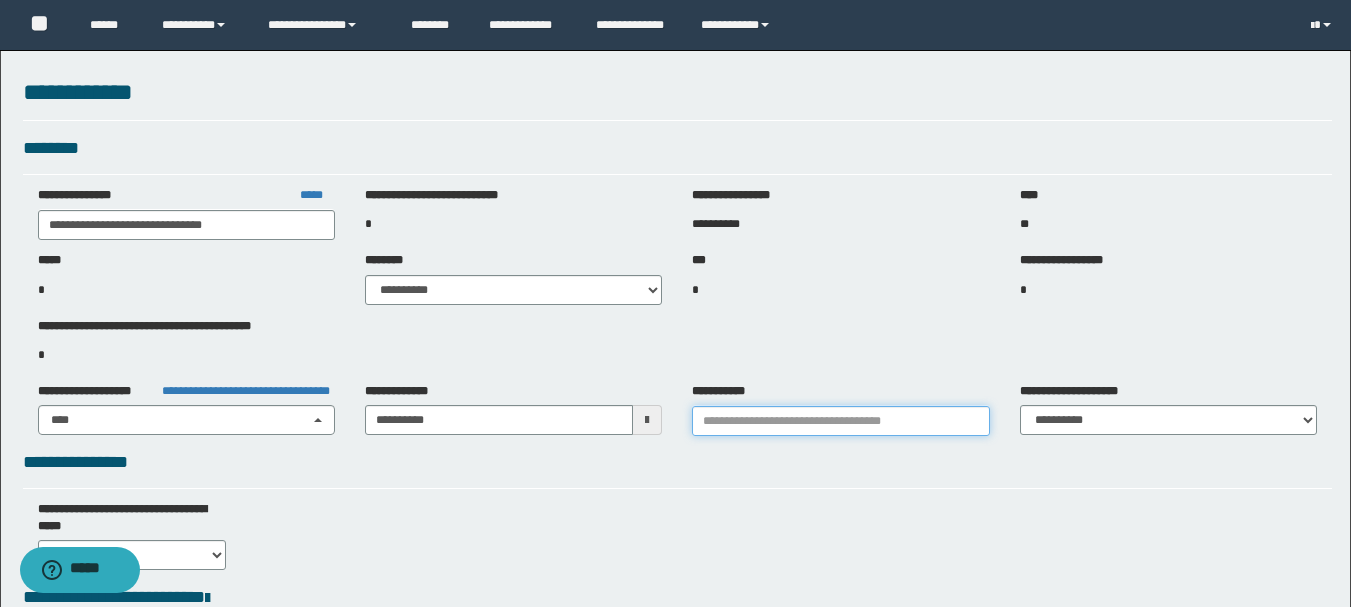 type on "*" 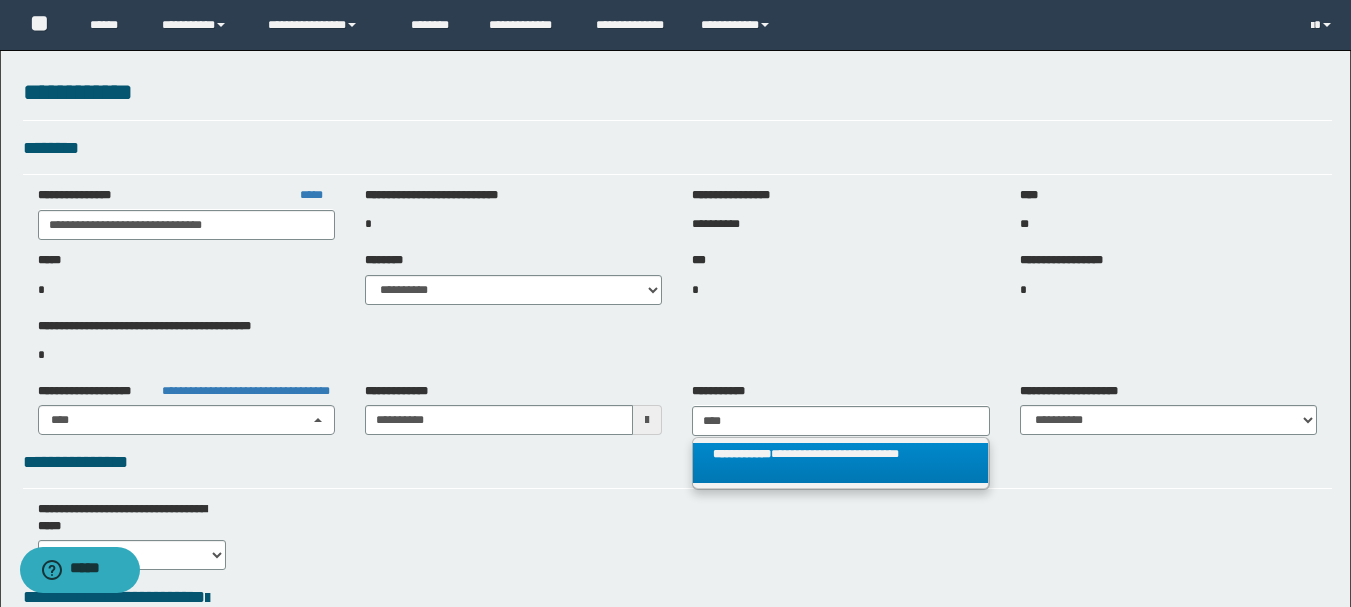click on "**********" at bounding box center (742, 454) 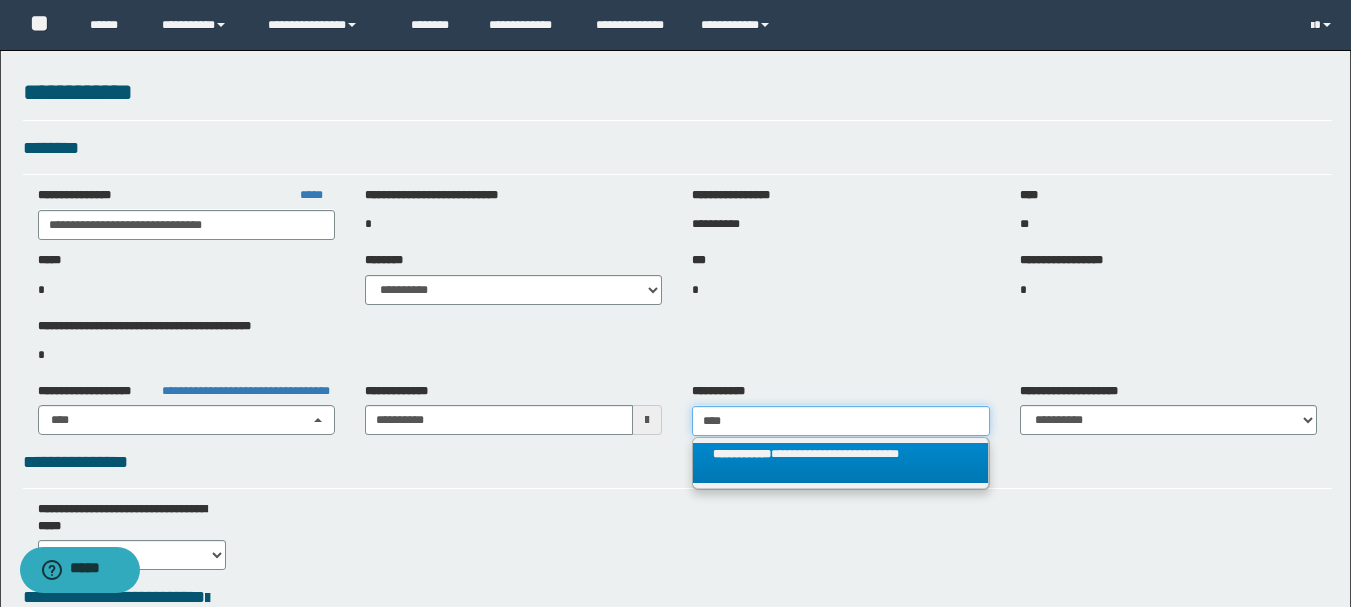 type on "**********" 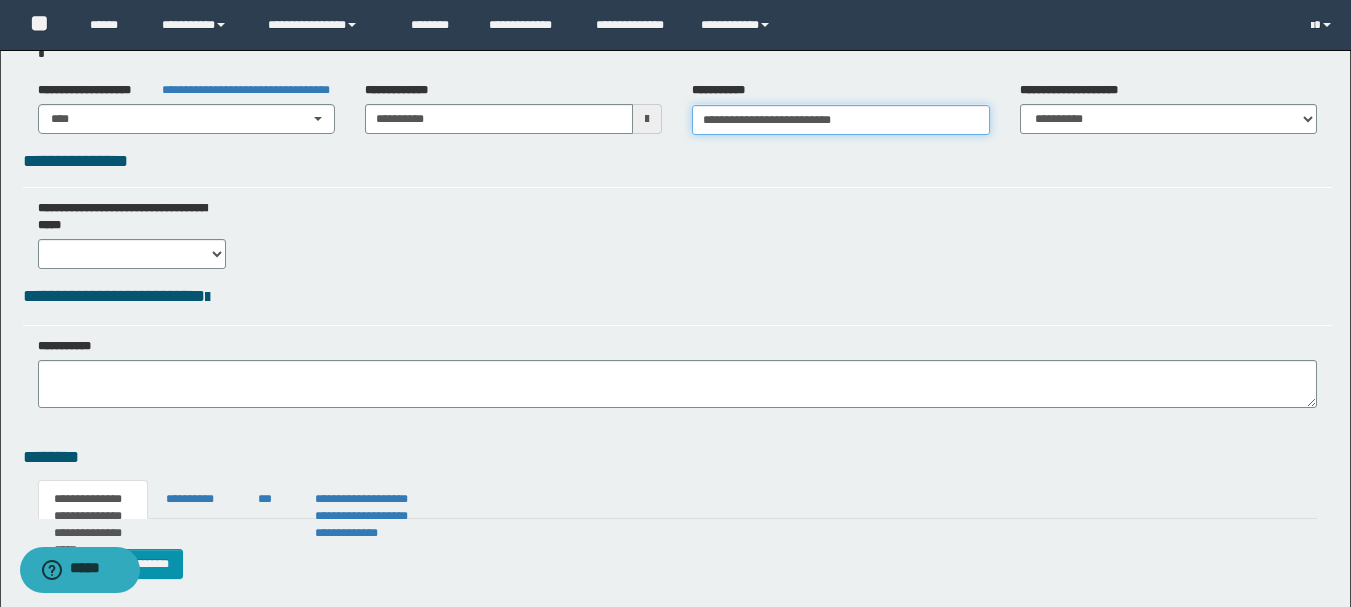 scroll, scrollTop: 400, scrollLeft: 0, axis: vertical 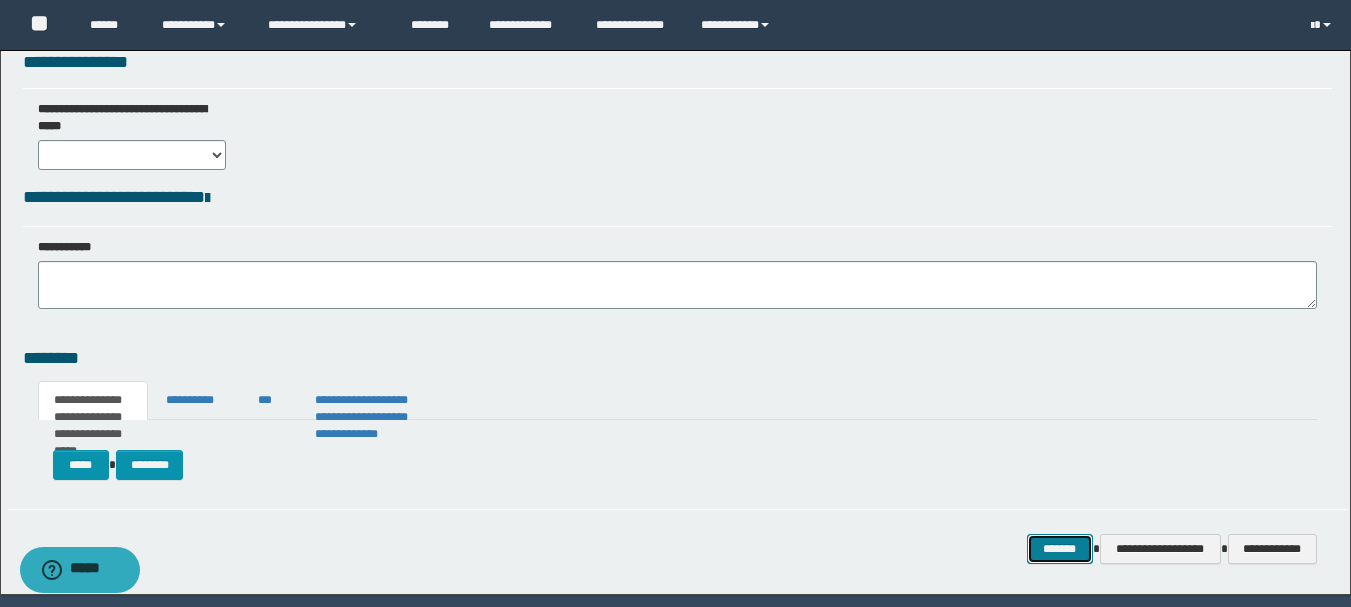 click on "*******" at bounding box center (1060, 549) 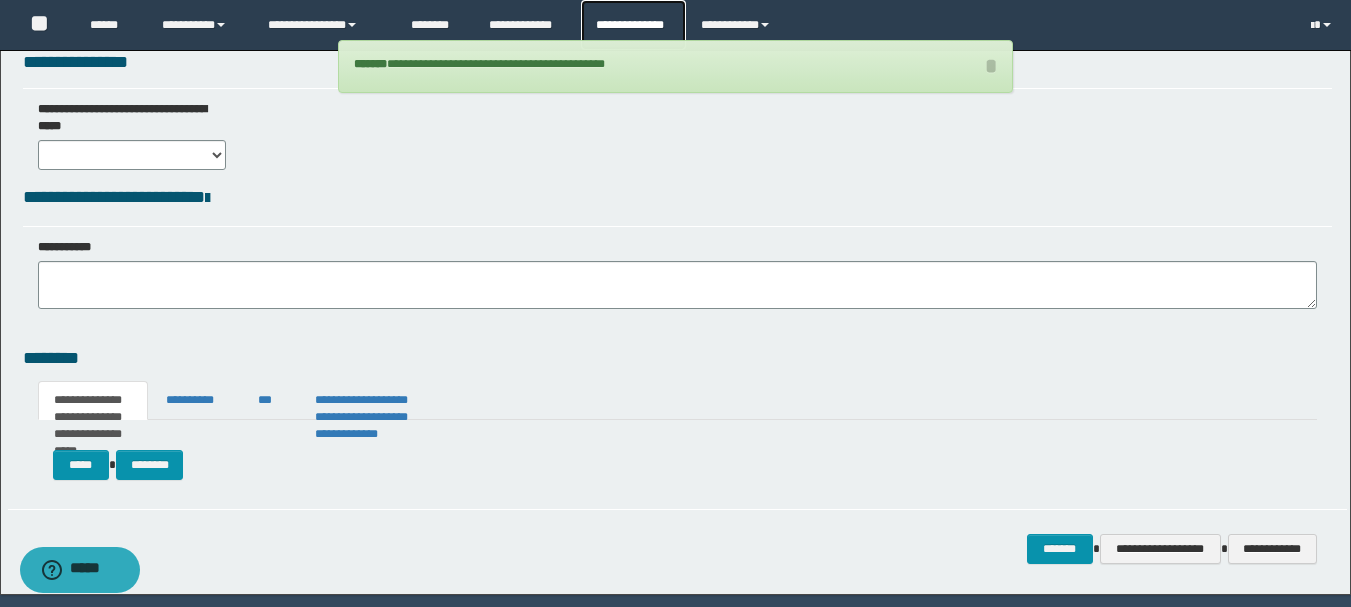 click on "**********" at bounding box center [633, 25] 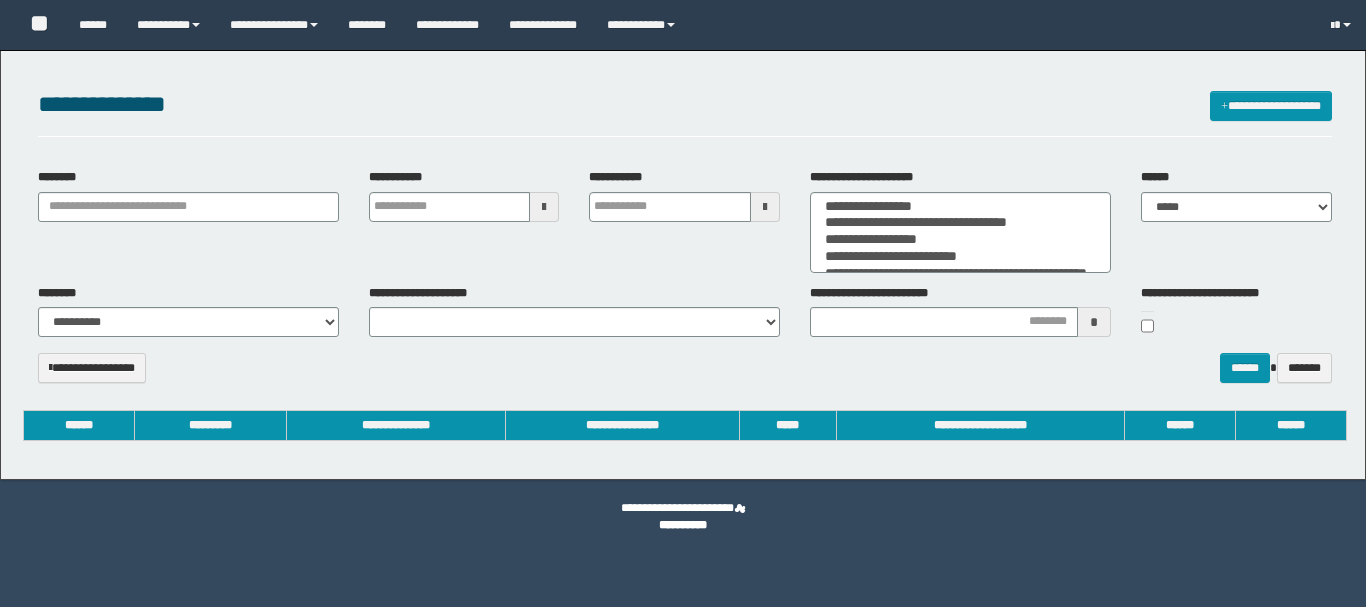 select 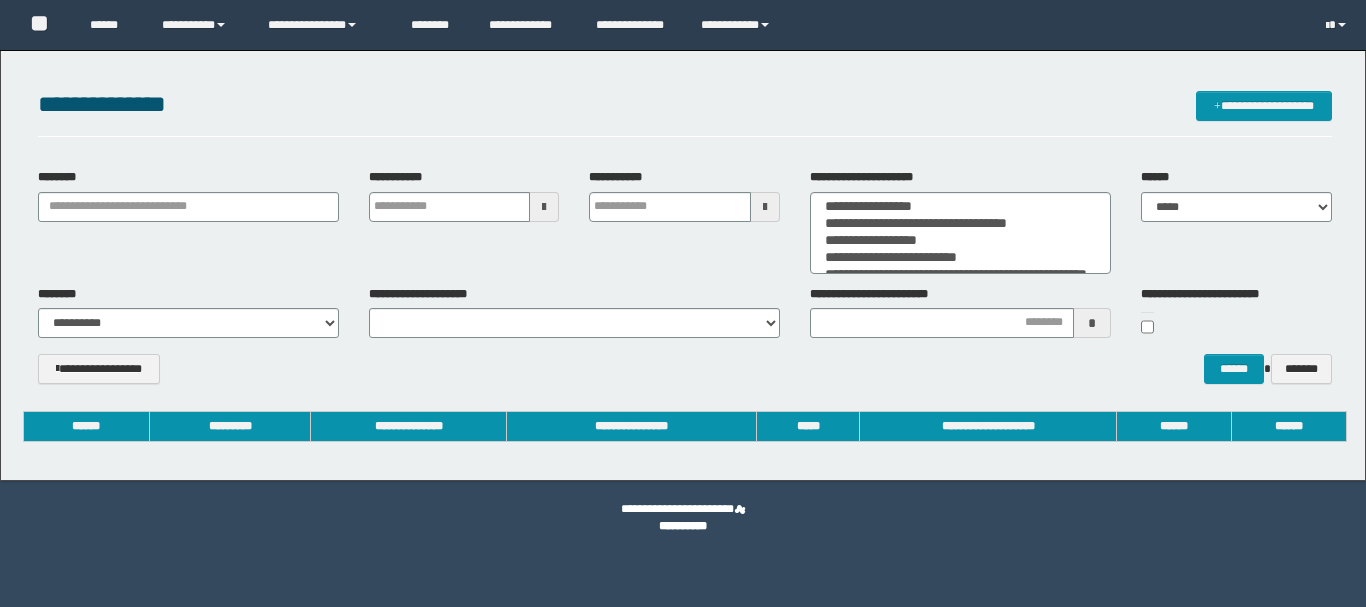 scroll, scrollTop: 0, scrollLeft: 0, axis: both 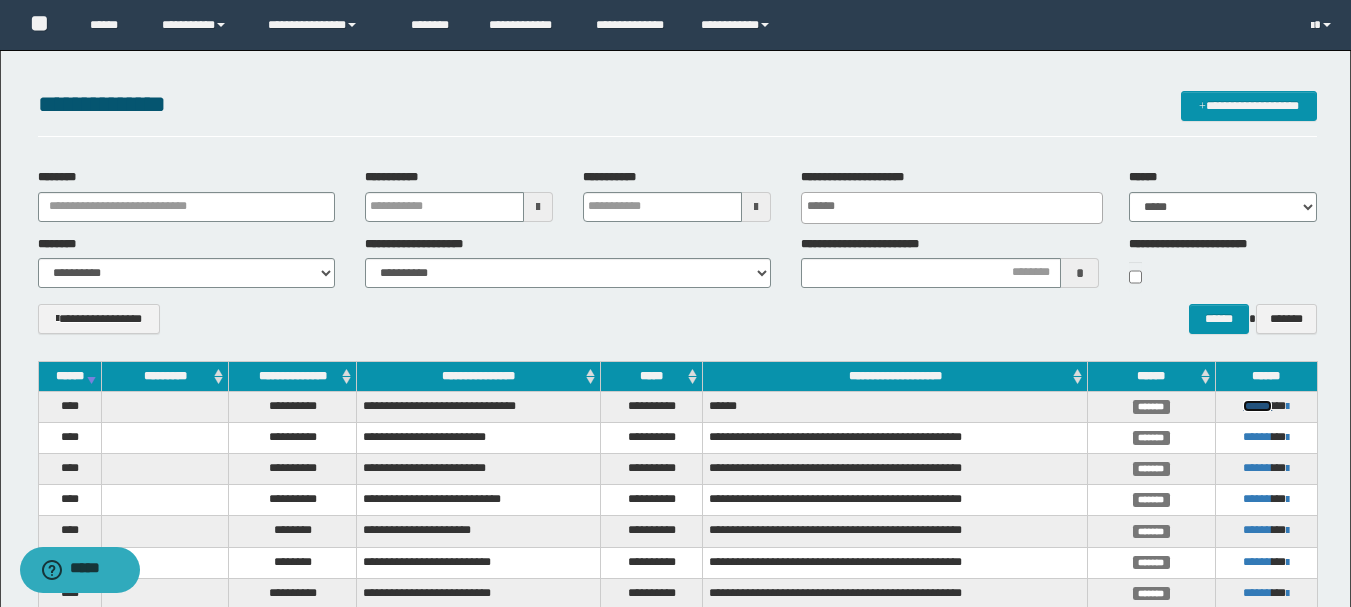 click on "******" at bounding box center (1257, 406) 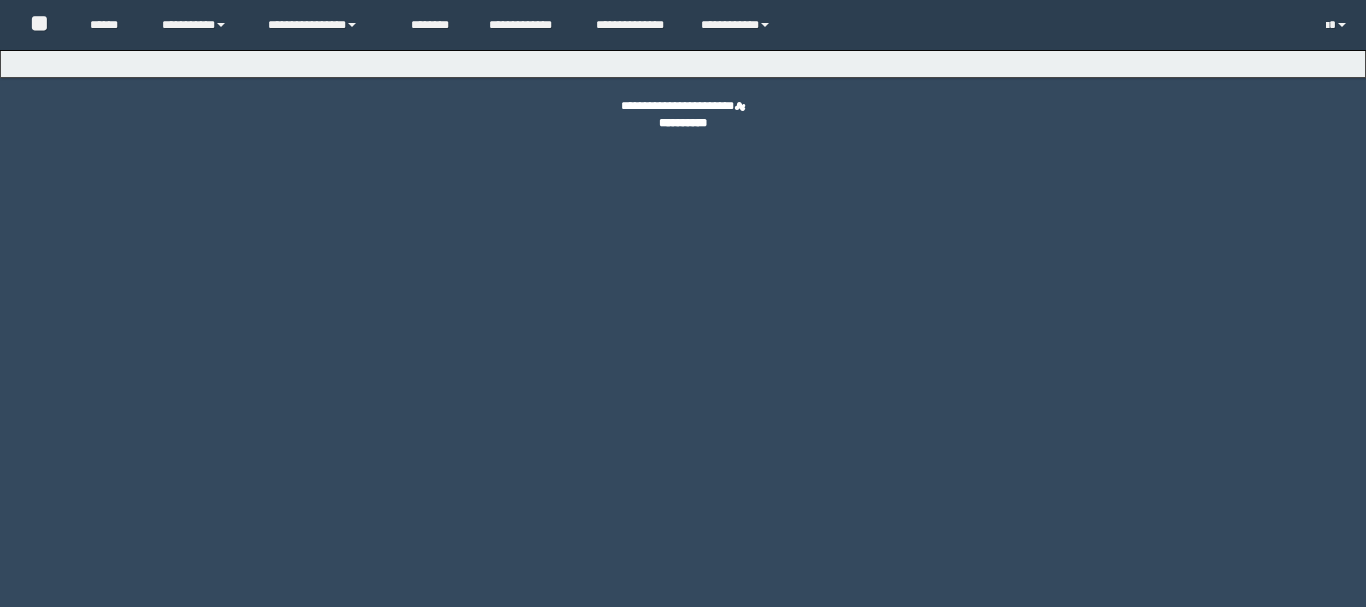 scroll, scrollTop: 0, scrollLeft: 0, axis: both 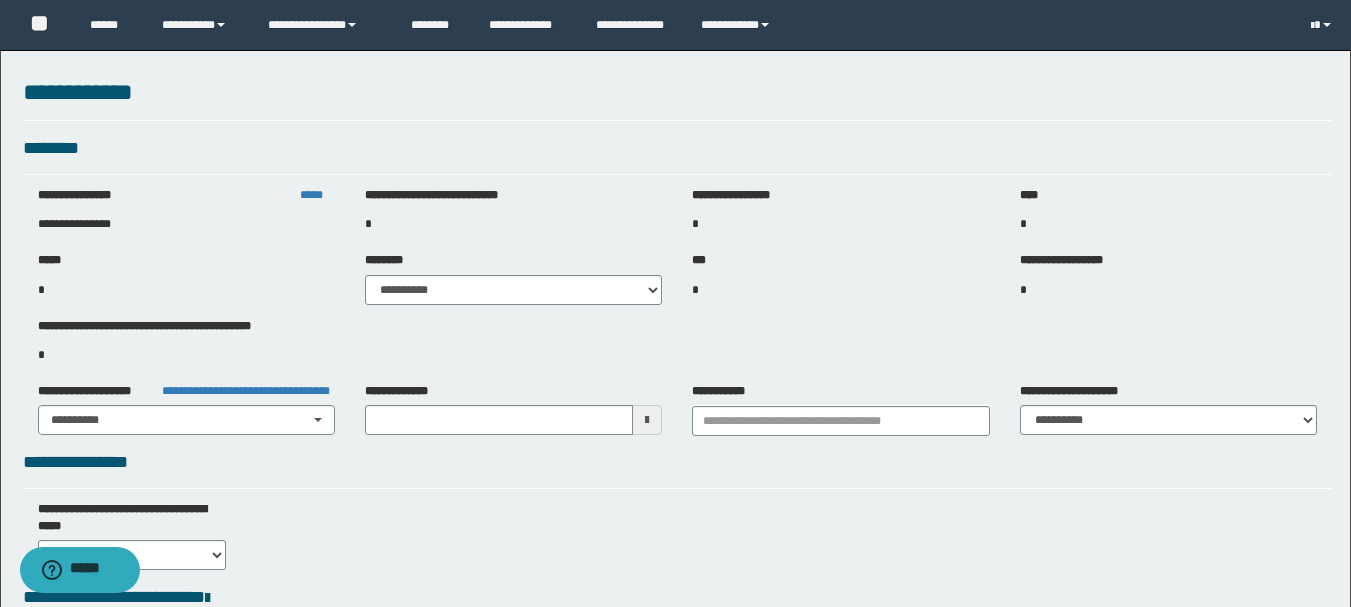 type on "**********" 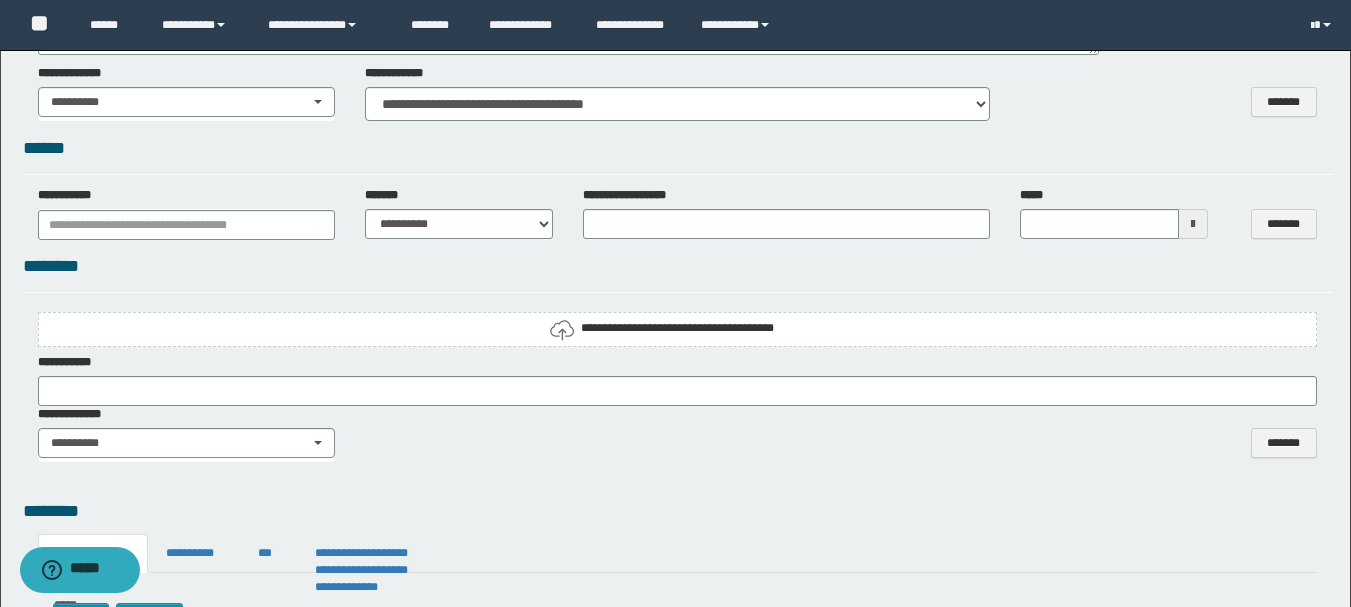 scroll, scrollTop: 1300, scrollLeft: 0, axis: vertical 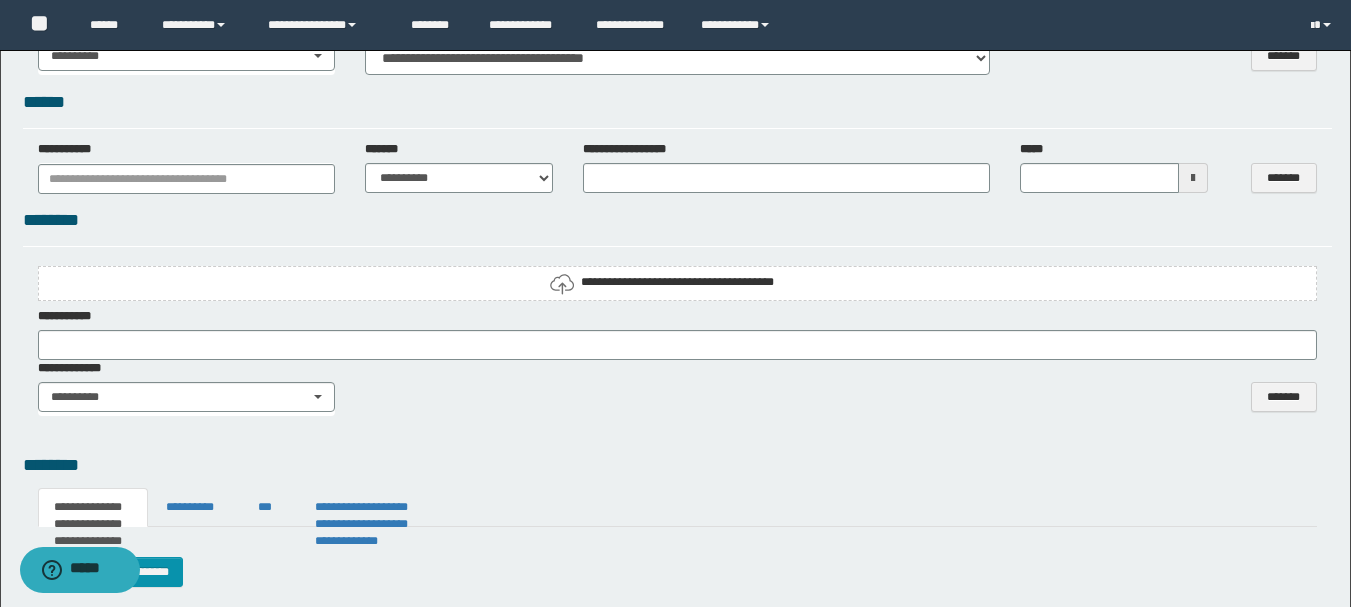 click on "**********" at bounding box center (677, 282) 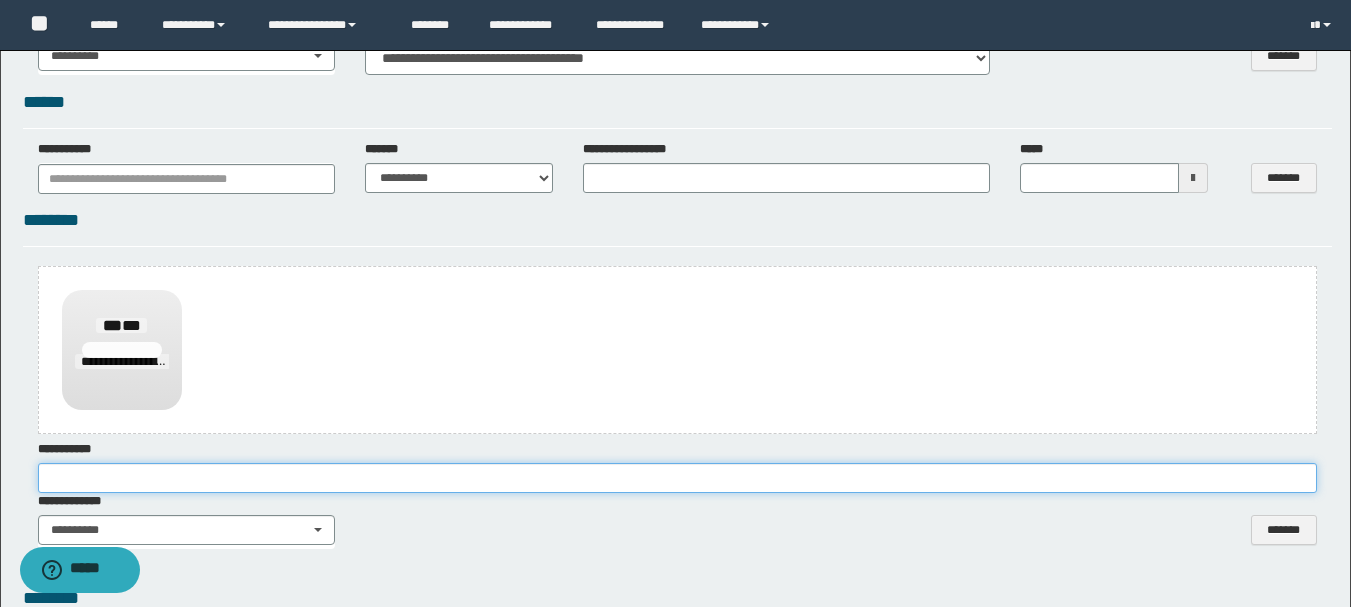 click at bounding box center (677, 478) 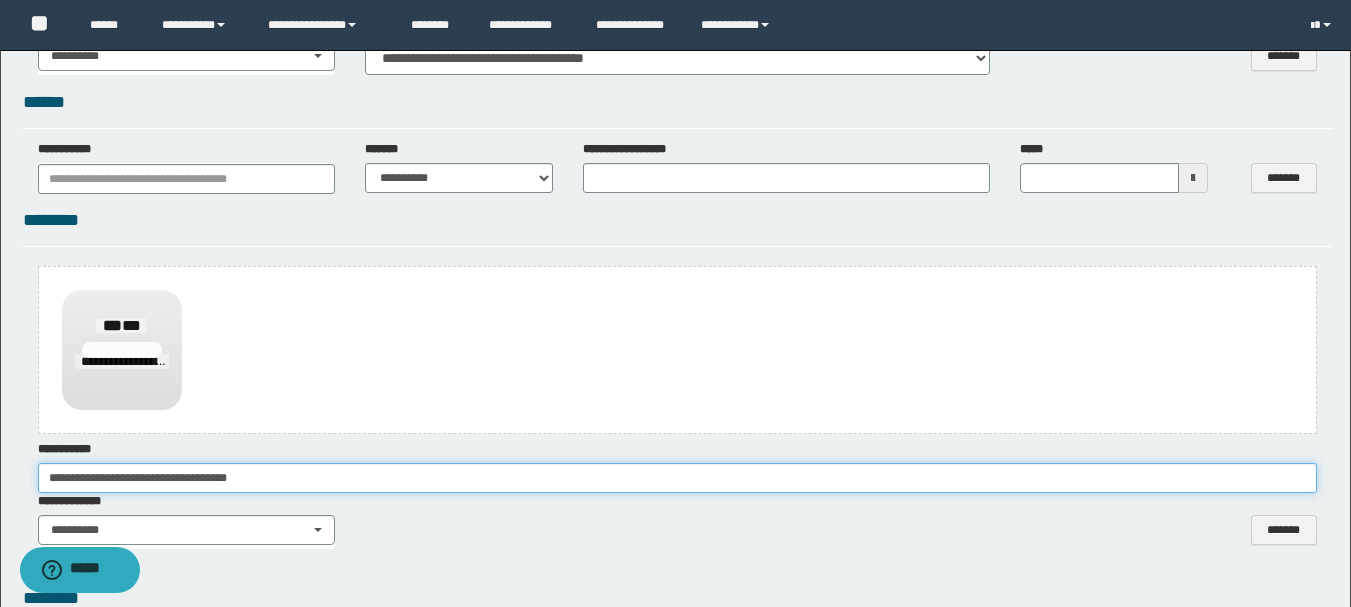 paste on "**********" 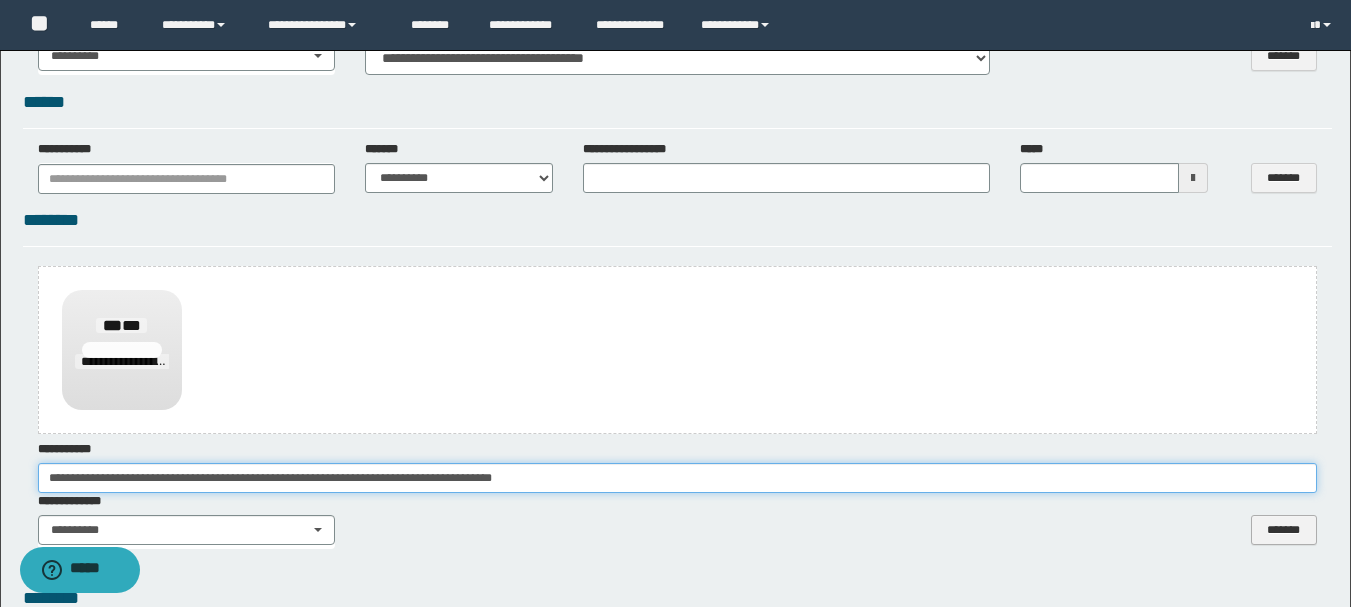 type on "**********" 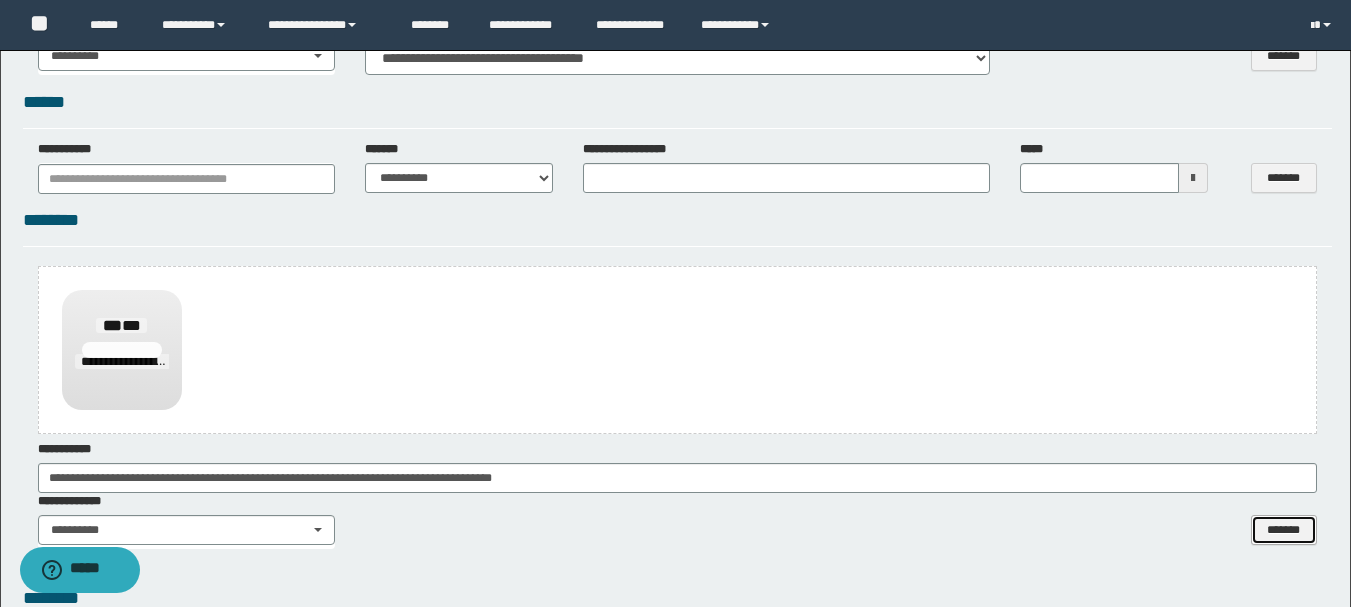 click on "*******" at bounding box center [1284, 530] 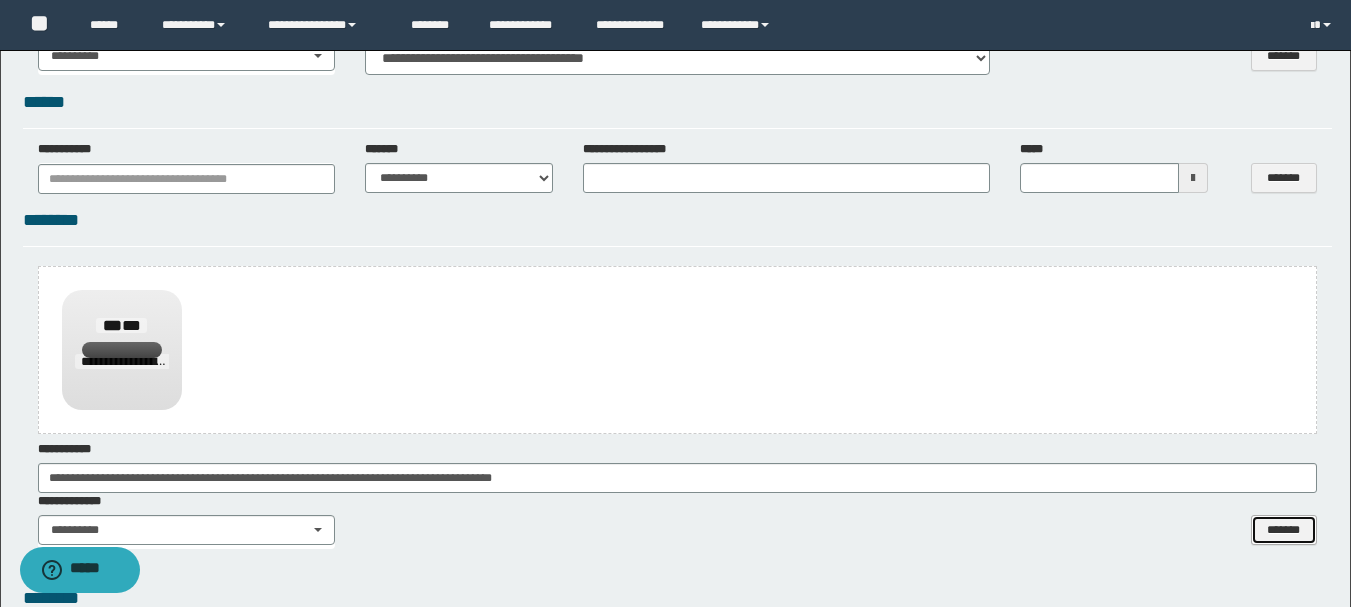 type 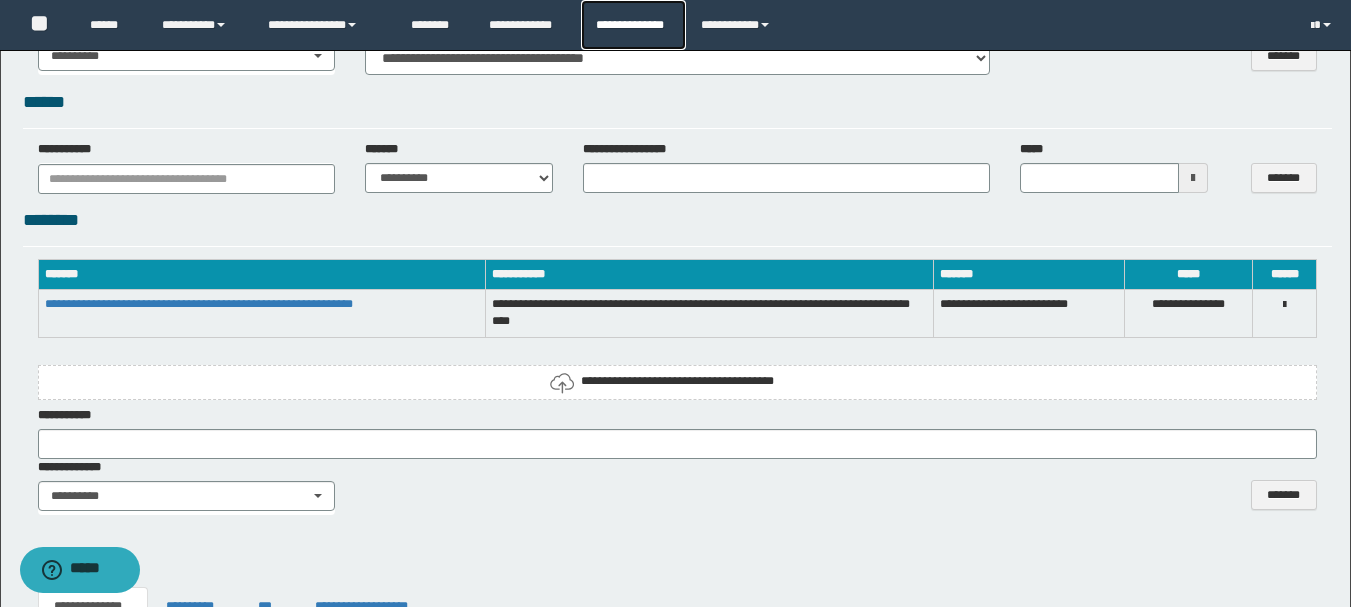 click on "**********" at bounding box center (633, 25) 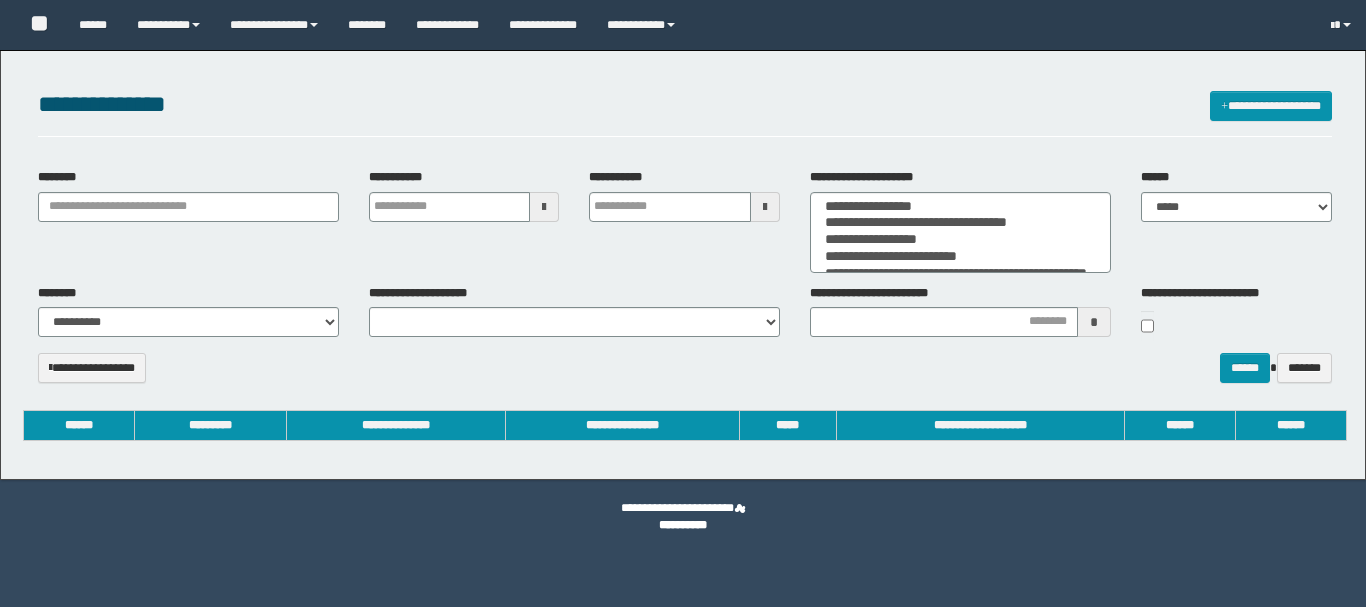 select 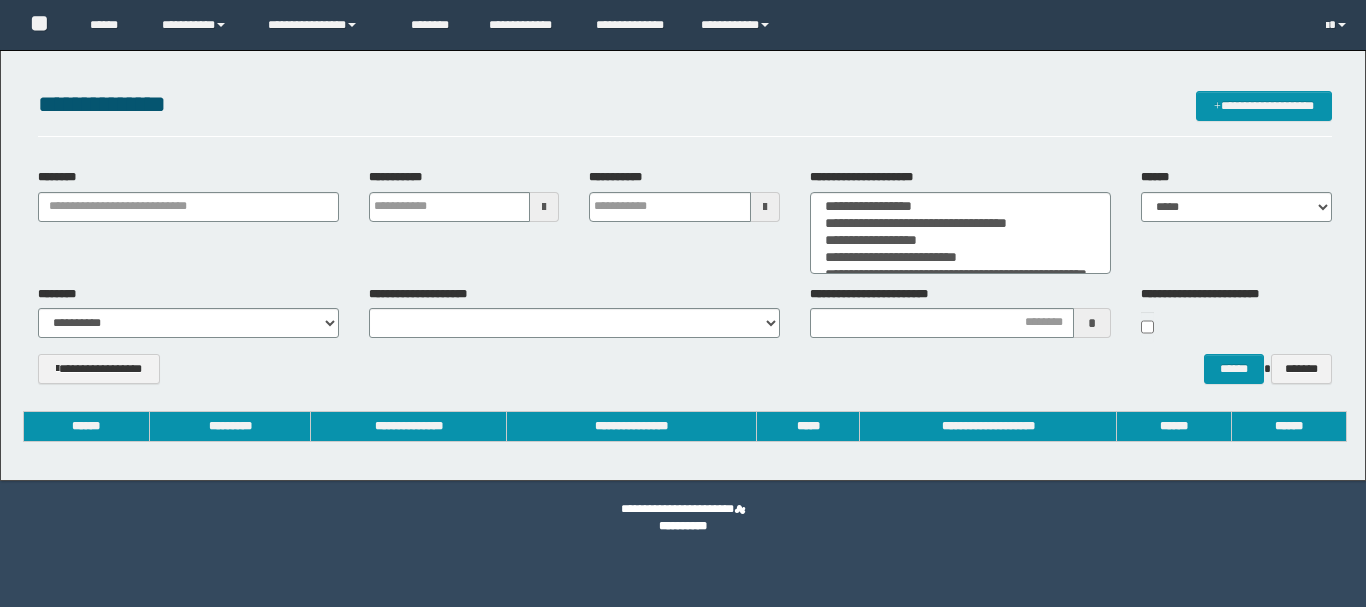 scroll, scrollTop: 0, scrollLeft: 0, axis: both 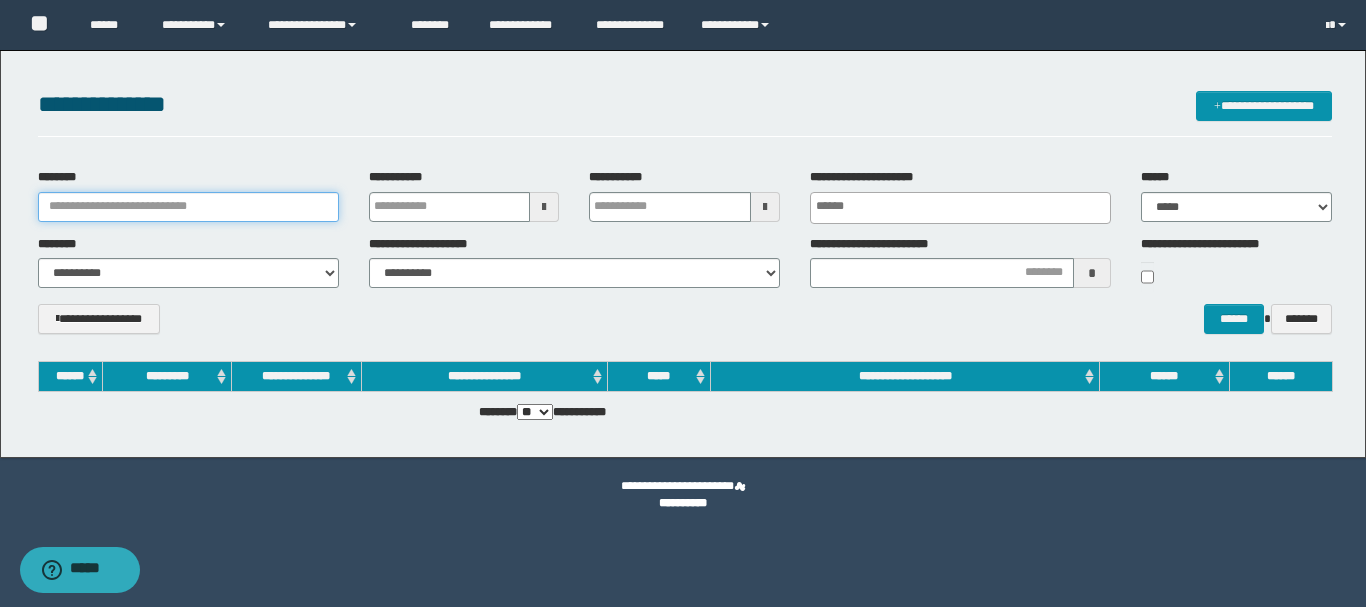 click on "********" at bounding box center [188, 207] 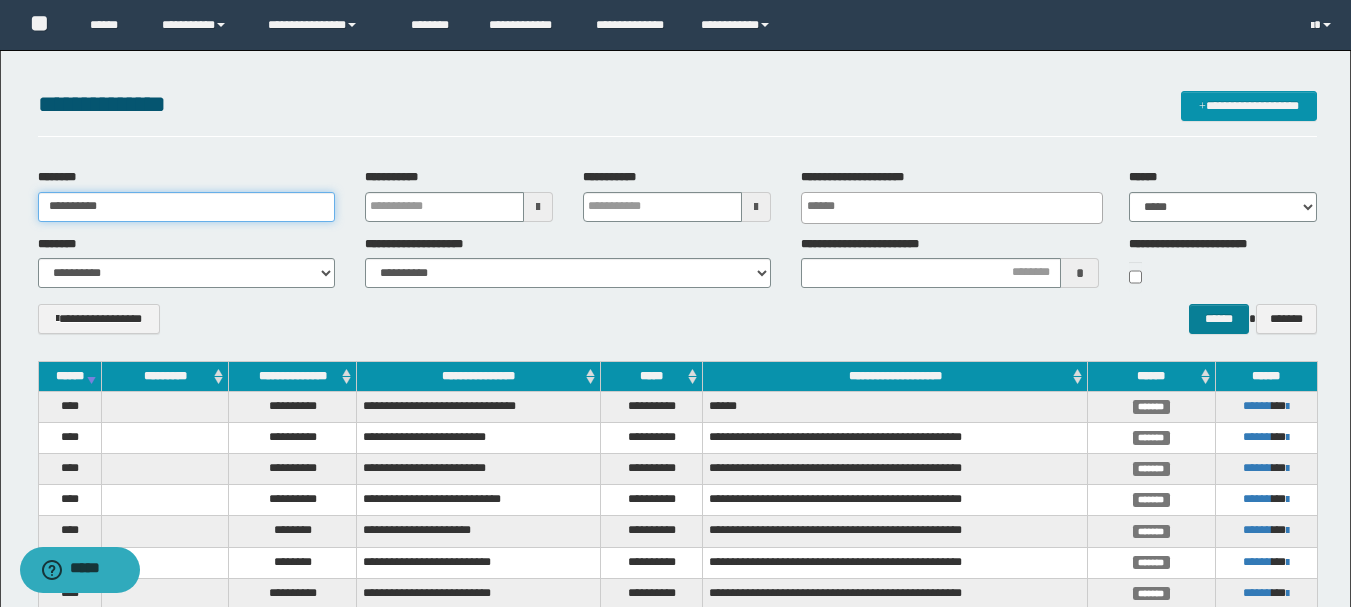 type on "**********" 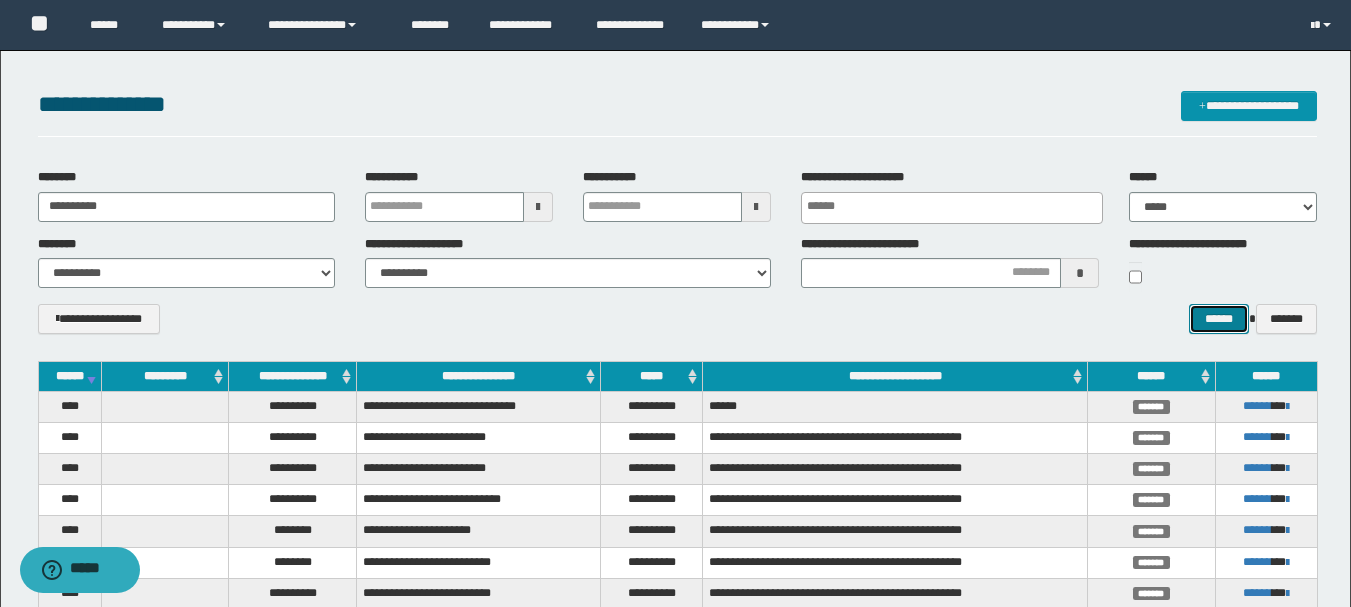 click on "******" at bounding box center (1218, 319) 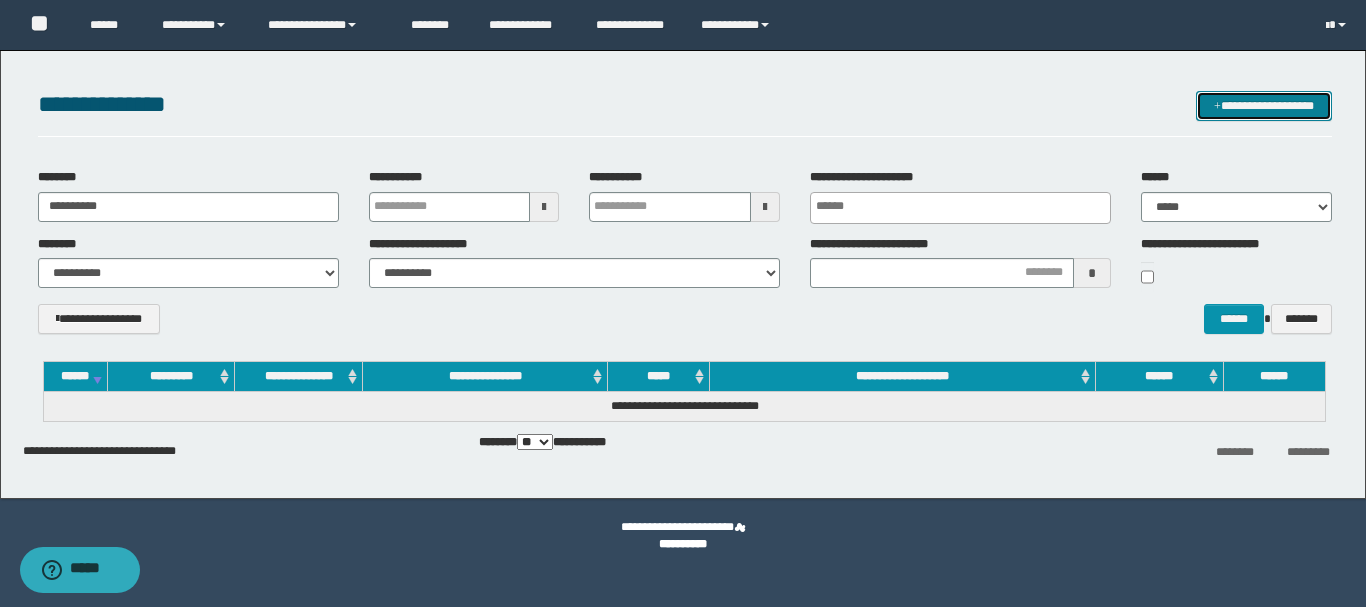 click on "**********" at bounding box center (1264, 106) 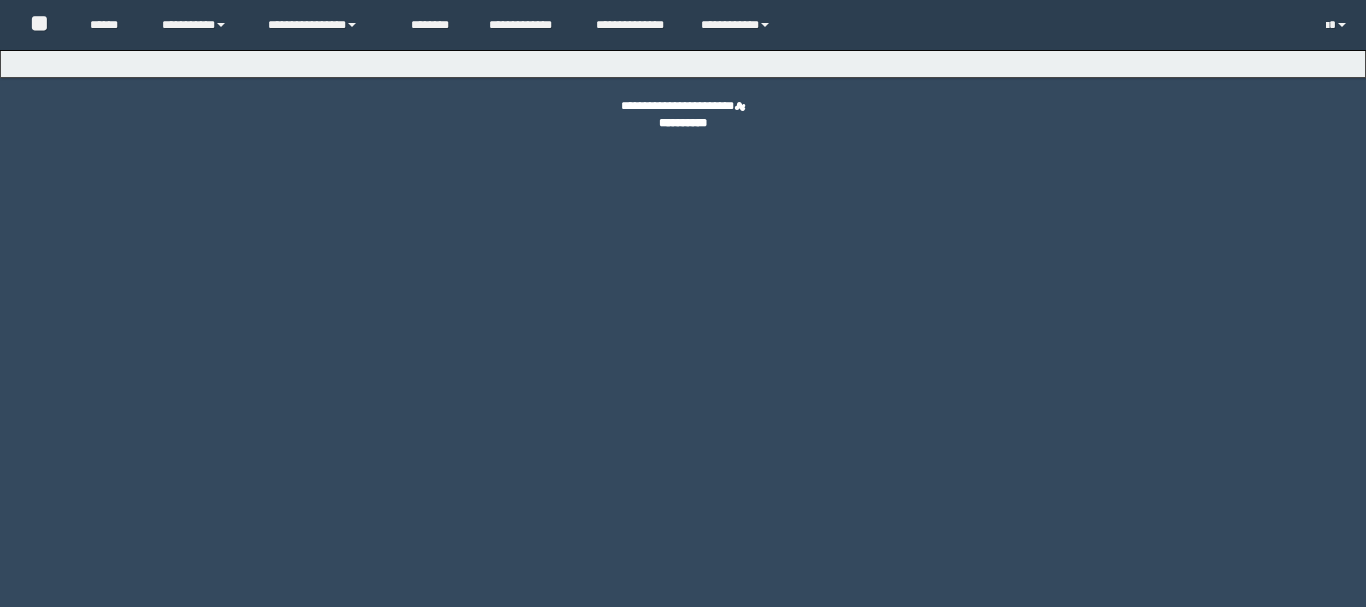 scroll, scrollTop: 0, scrollLeft: 0, axis: both 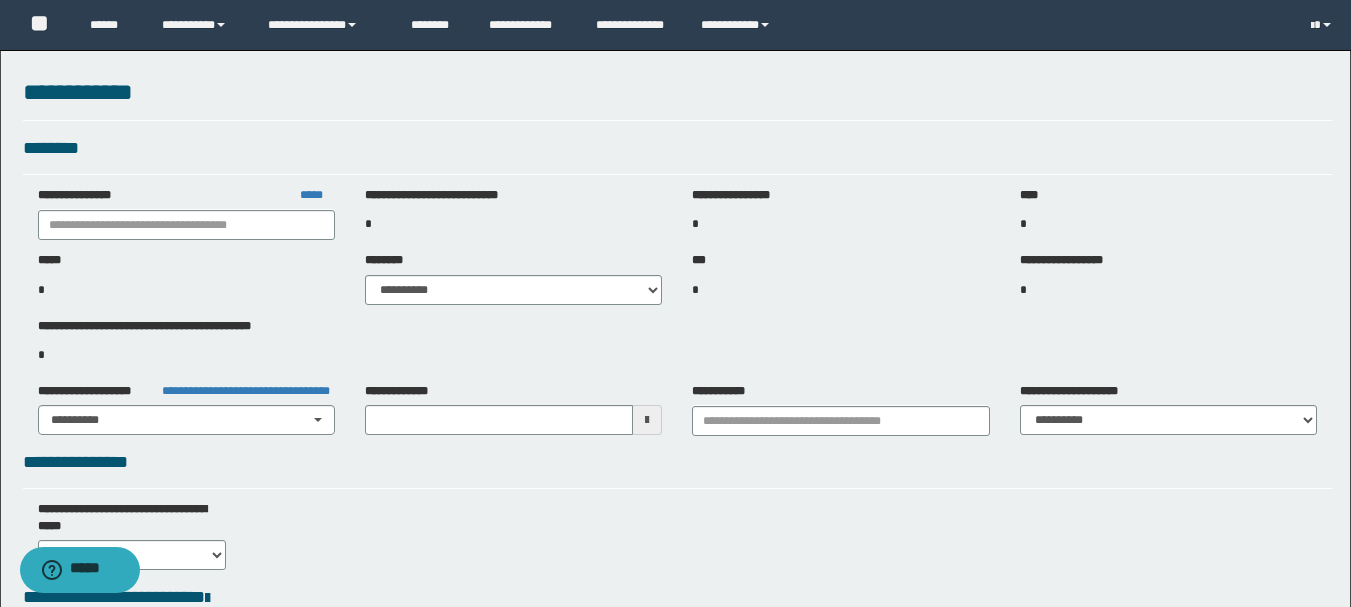 type on "**********" 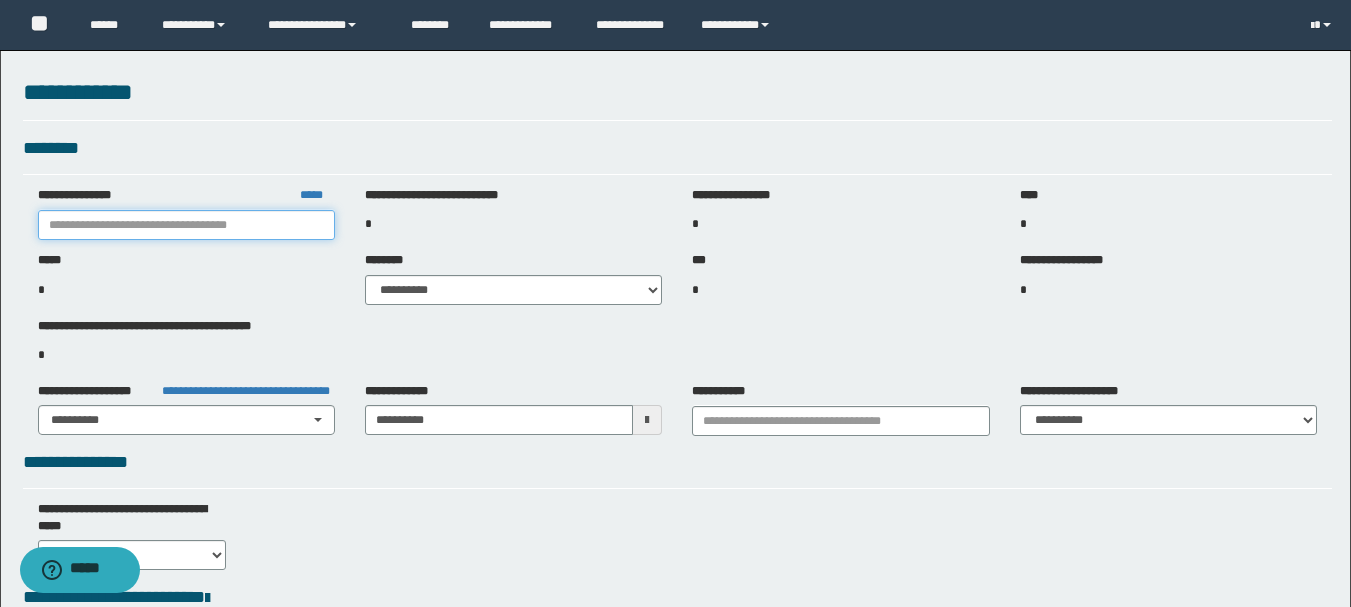 click at bounding box center (186, 225) 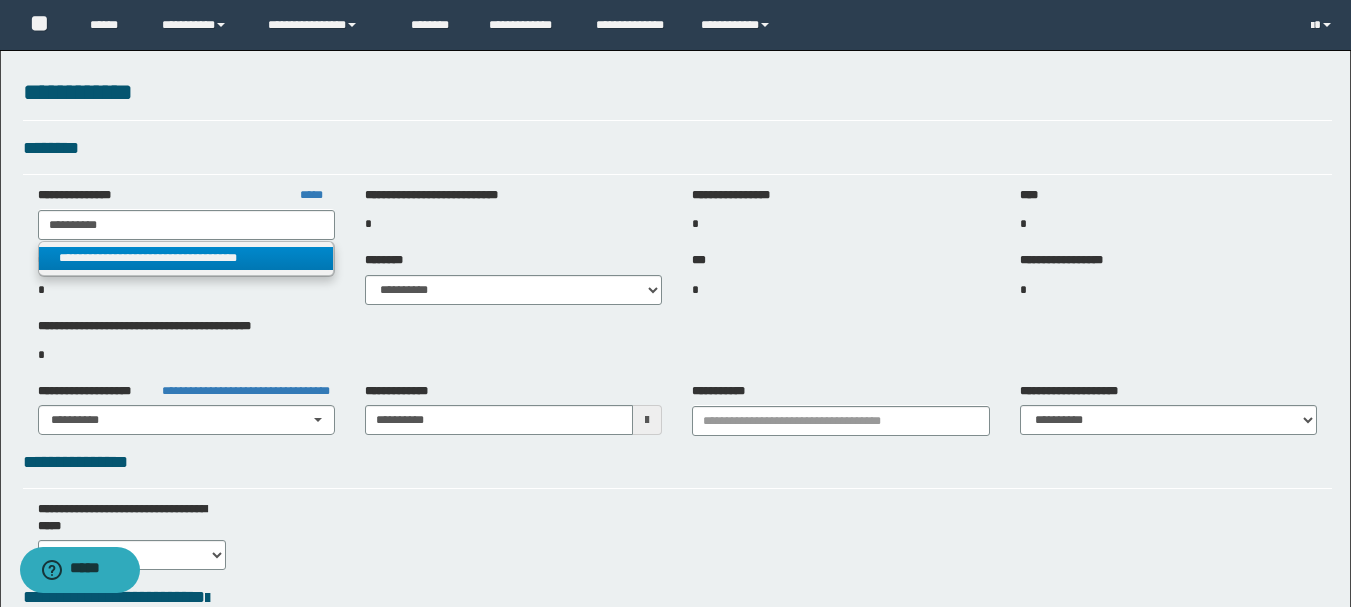 click on "**********" at bounding box center [186, 258] 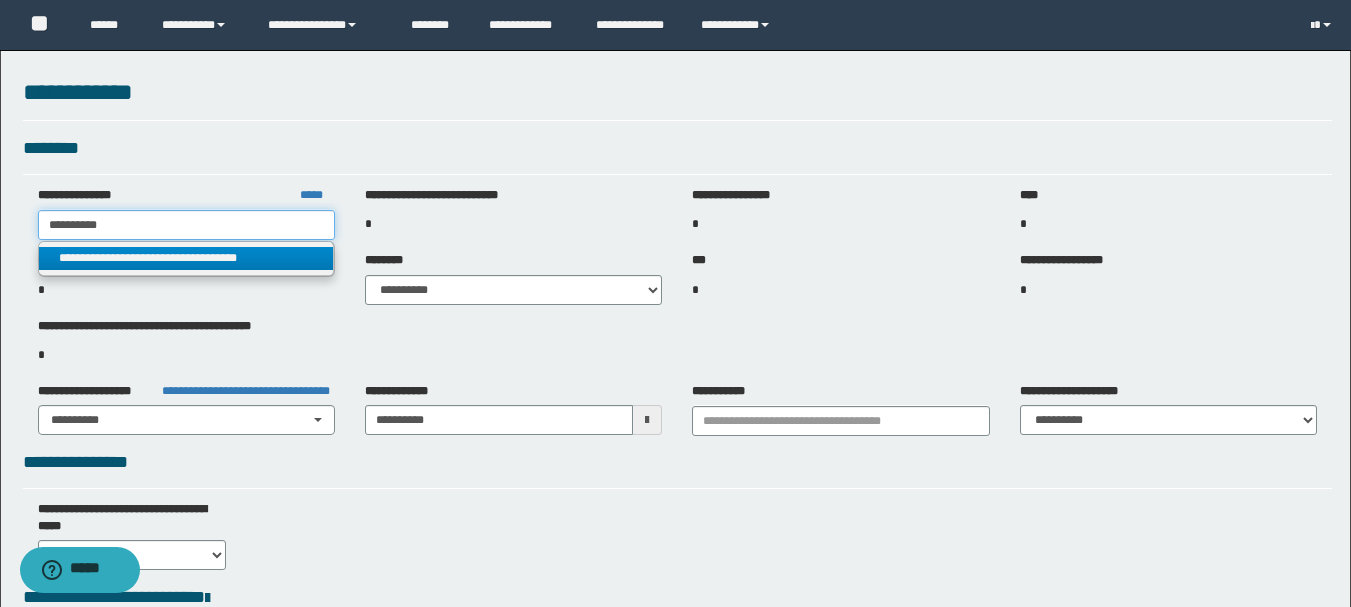 type on "**********" 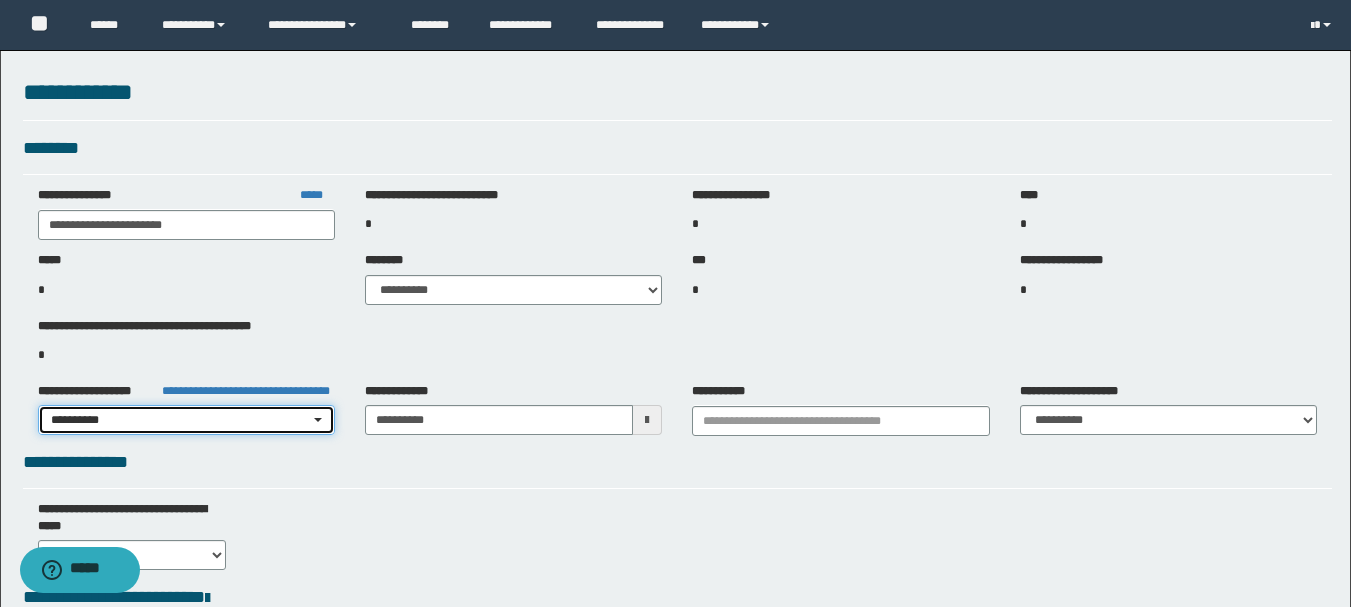 click on "**********" at bounding box center [180, 420] 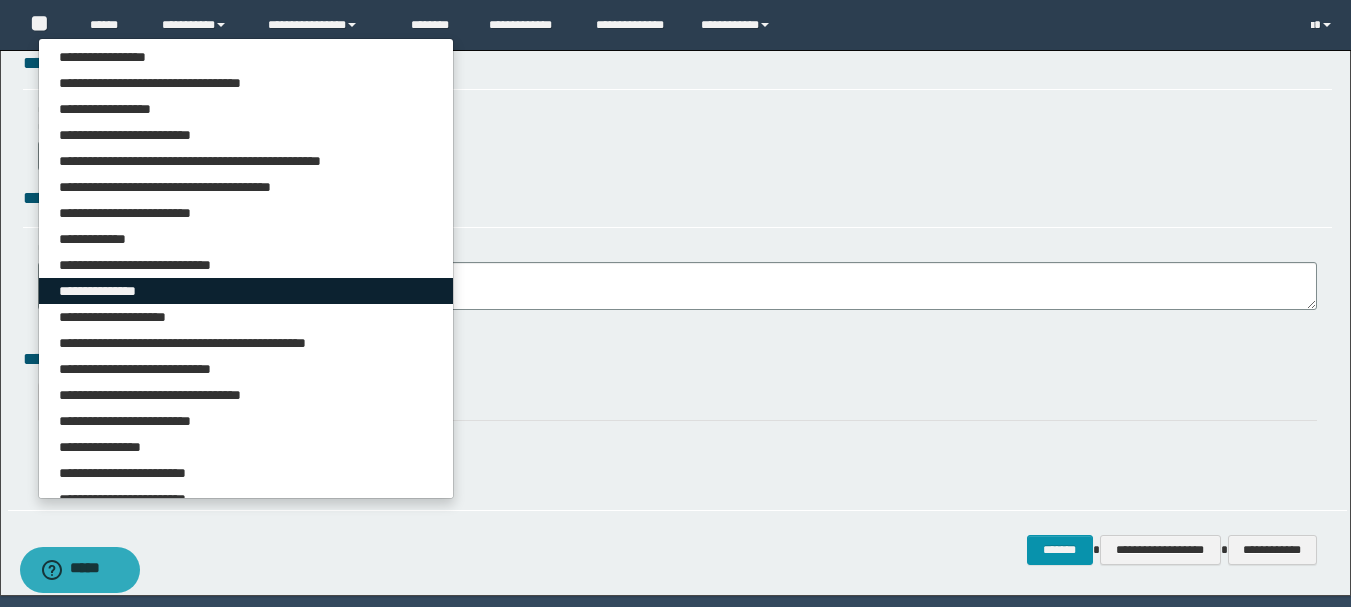 scroll, scrollTop: 400, scrollLeft: 0, axis: vertical 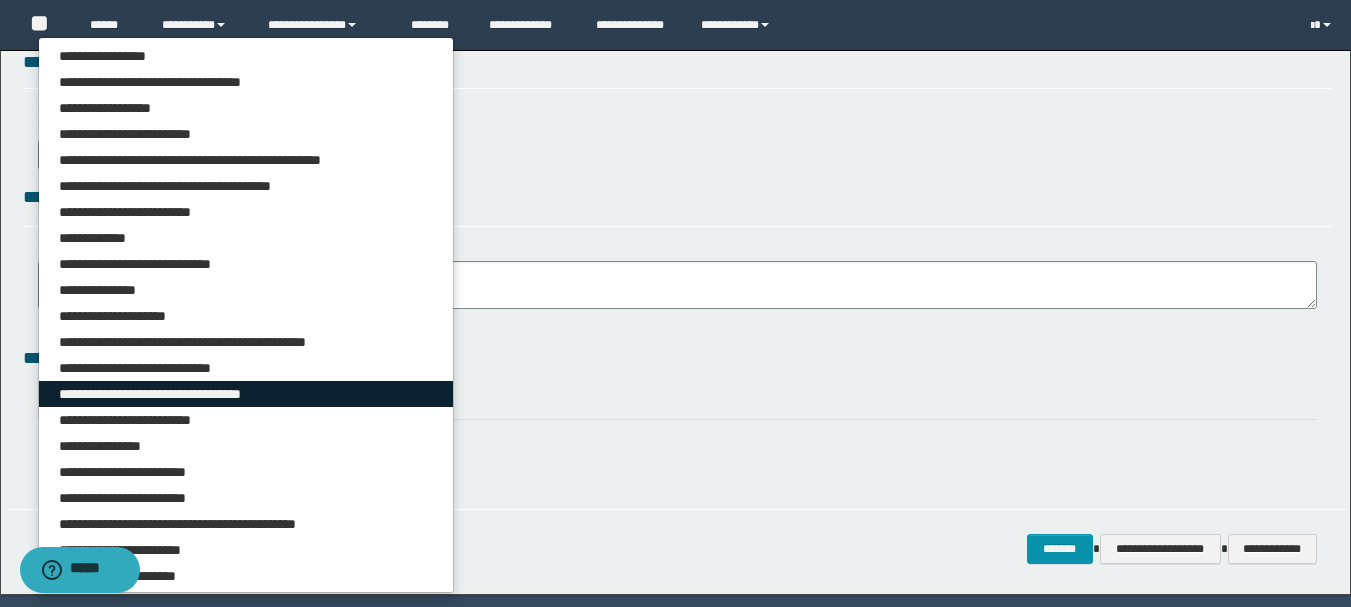 type 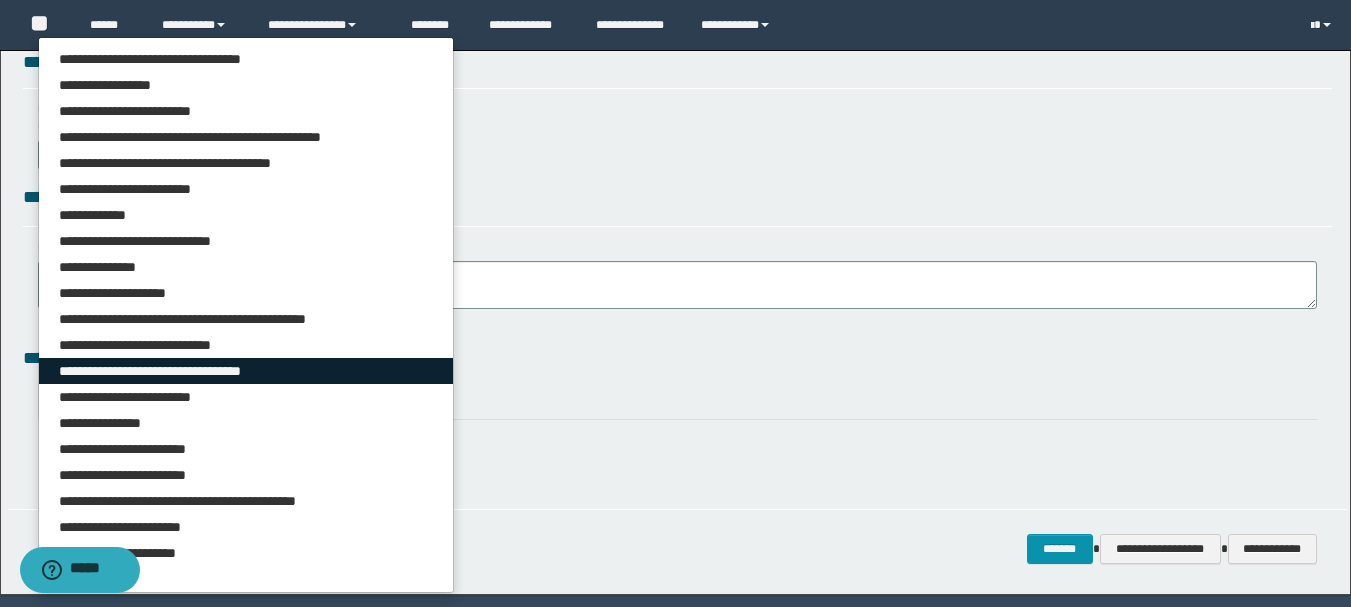 scroll, scrollTop: 132, scrollLeft: 0, axis: vertical 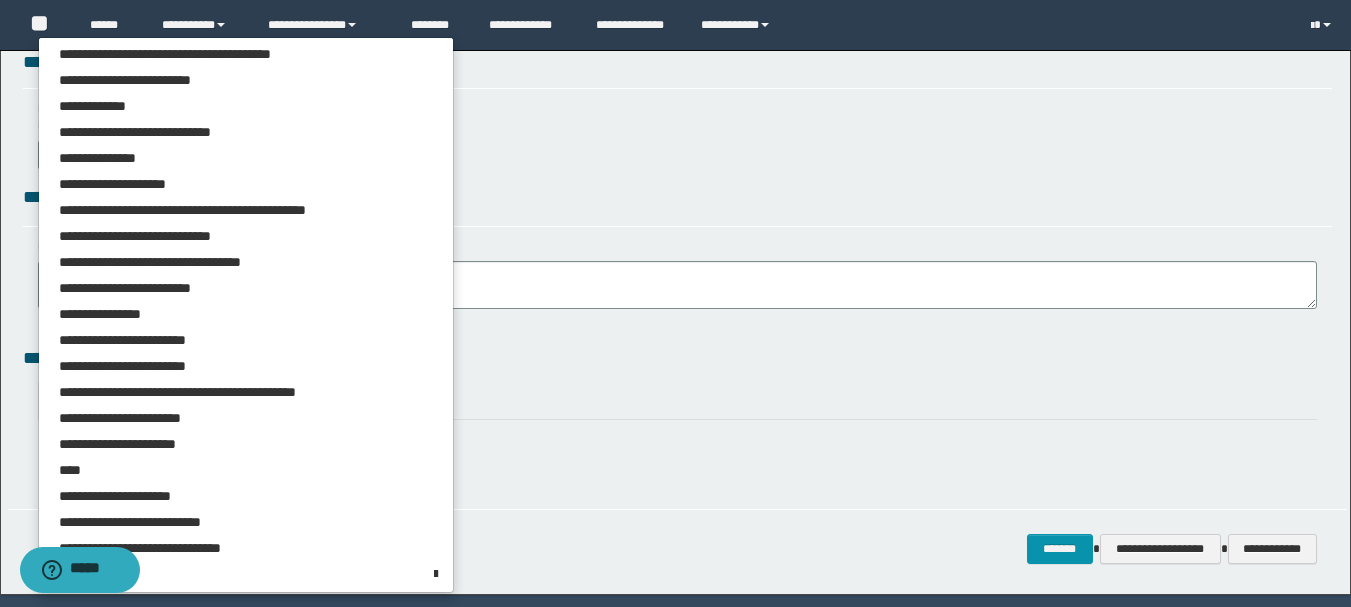 click on "**********" at bounding box center (677, 135) 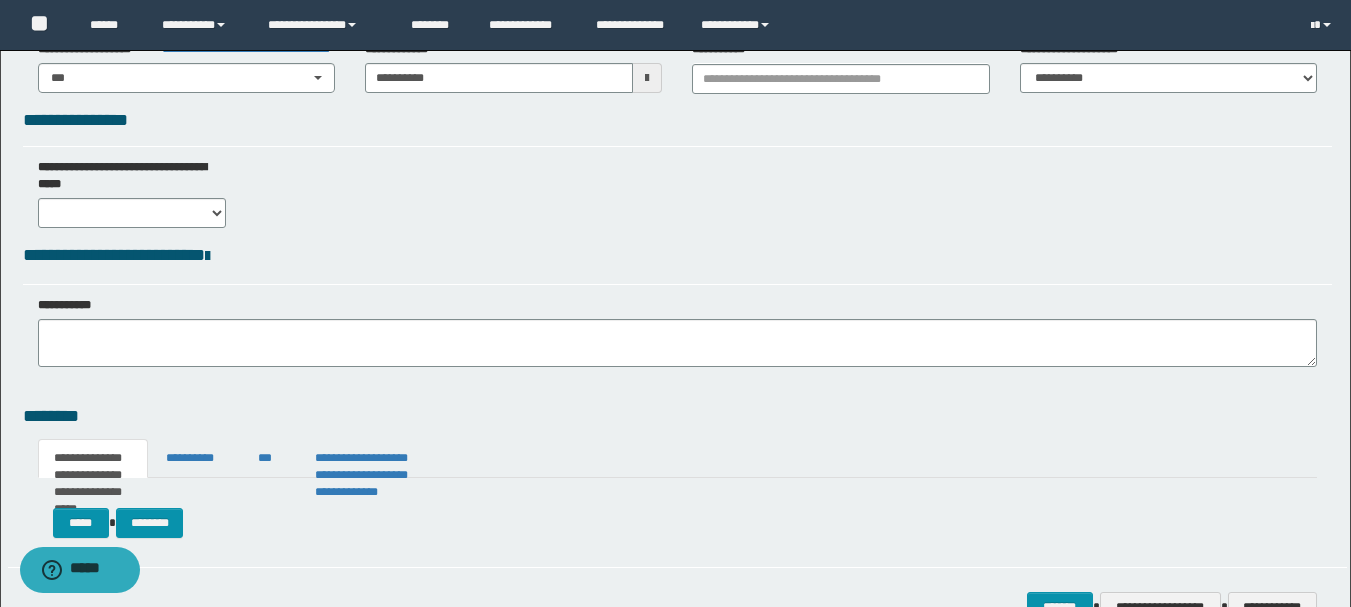 scroll, scrollTop: 300, scrollLeft: 0, axis: vertical 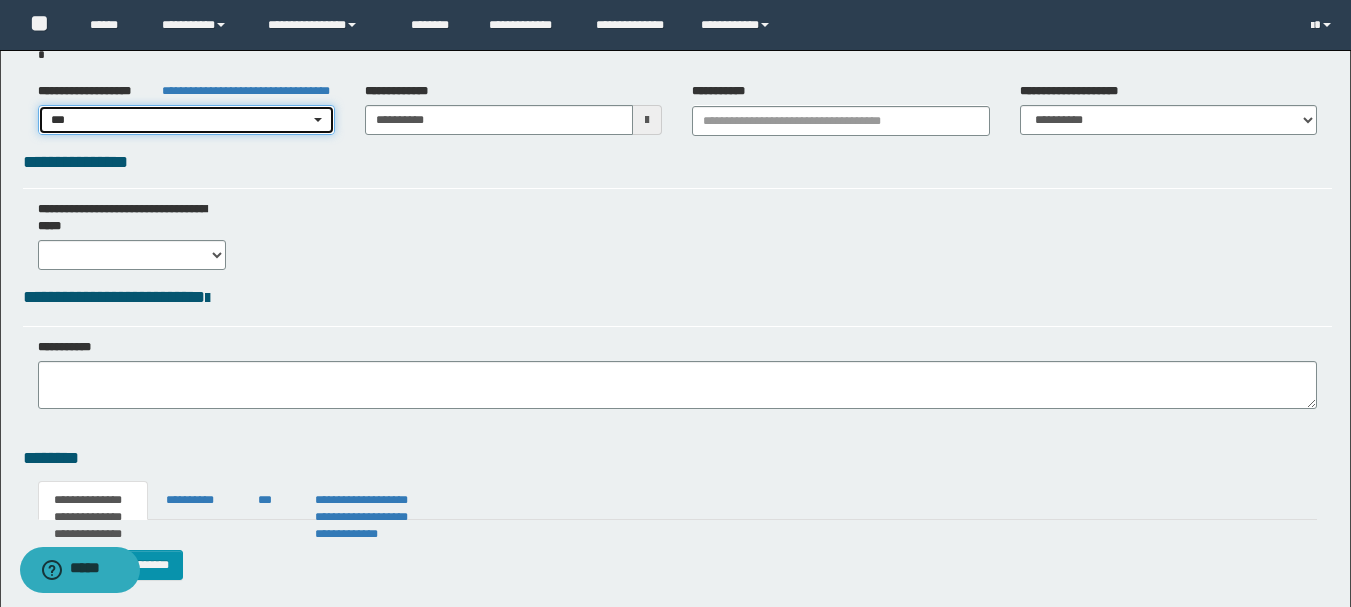 click at bounding box center (318, 120) 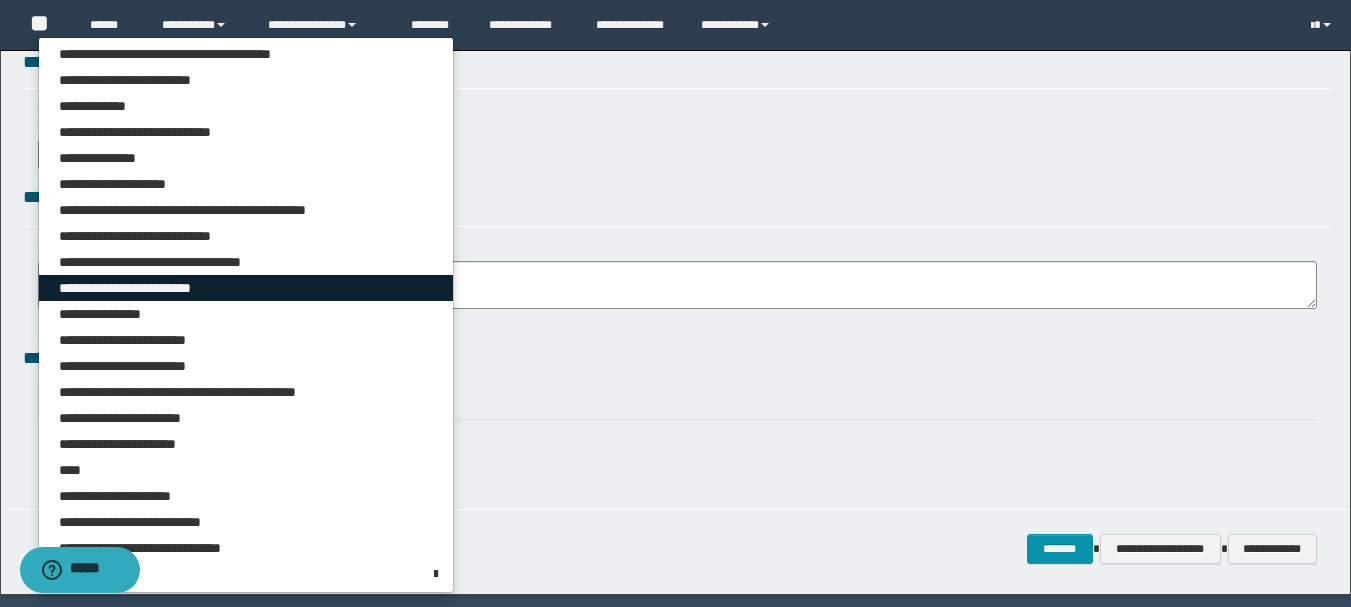 scroll, scrollTop: 436, scrollLeft: 0, axis: vertical 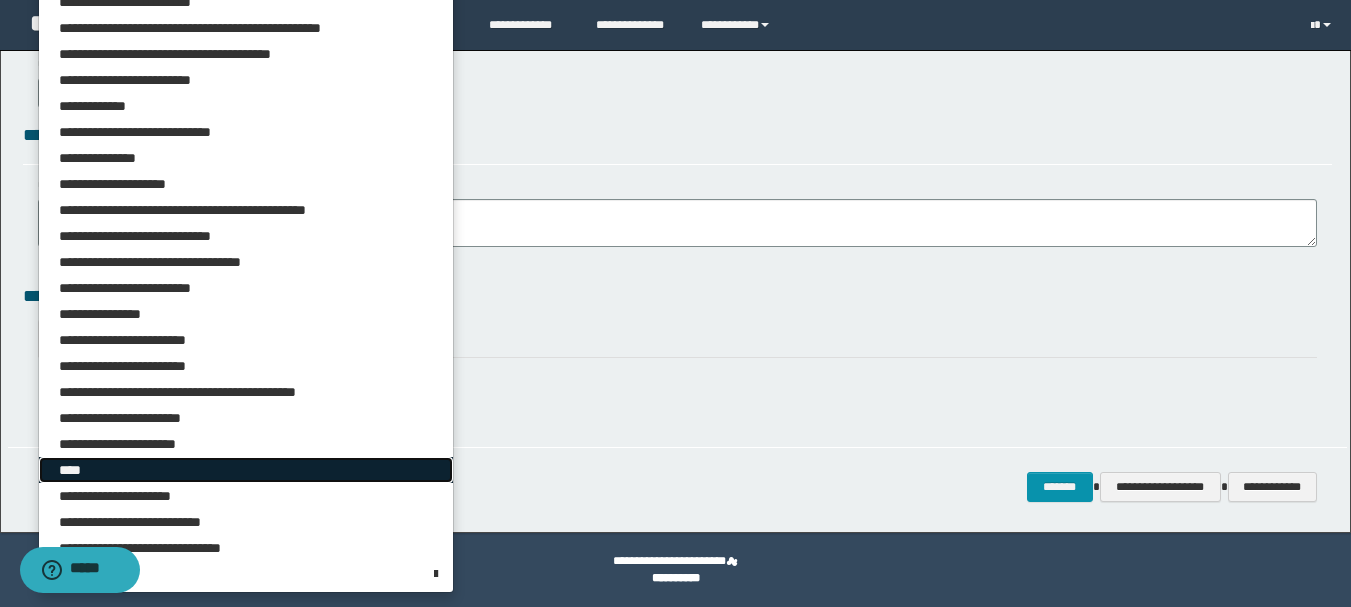 click on "****" at bounding box center [246, 470] 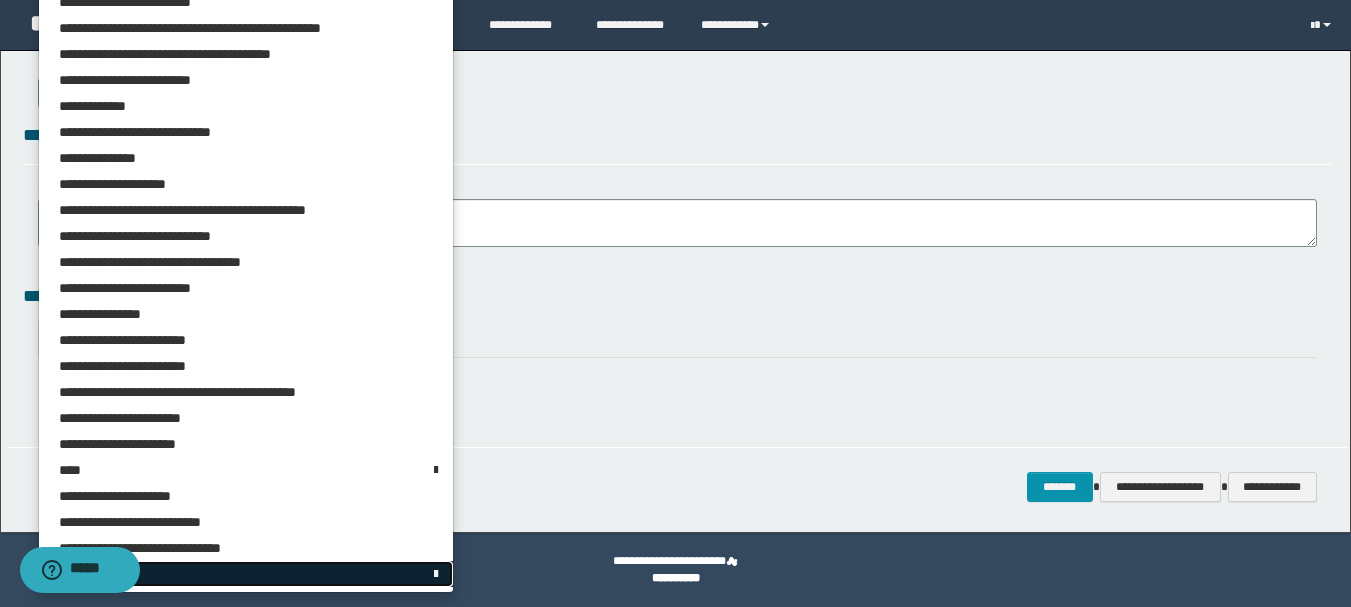 click on "***" at bounding box center [246, 574] 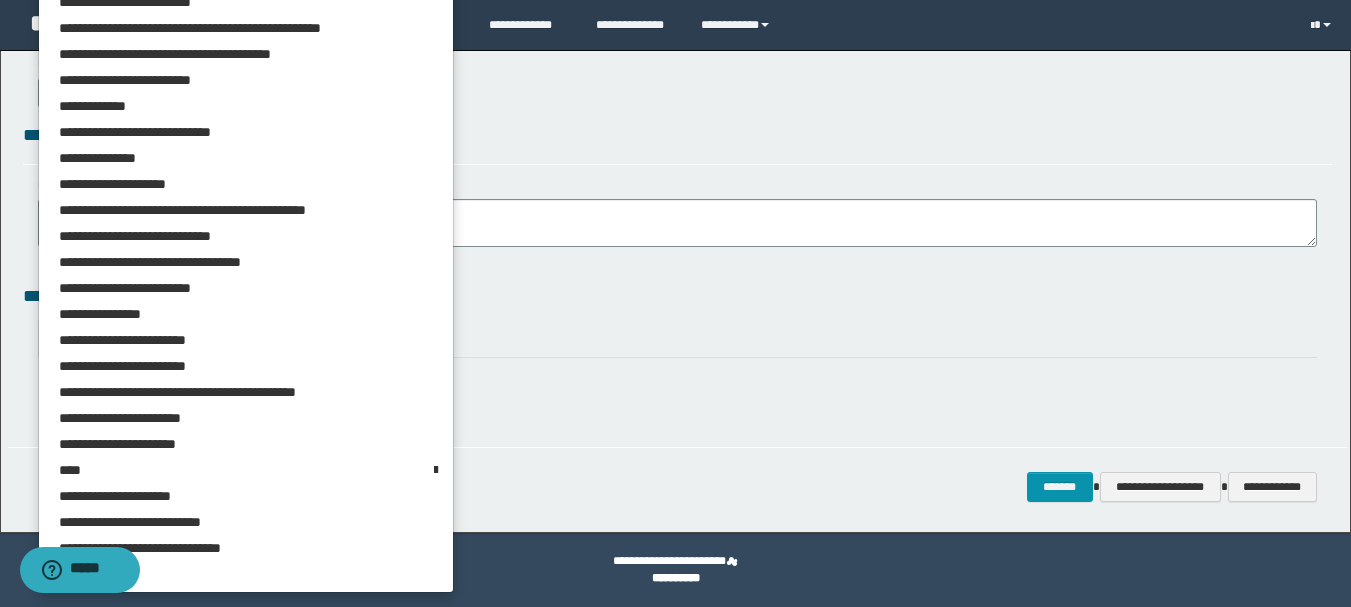 click on "**********" at bounding box center (677, 388) 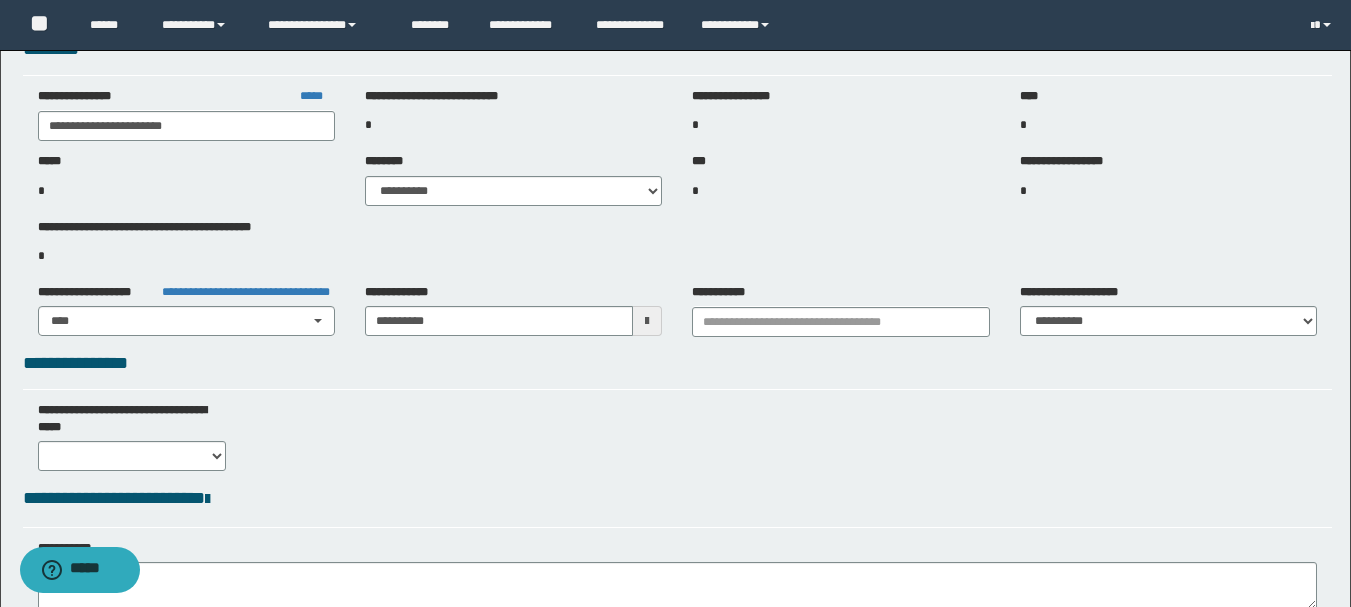 scroll, scrollTop: 62, scrollLeft: 0, axis: vertical 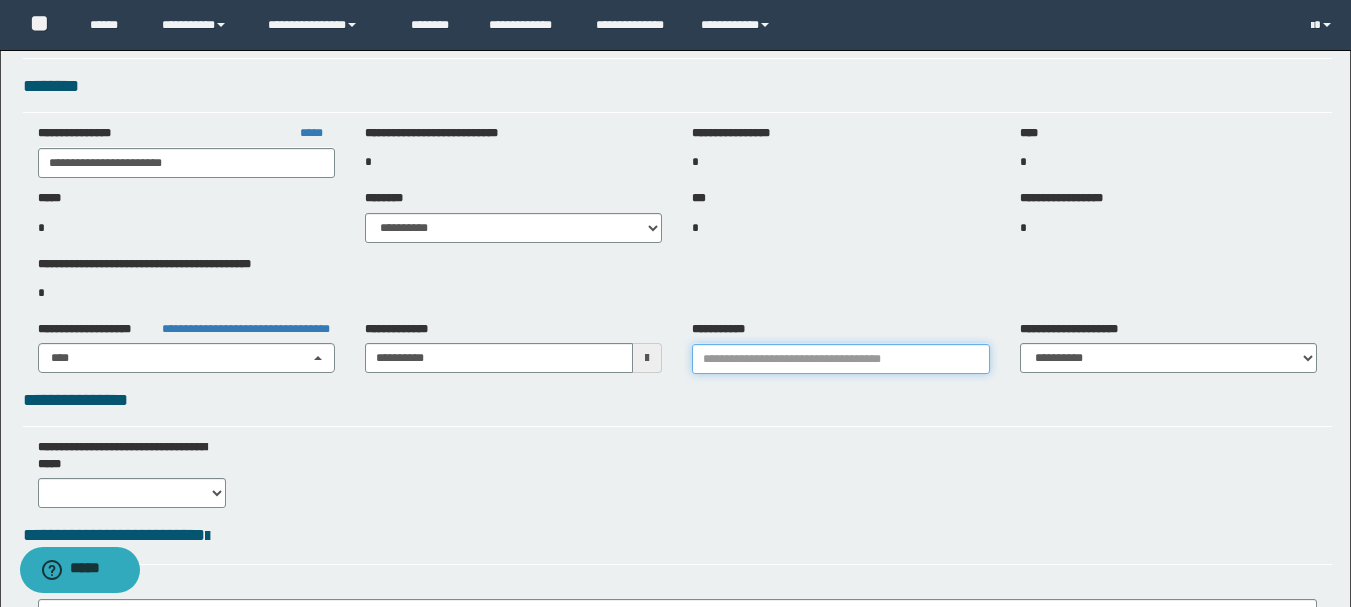 click at bounding box center [840, 359] 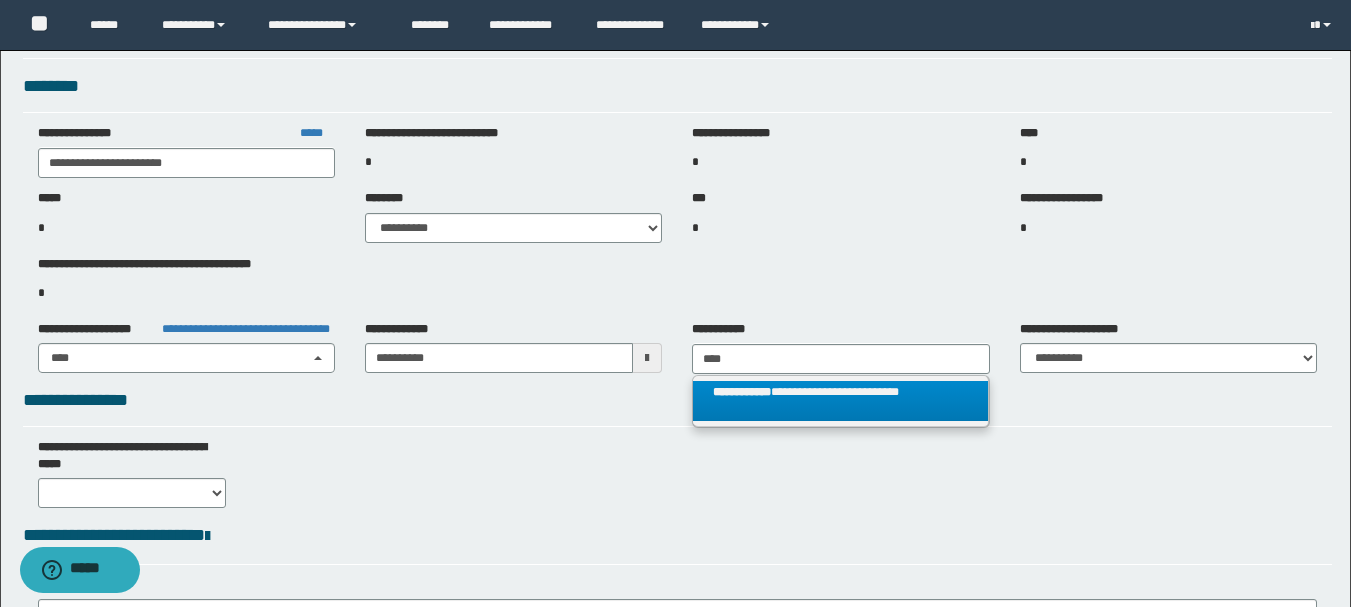 click on "**********" at bounding box center [742, 392] 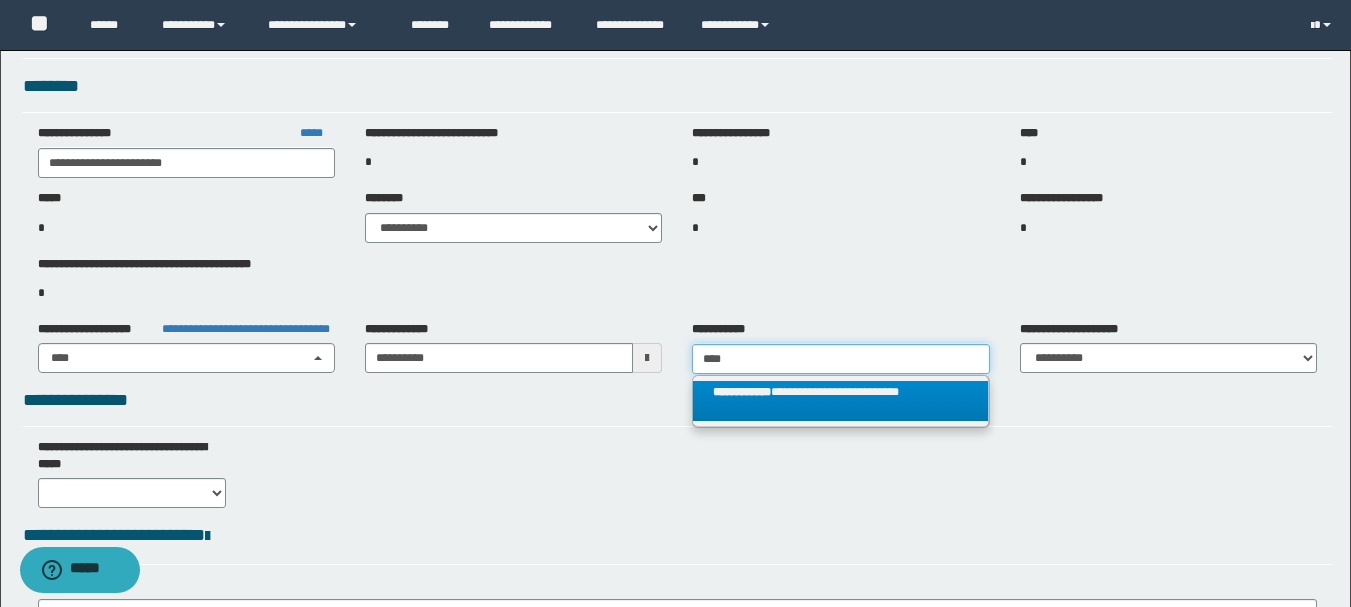 type on "**********" 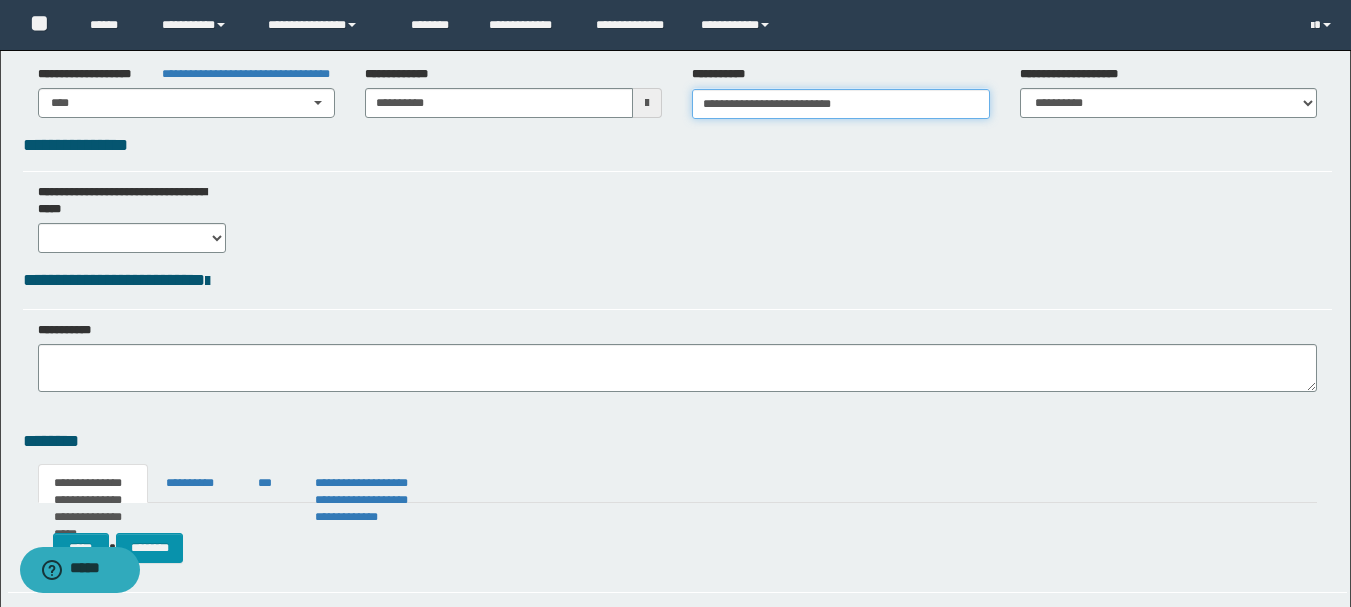scroll, scrollTop: 462, scrollLeft: 0, axis: vertical 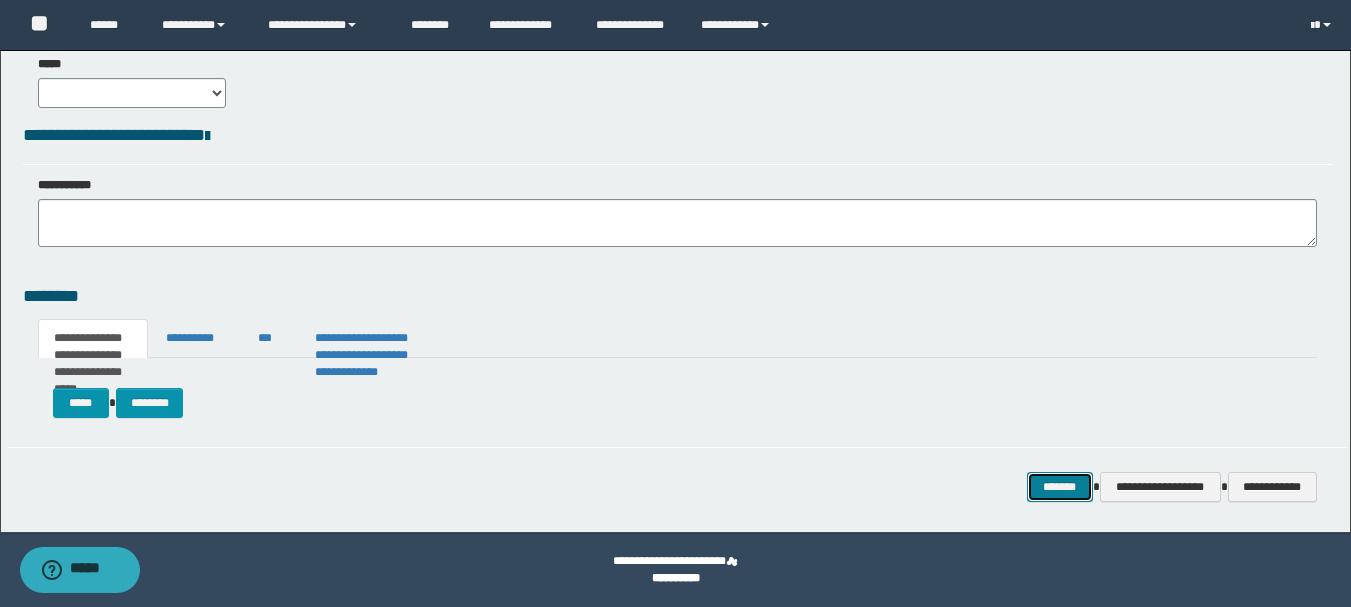 click on "*******" at bounding box center [1060, 487] 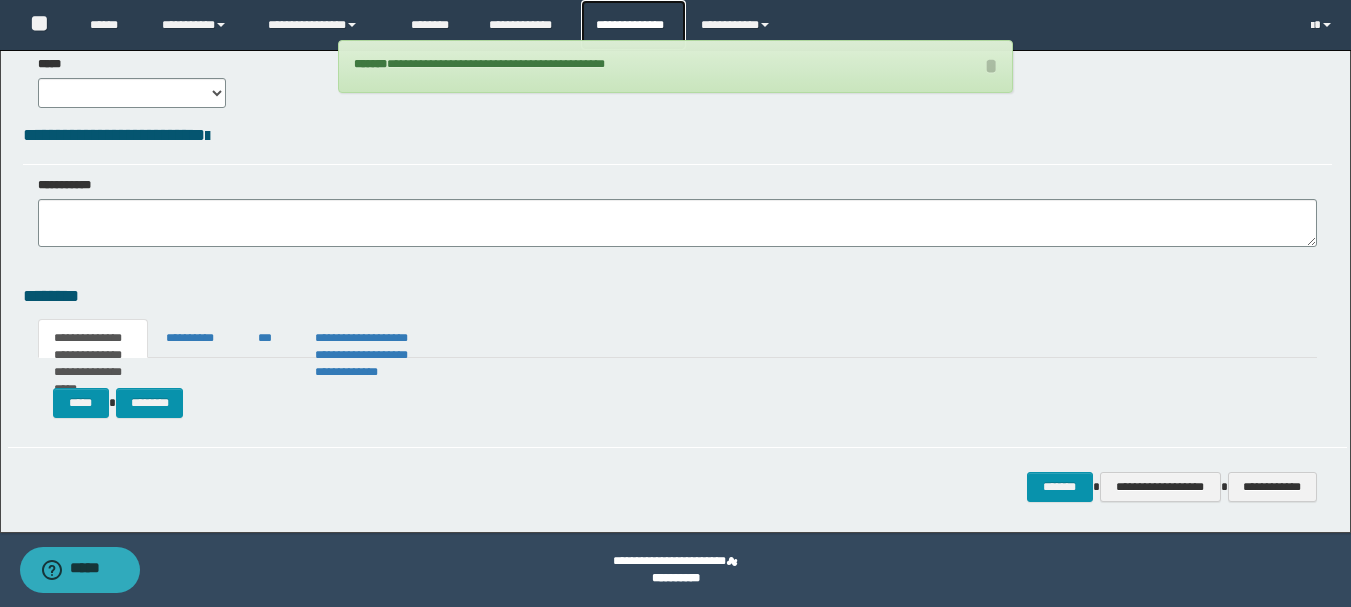 click on "**********" at bounding box center [633, 25] 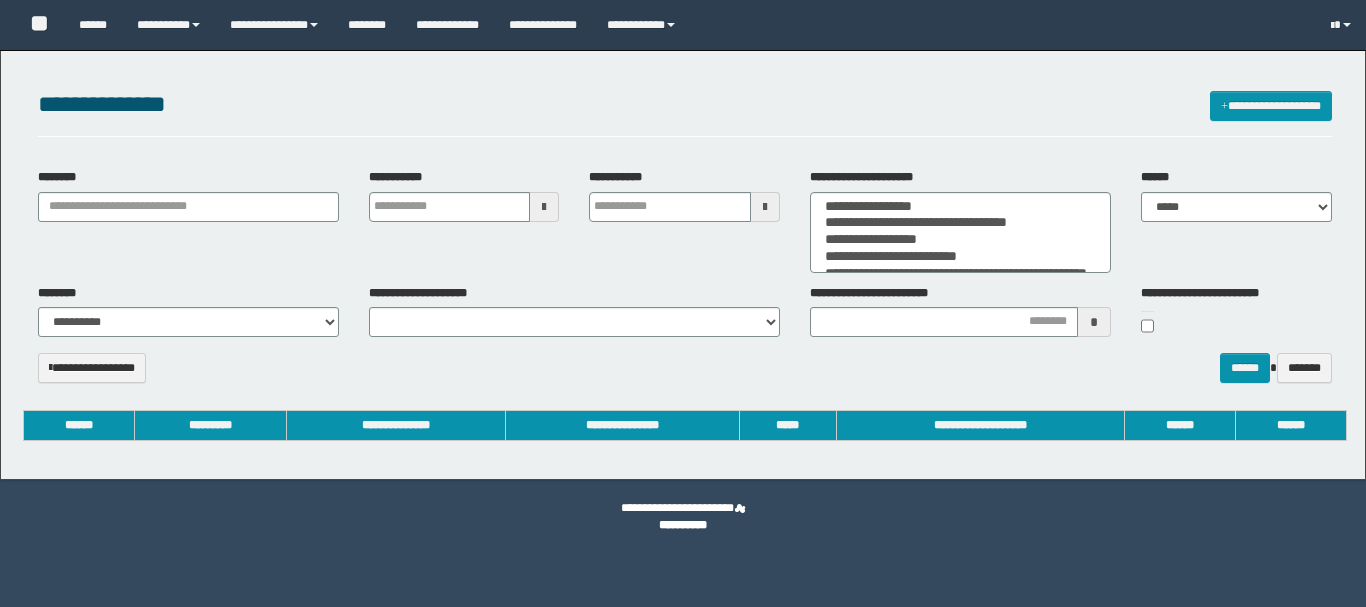 select 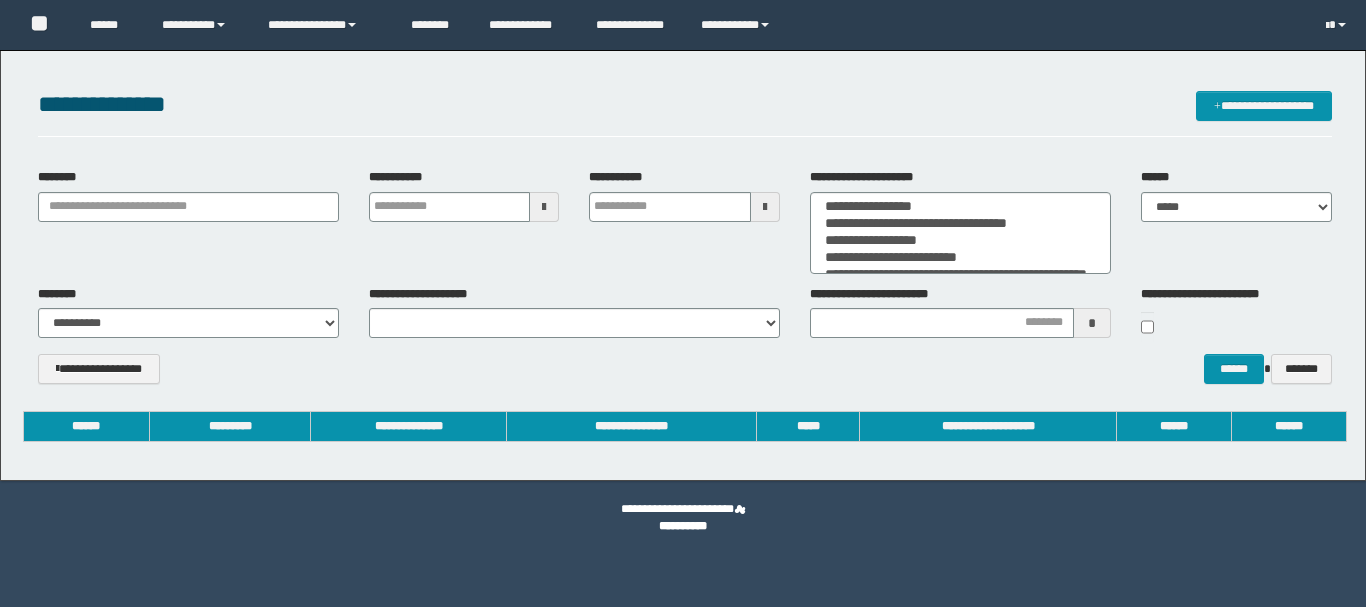 scroll, scrollTop: 0, scrollLeft: 0, axis: both 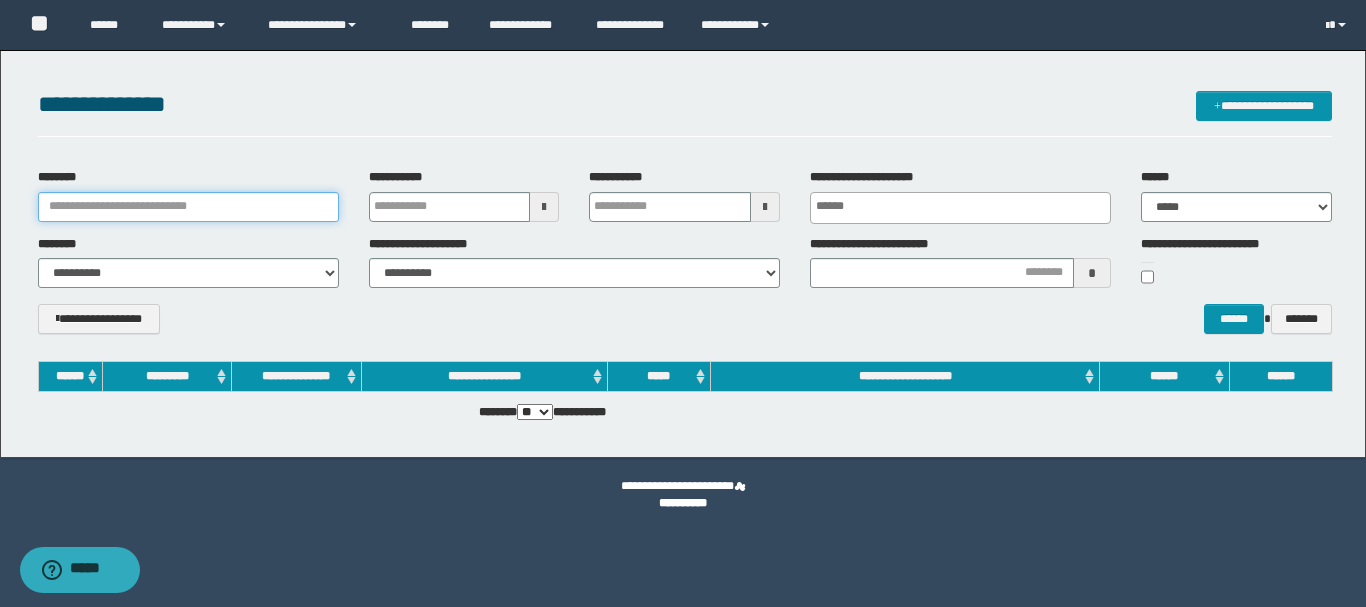 click on "********" at bounding box center [188, 207] 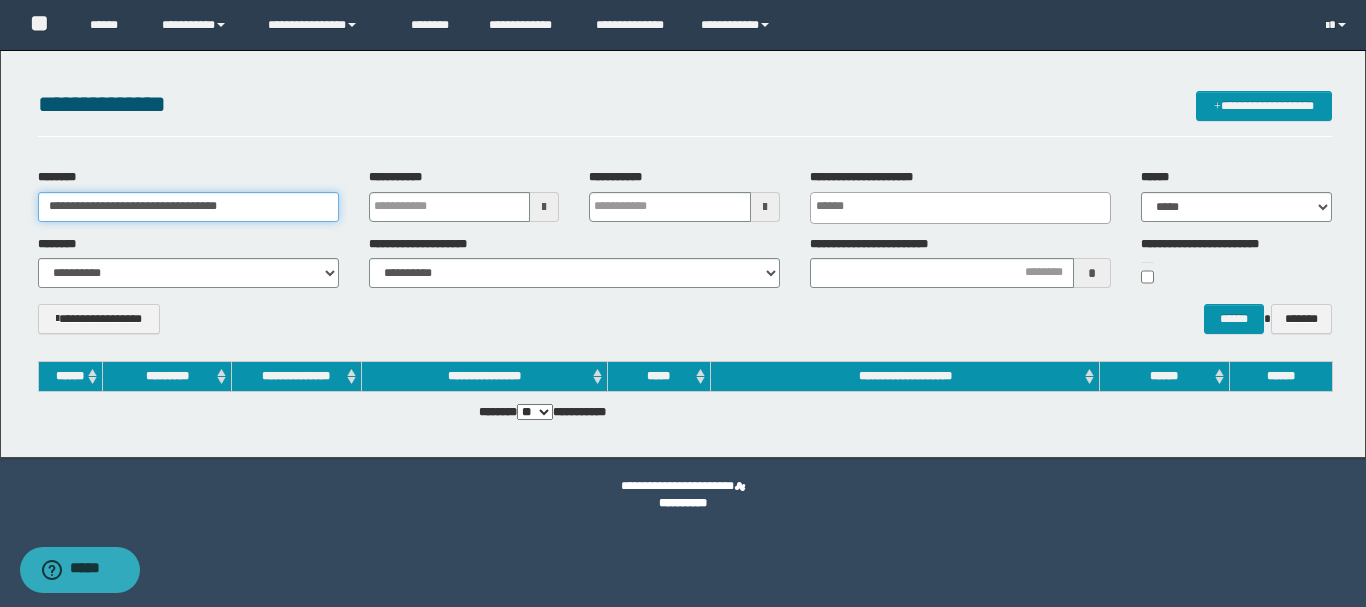 drag, startPoint x: 303, startPoint y: 211, endPoint x: 123, endPoint y: 214, distance: 180.025 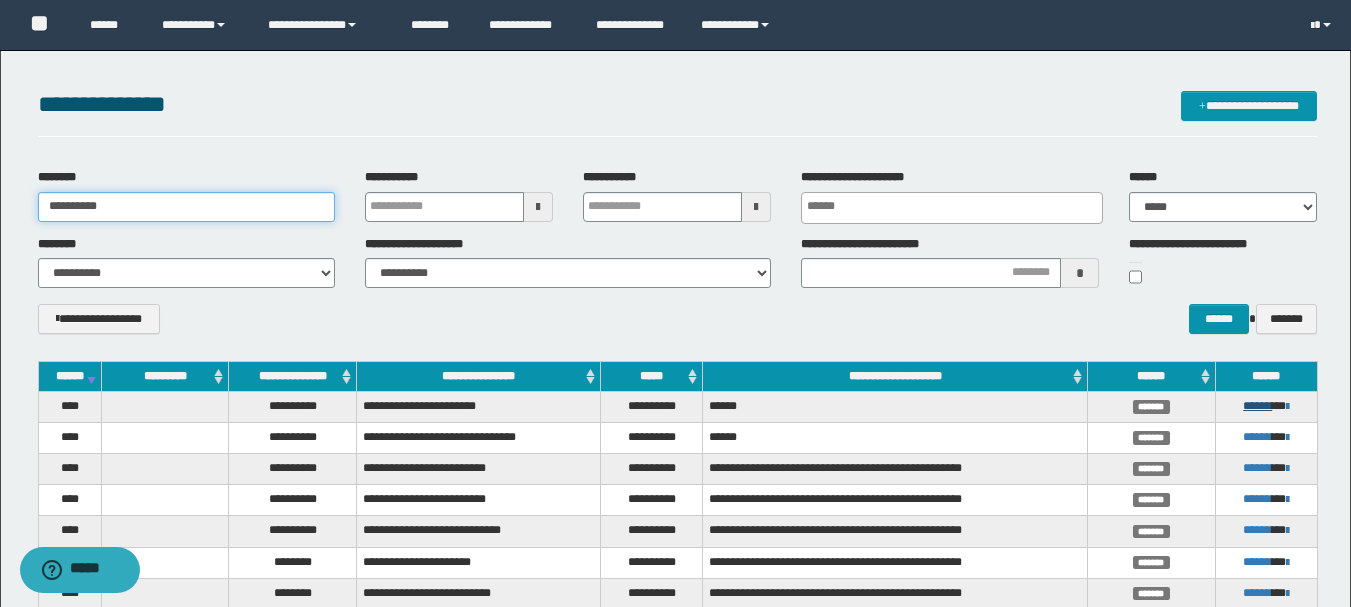 type on "**********" 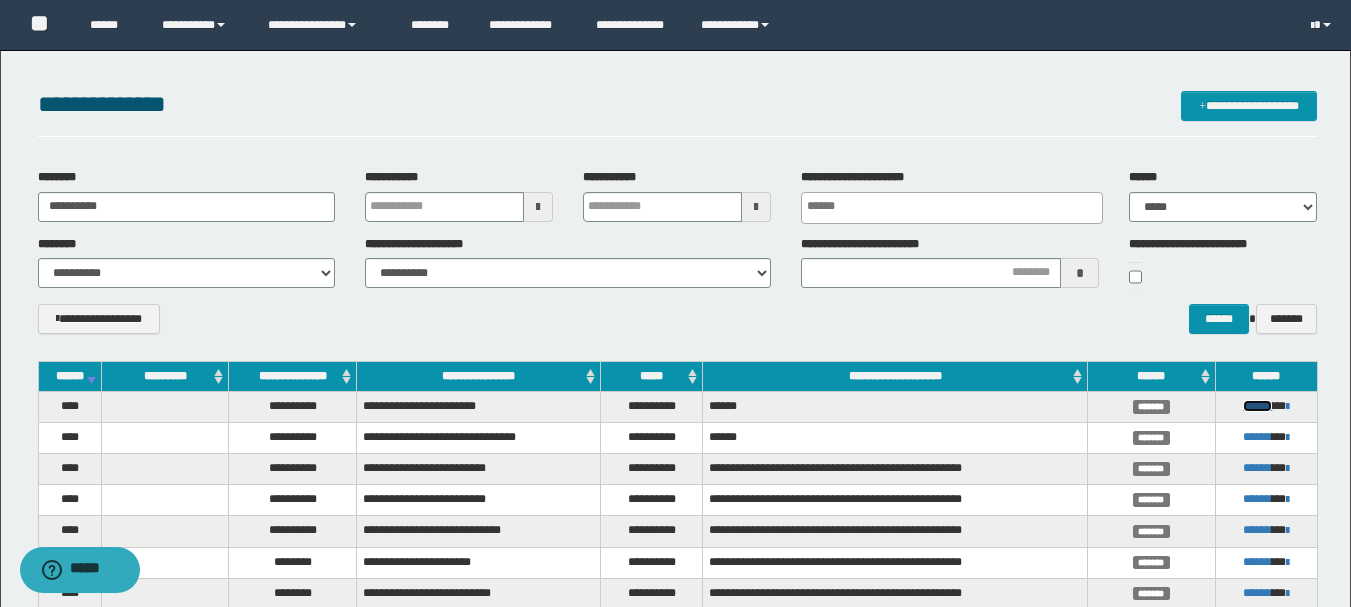 click on "******" at bounding box center (1257, 406) 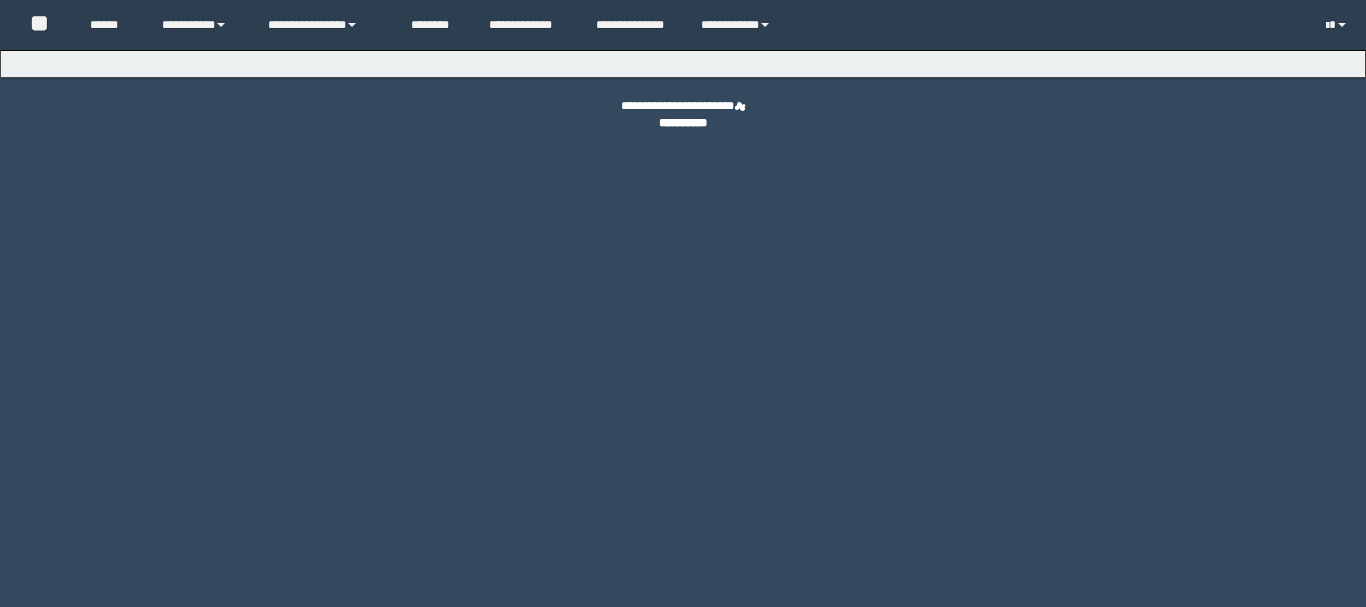 scroll, scrollTop: 0, scrollLeft: 0, axis: both 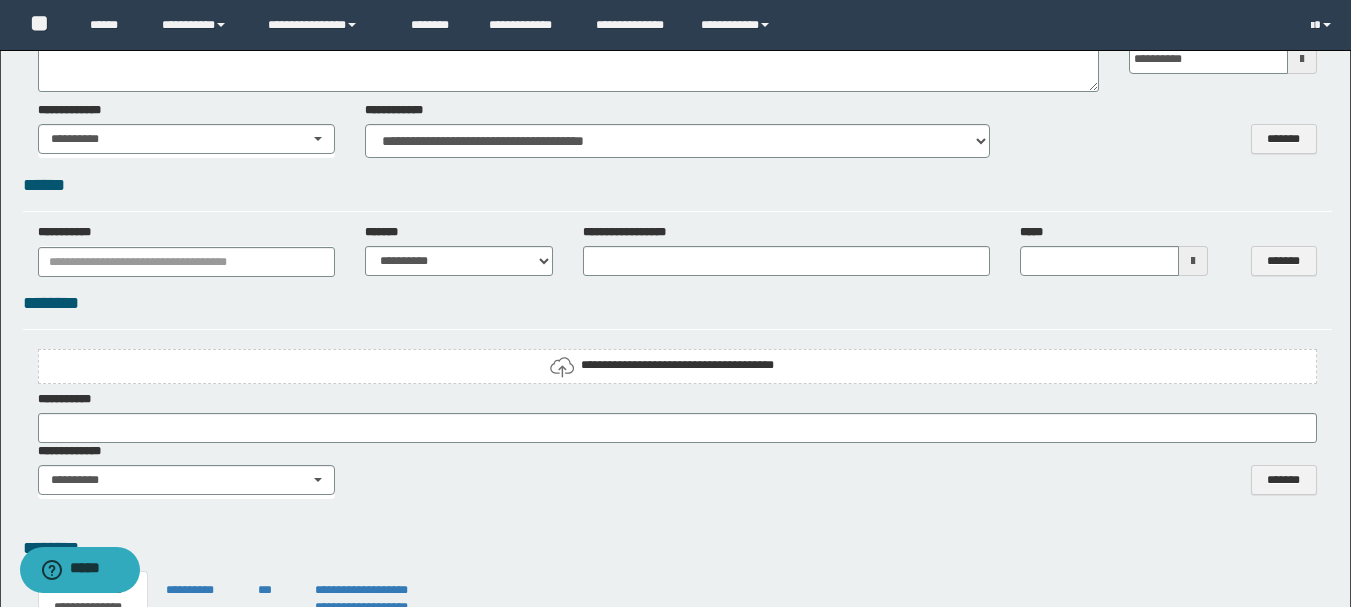click on "**********" at bounding box center (677, 365) 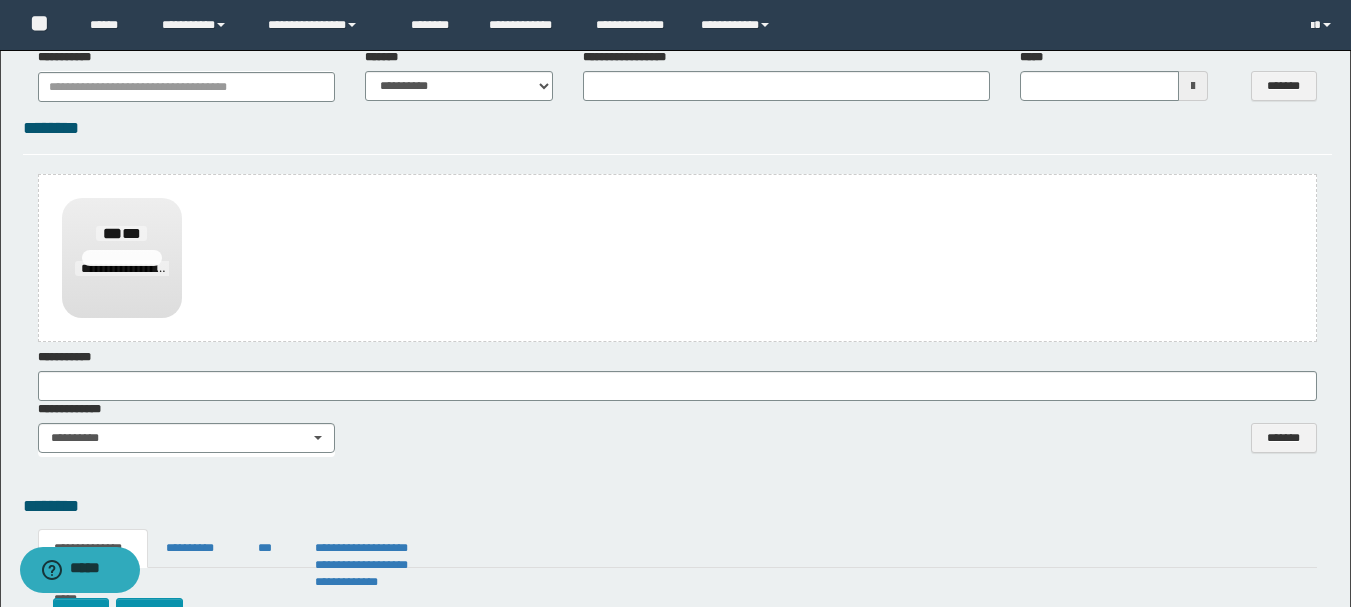 scroll, scrollTop: 1400, scrollLeft: 0, axis: vertical 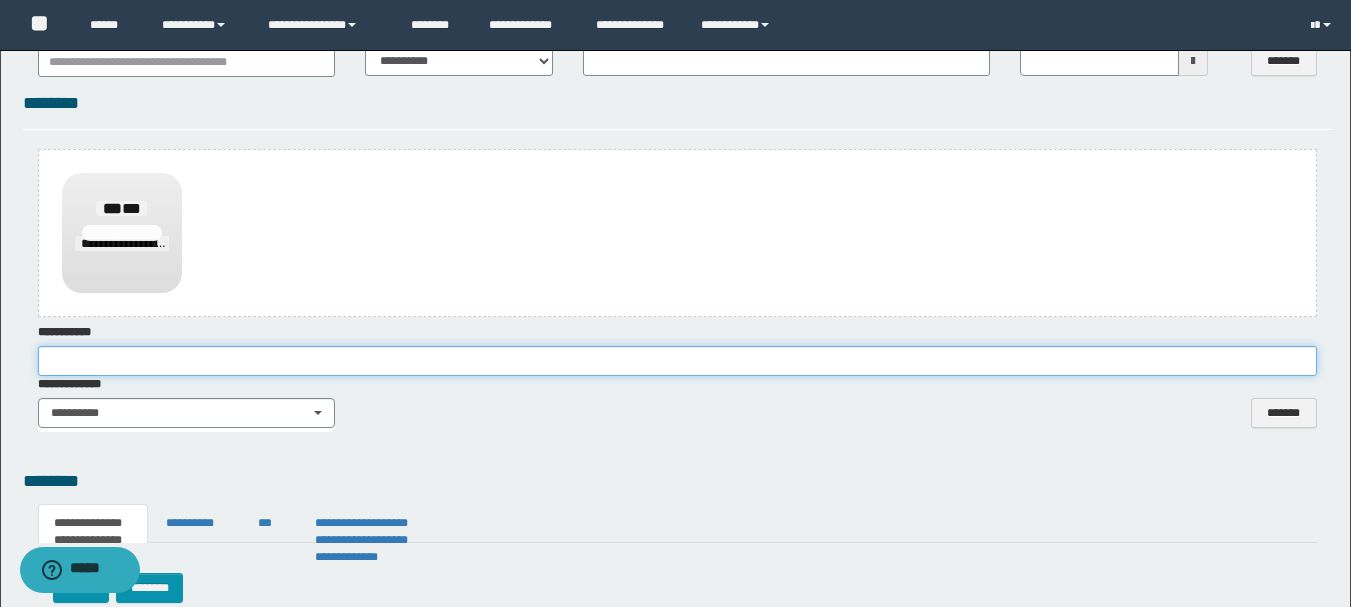 click at bounding box center (677, 361) 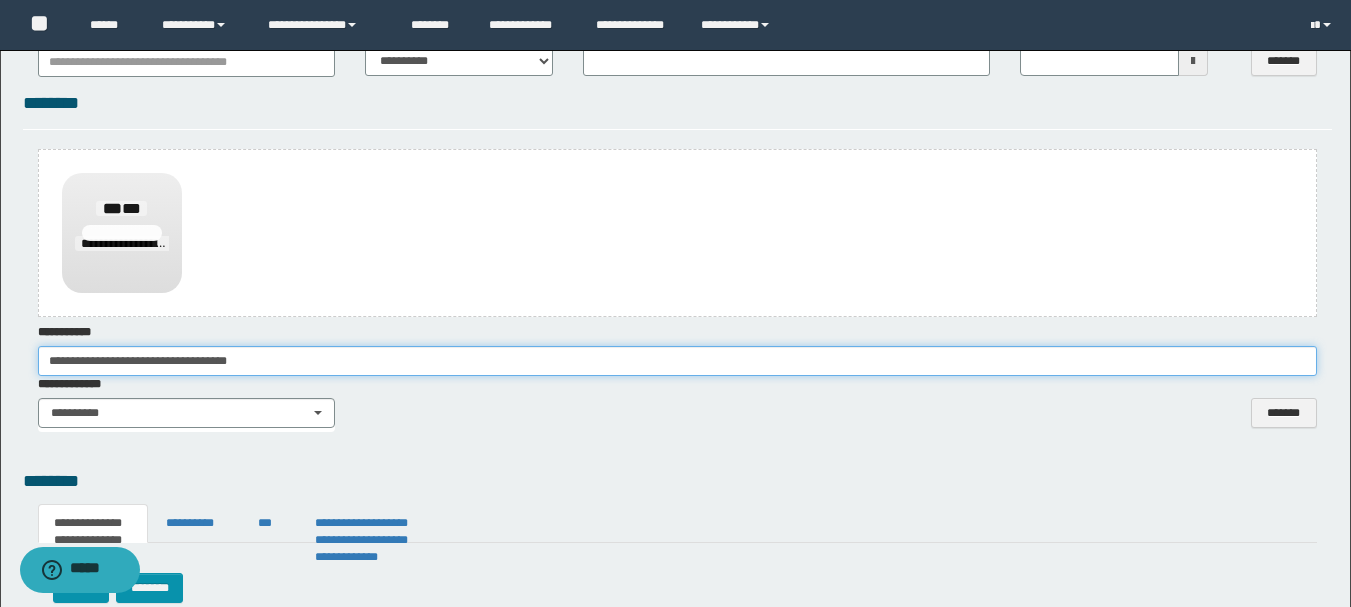 paste on "**********" 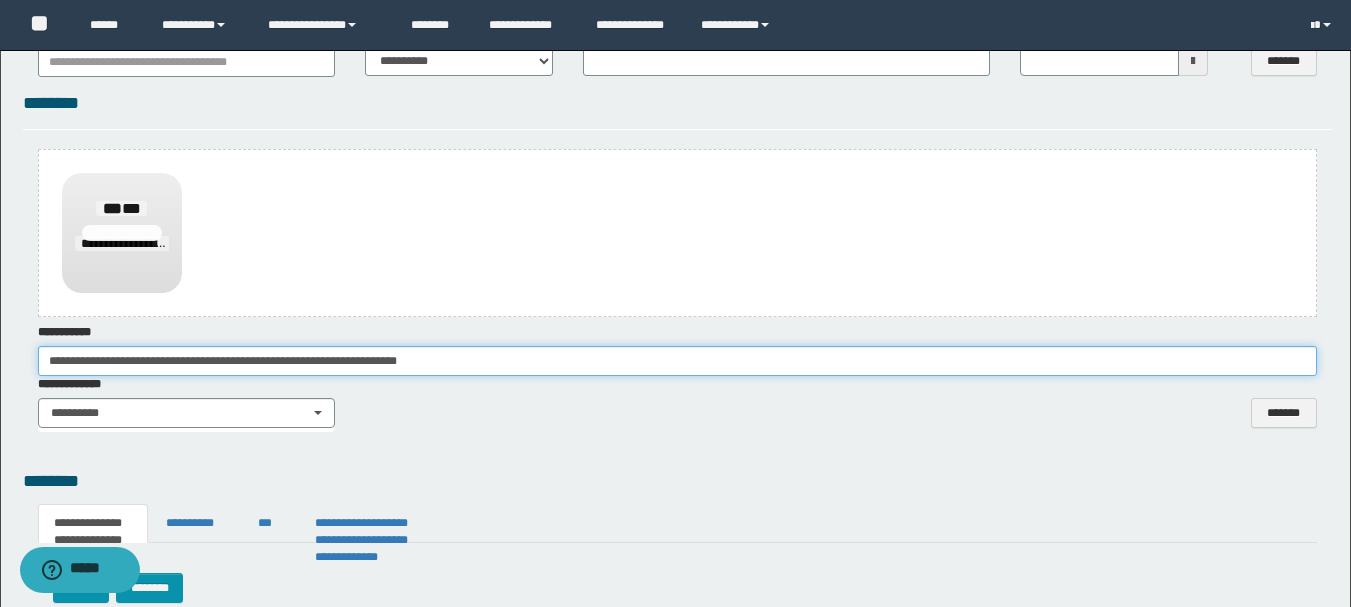 click on "**********" at bounding box center (677, 361) 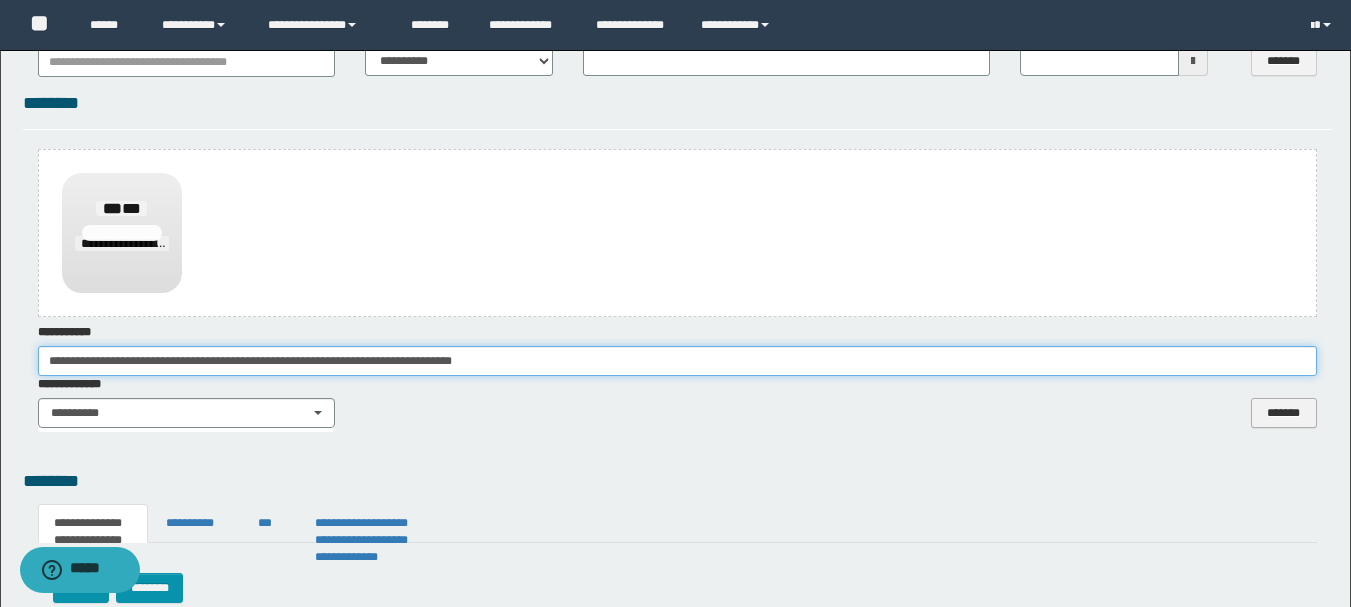 type on "**********" 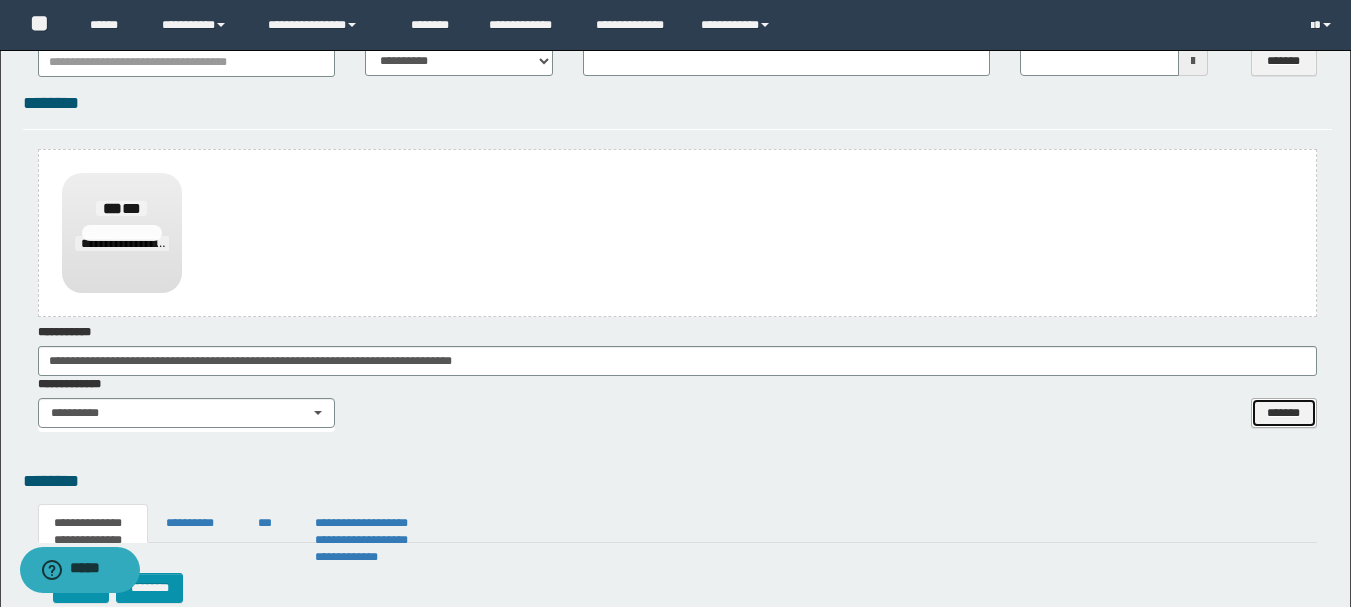 click on "*******" at bounding box center (1284, 413) 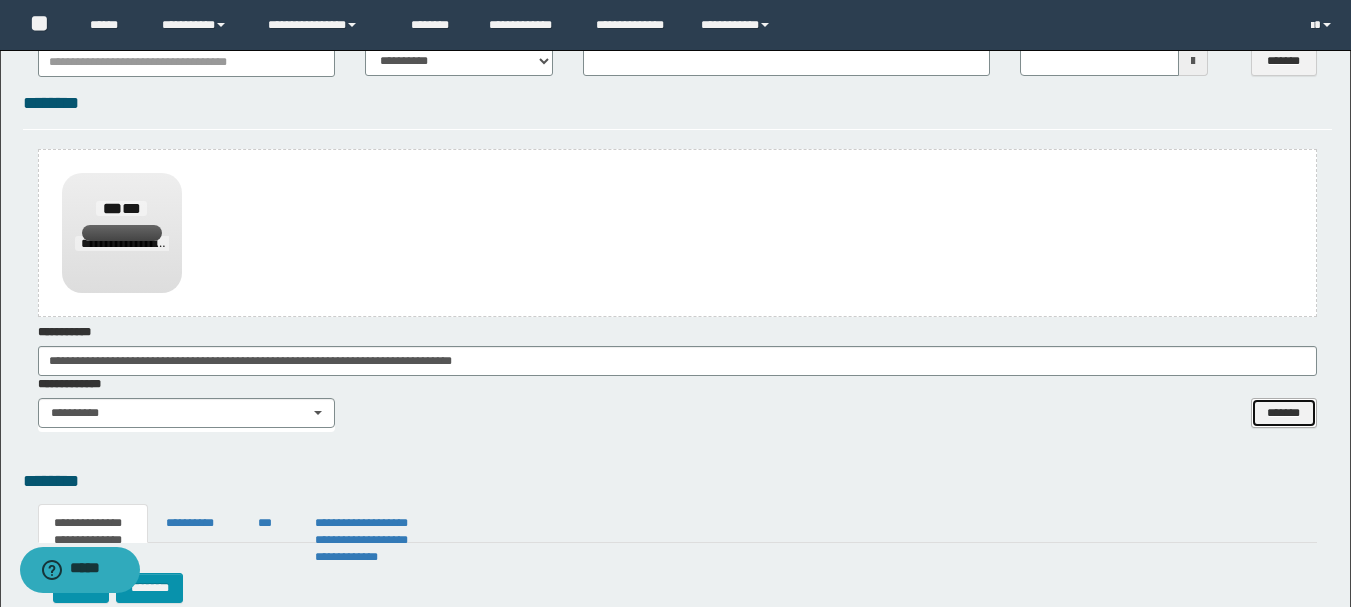 type 